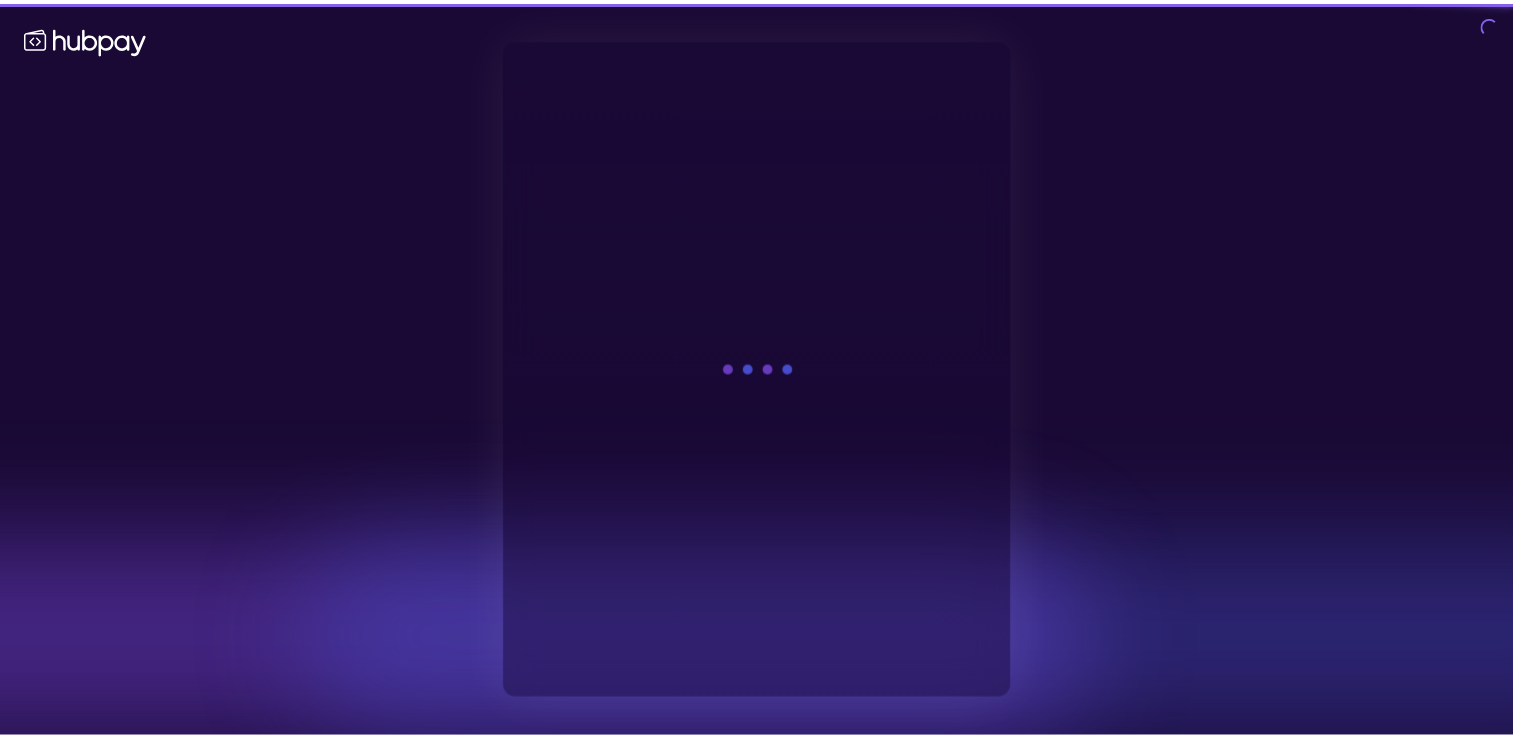 scroll, scrollTop: 0, scrollLeft: 0, axis: both 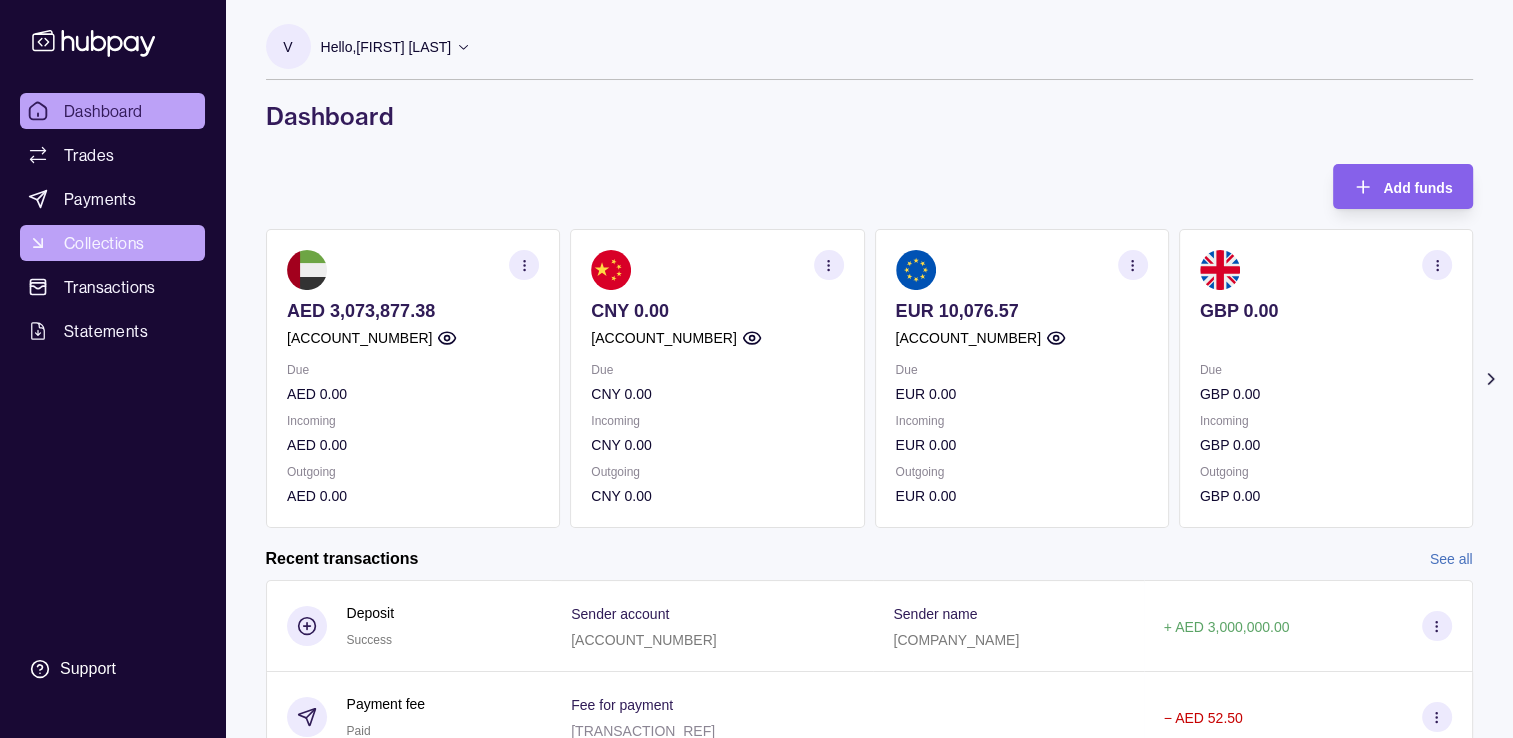 click on "Collections" at bounding box center [104, 243] 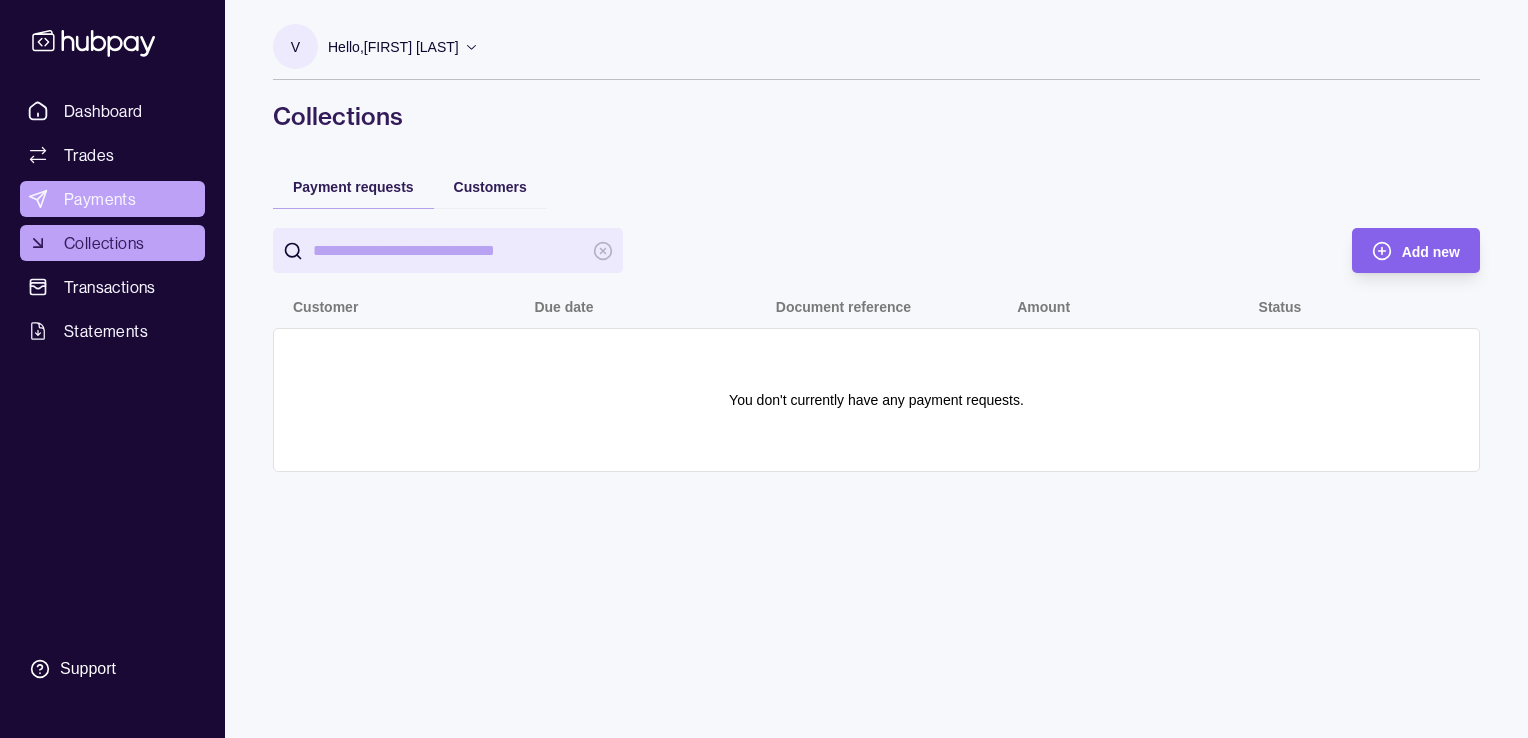 click on "Payments" at bounding box center (100, 199) 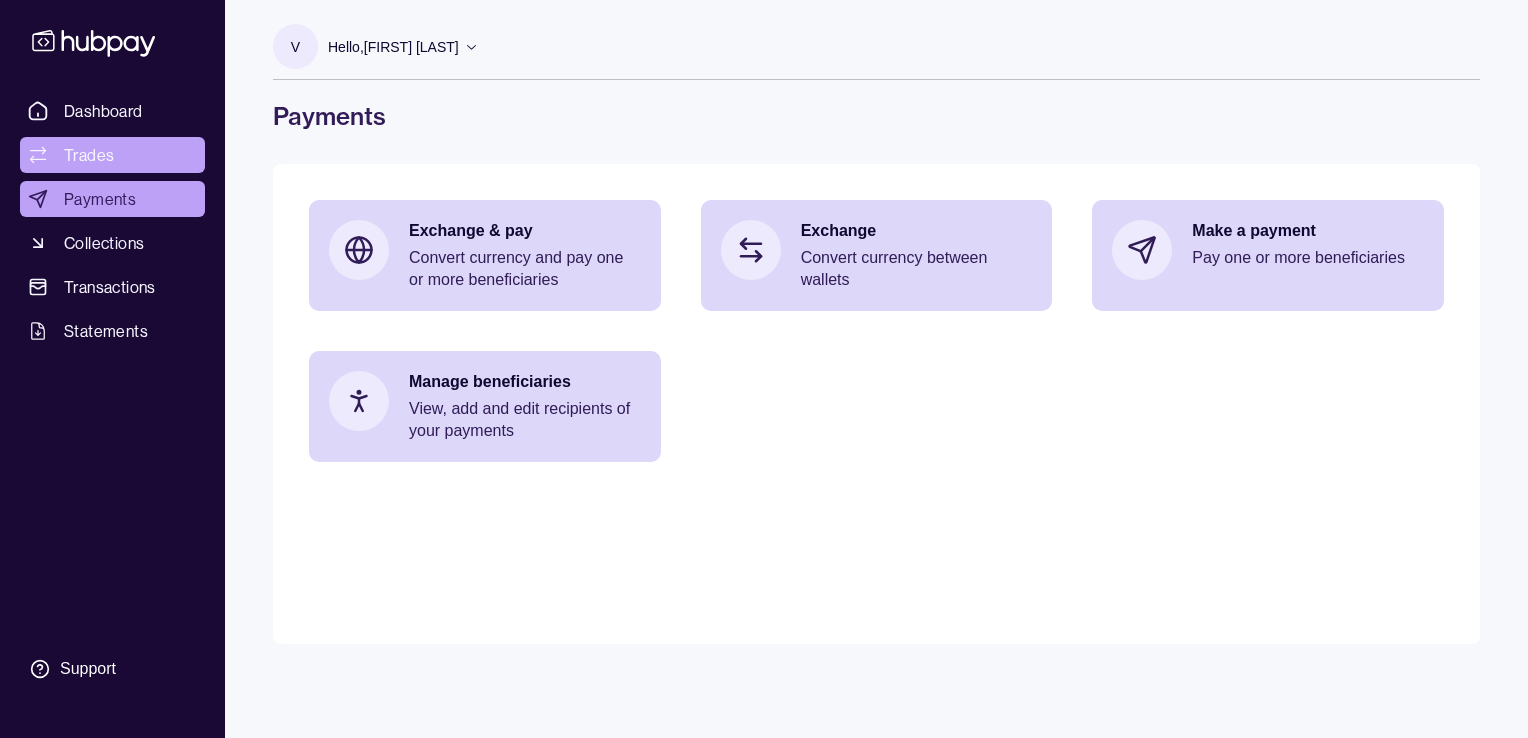 click on "Trades" at bounding box center [89, 155] 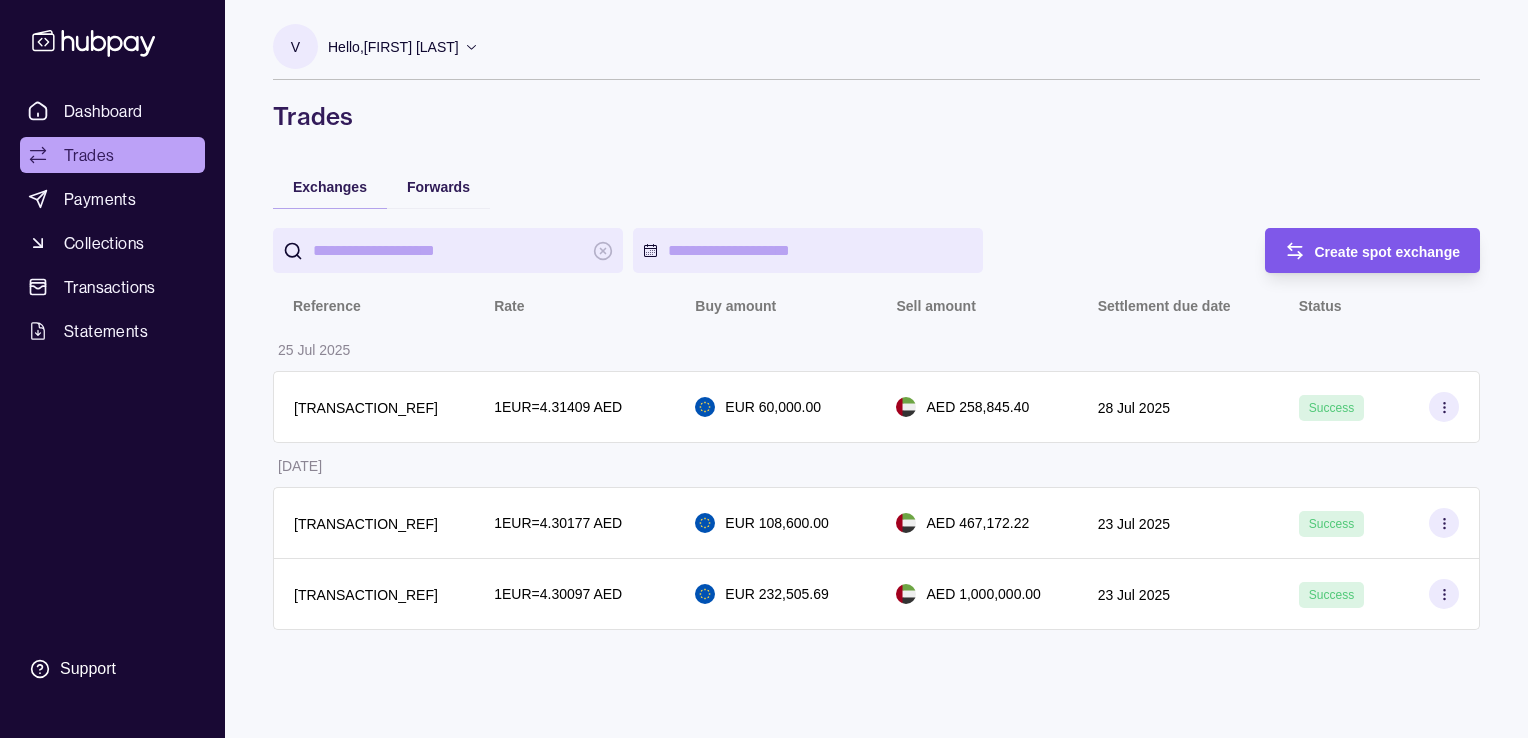 click on "Create spot exchange" at bounding box center (1388, 252) 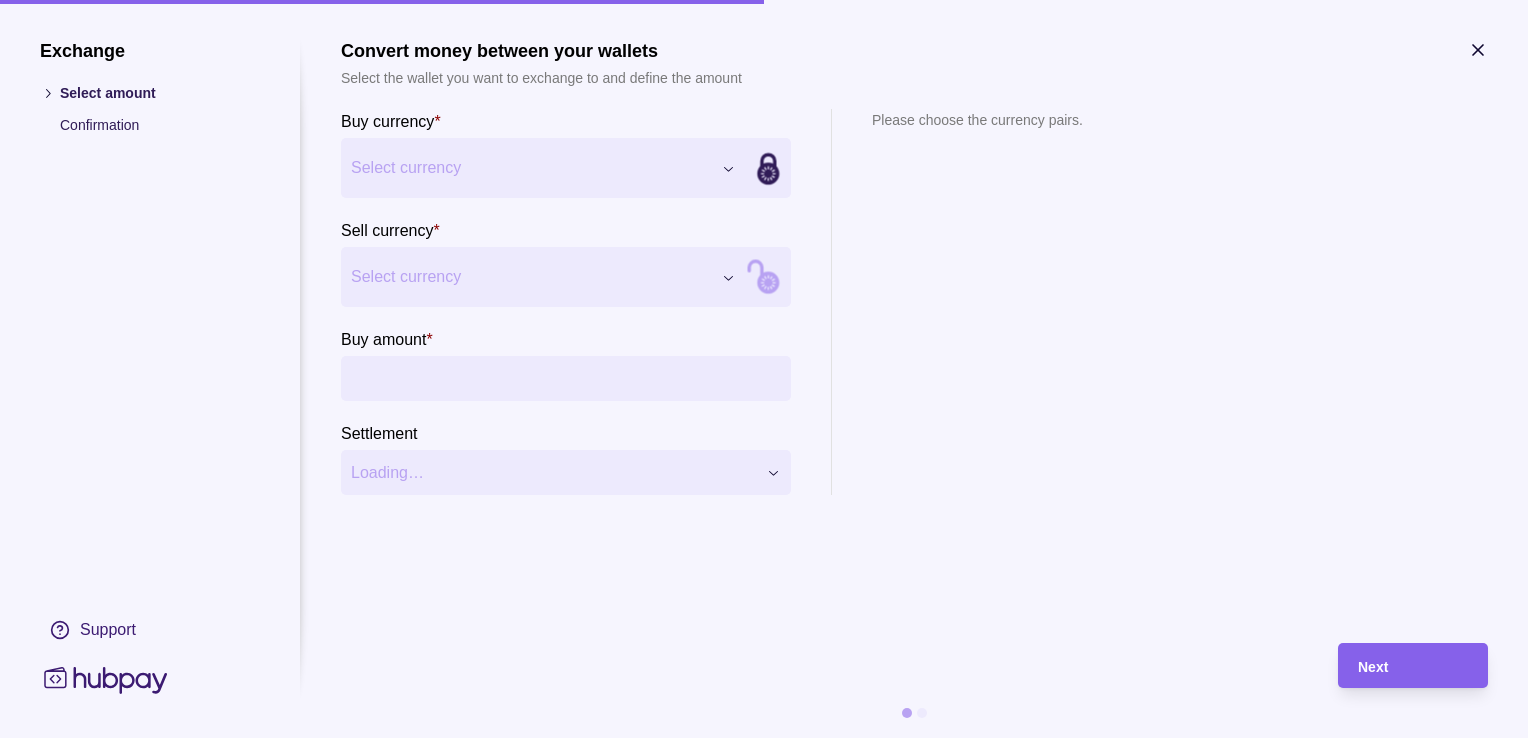 click on "Exchange Select amount Confirmation Support Convert money between your wallets Select the wallet you want to exchange to and define the amount Buy currency  * Select currency *** *** *** *** *** *** Sell currency  * Select currency *** *** *** *** *** *** Buy amount  * Settlement Loading… Please choose the currency pairs. Next" at bounding box center [764, 738] 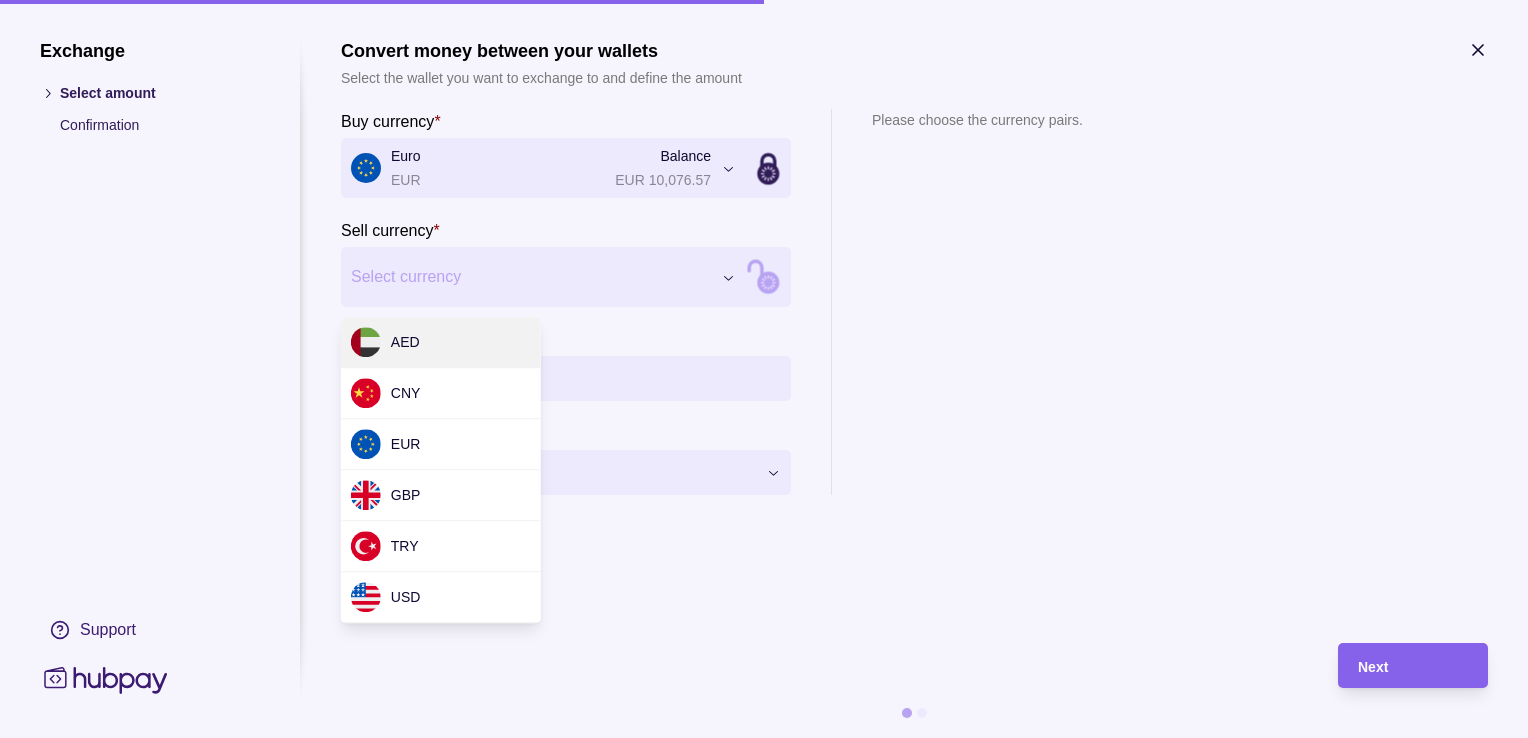 click on "Exchange Select amount Confirmation Support Convert money between your wallets Select the wallet you want to exchange to and define the amount Buy currency  * Euro EUR Balance EUR [NUMBER] *** *** *** *** *** *** Sell currency  * Select currency *** *** *** *** *** *** Buy amount  * Settlement Loading… Please choose the currency pairs. Next" at bounding box center [764, 738] 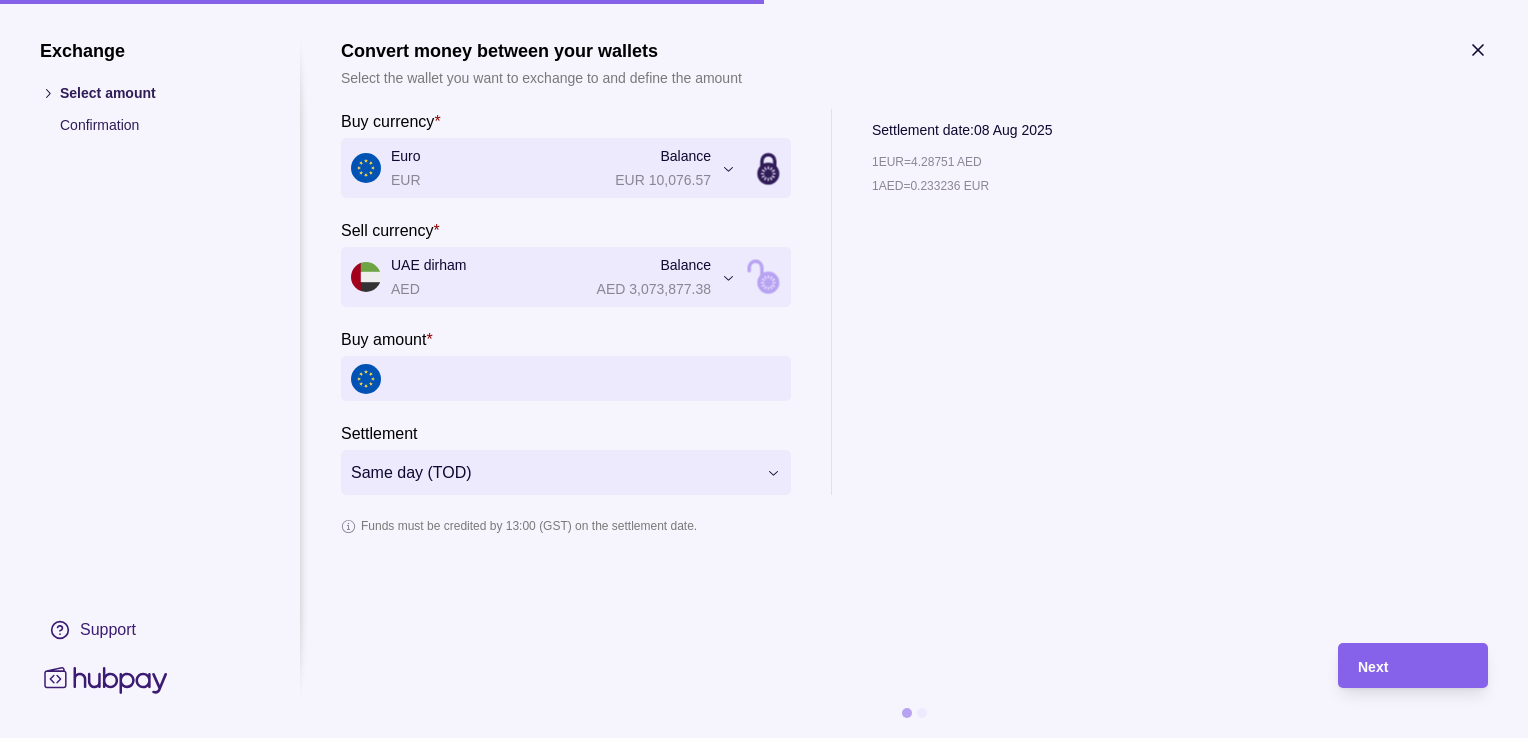 click on "Buy amount  *" at bounding box center [586, 378] 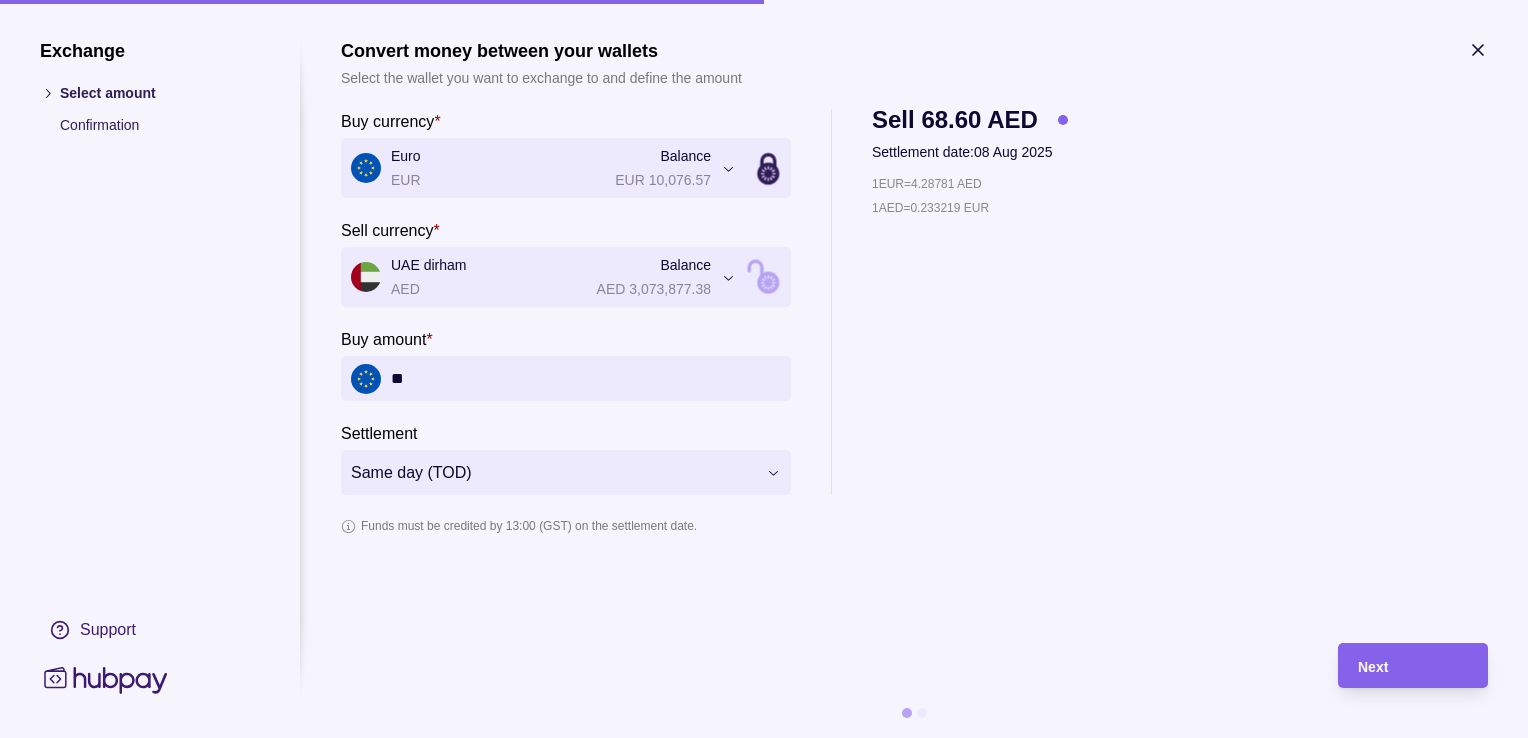 type on "*" 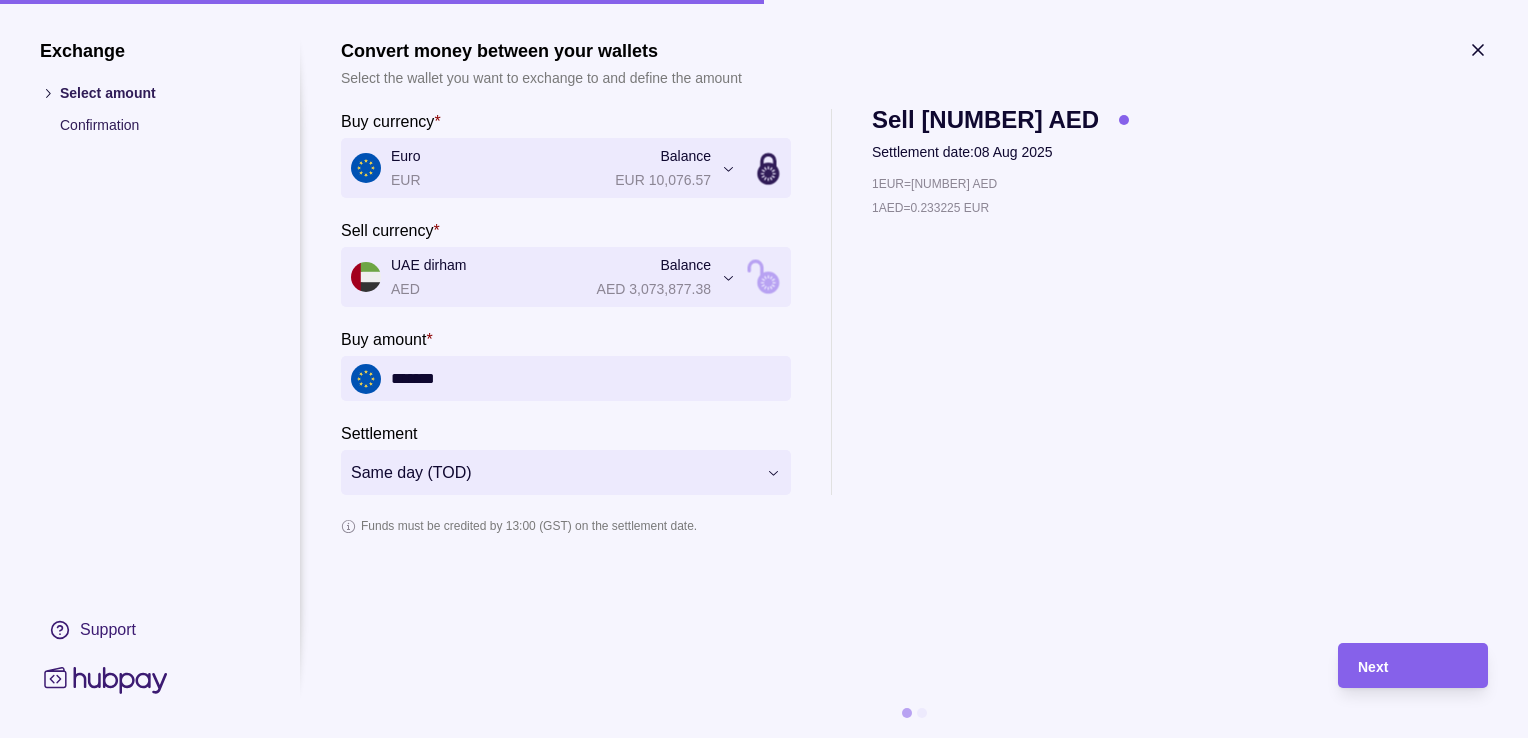 type on "*******" 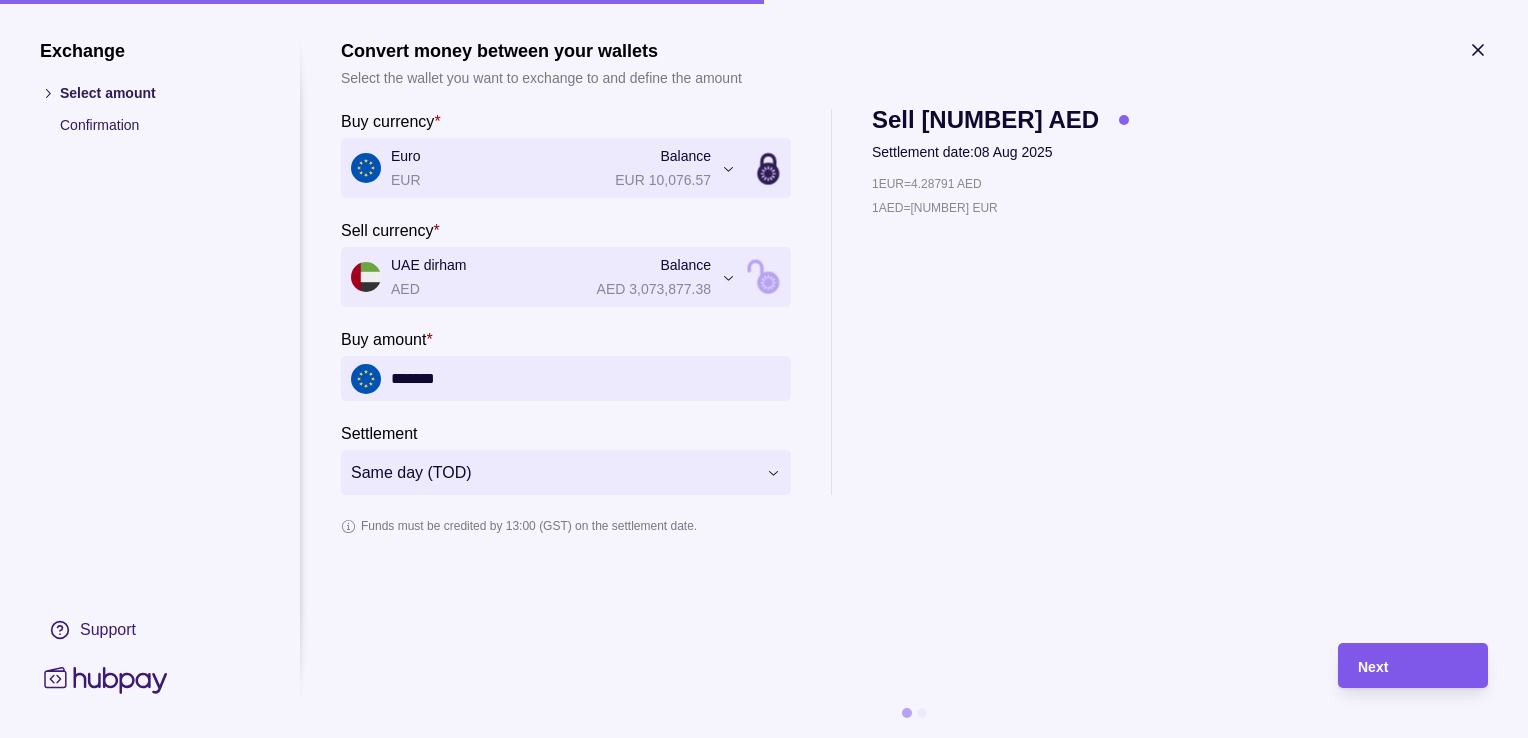 click on "Next" at bounding box center (1373, 667) 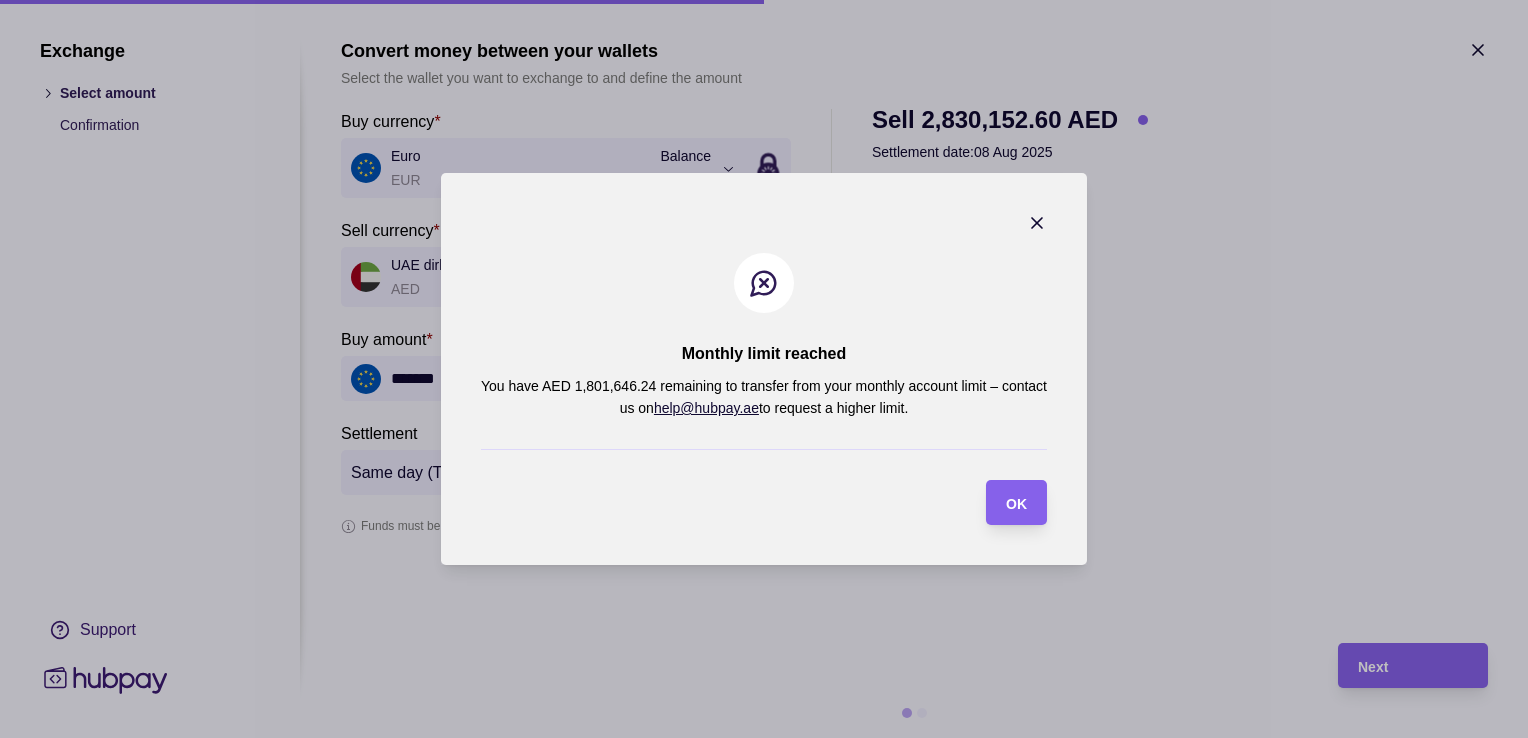 type 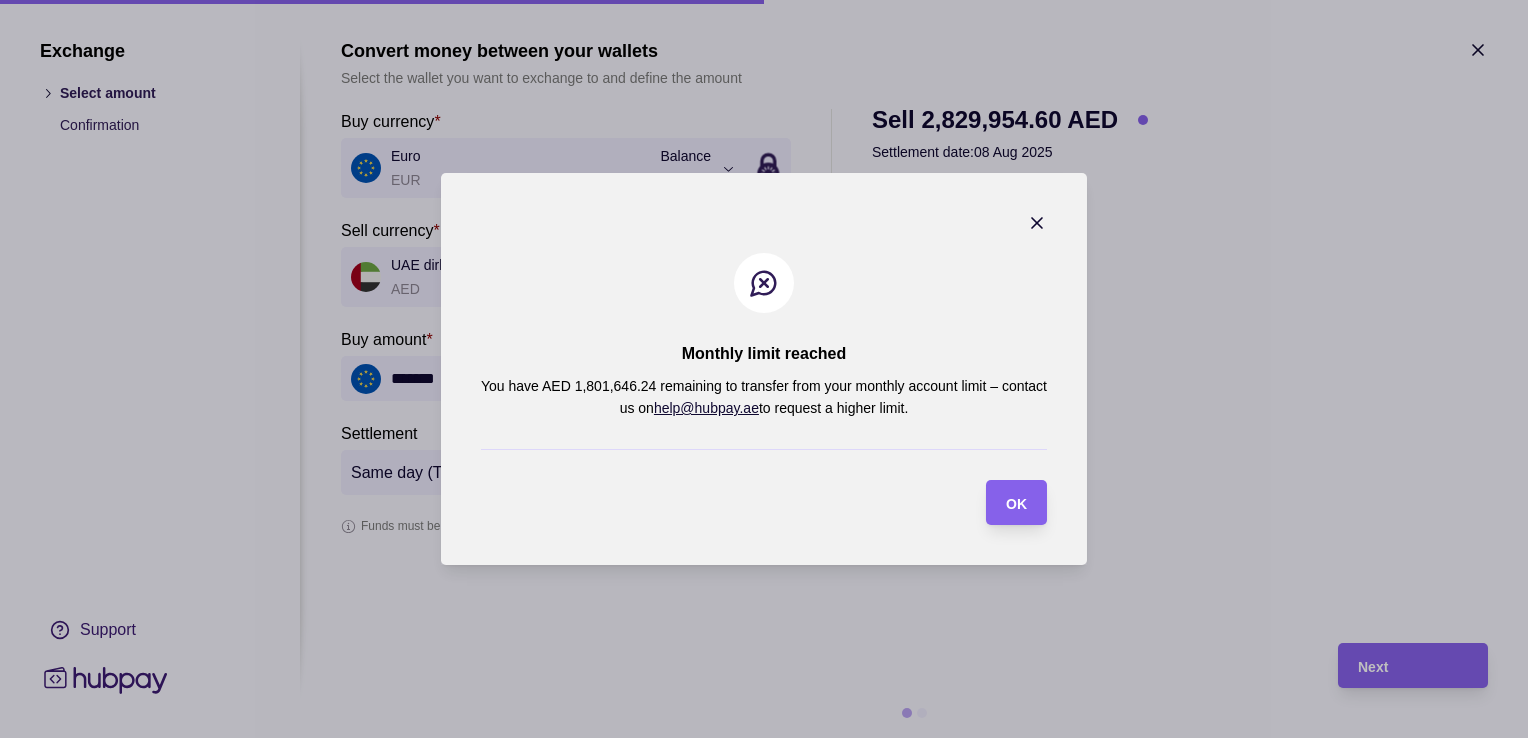 click 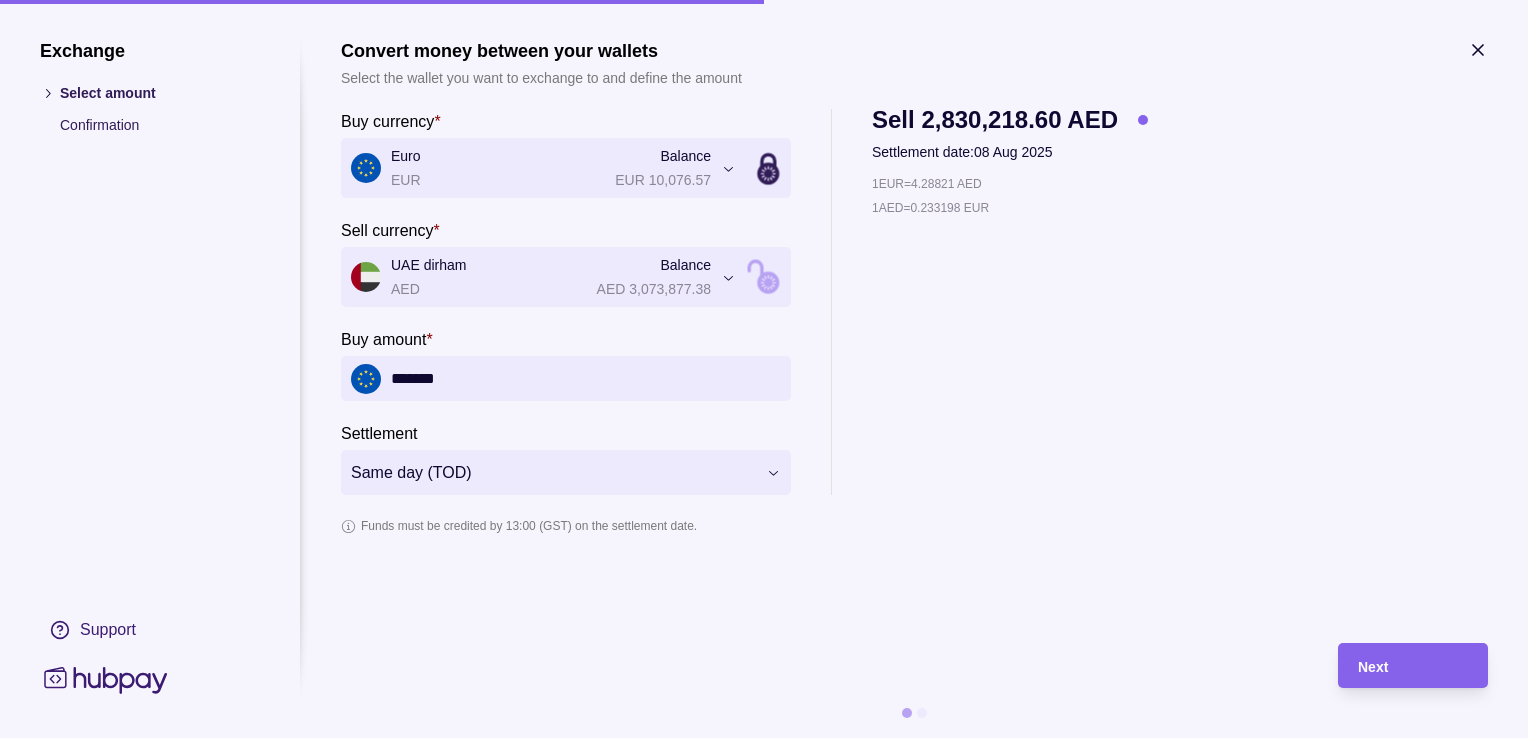 click 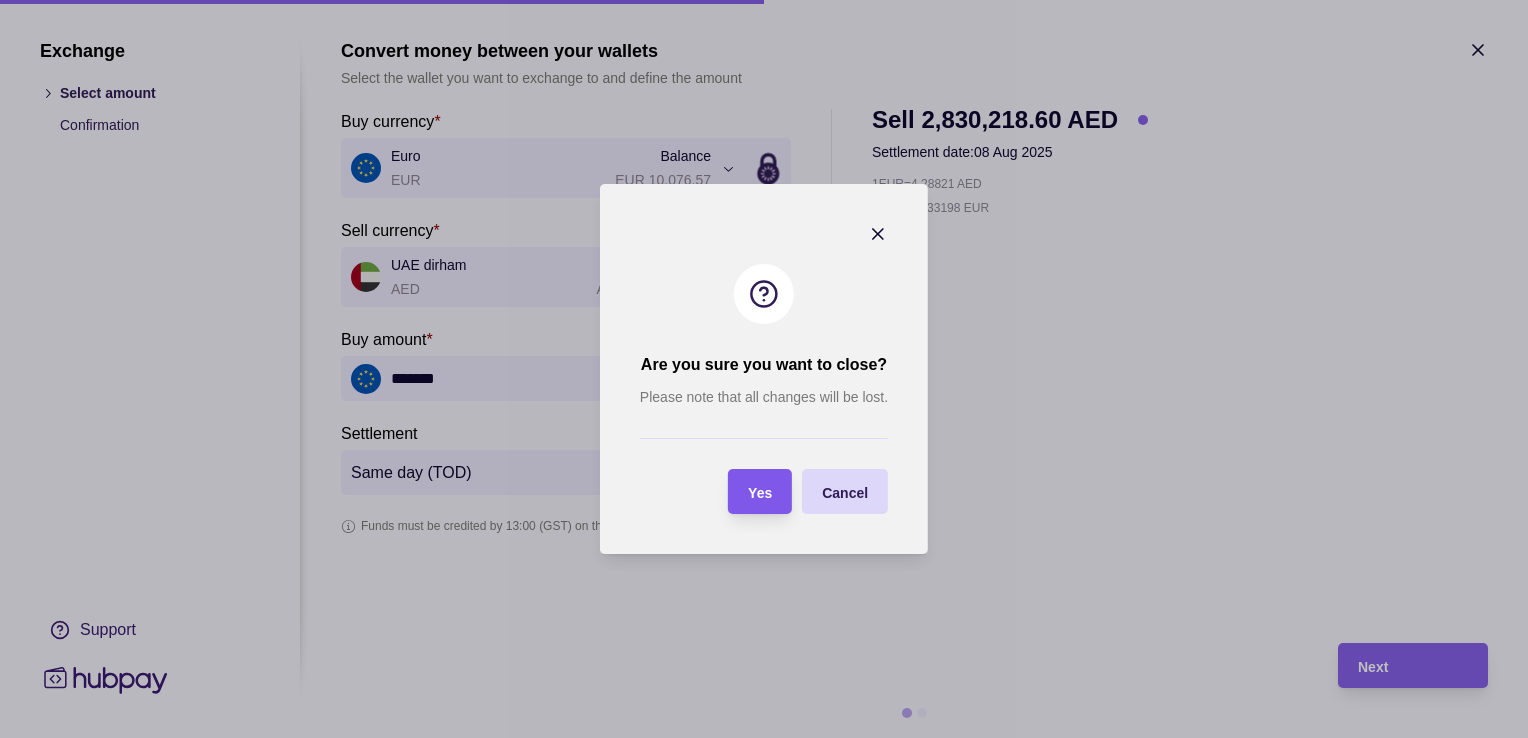 click on "Yes" at bounding box center [760, 493] 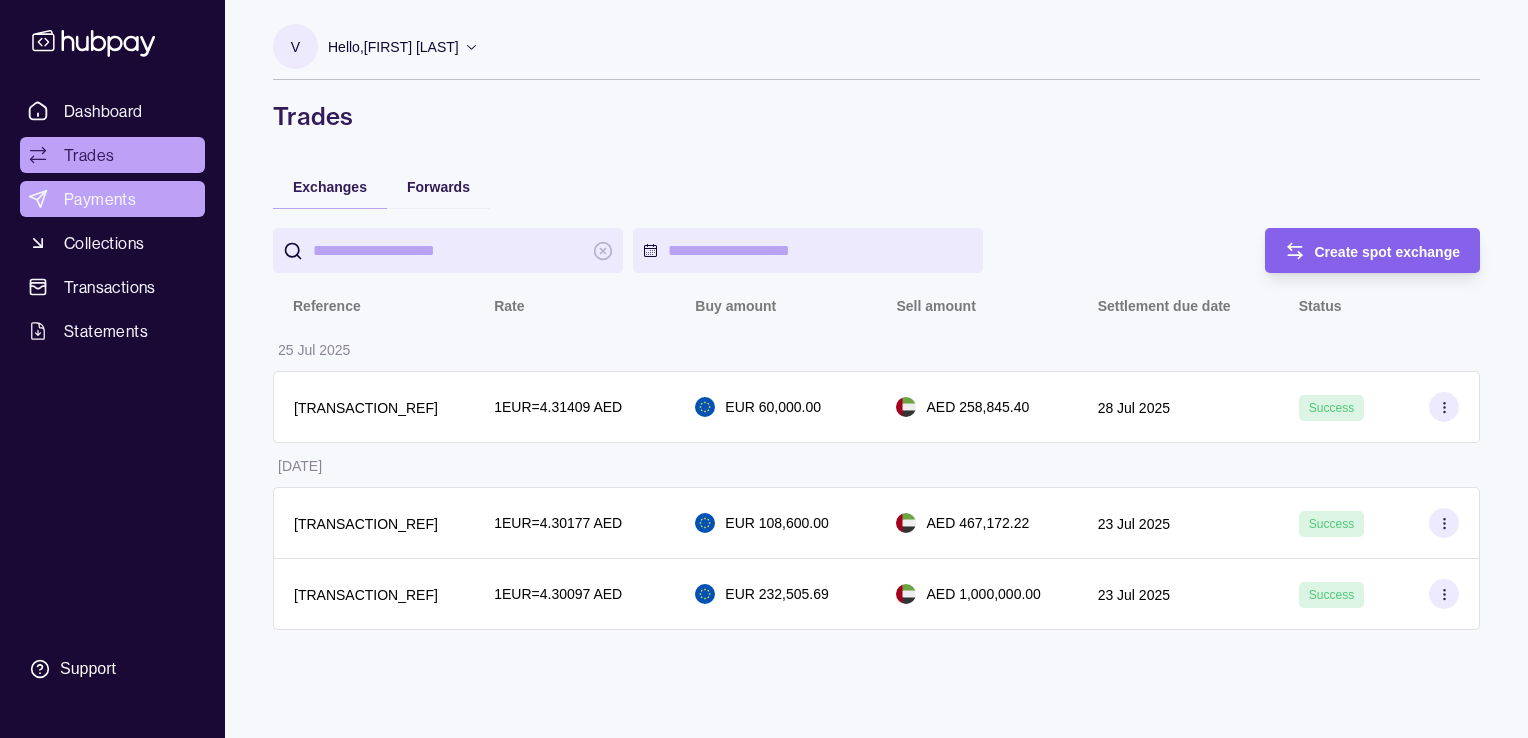 click on "Payments" at bounding box center [100, 199] 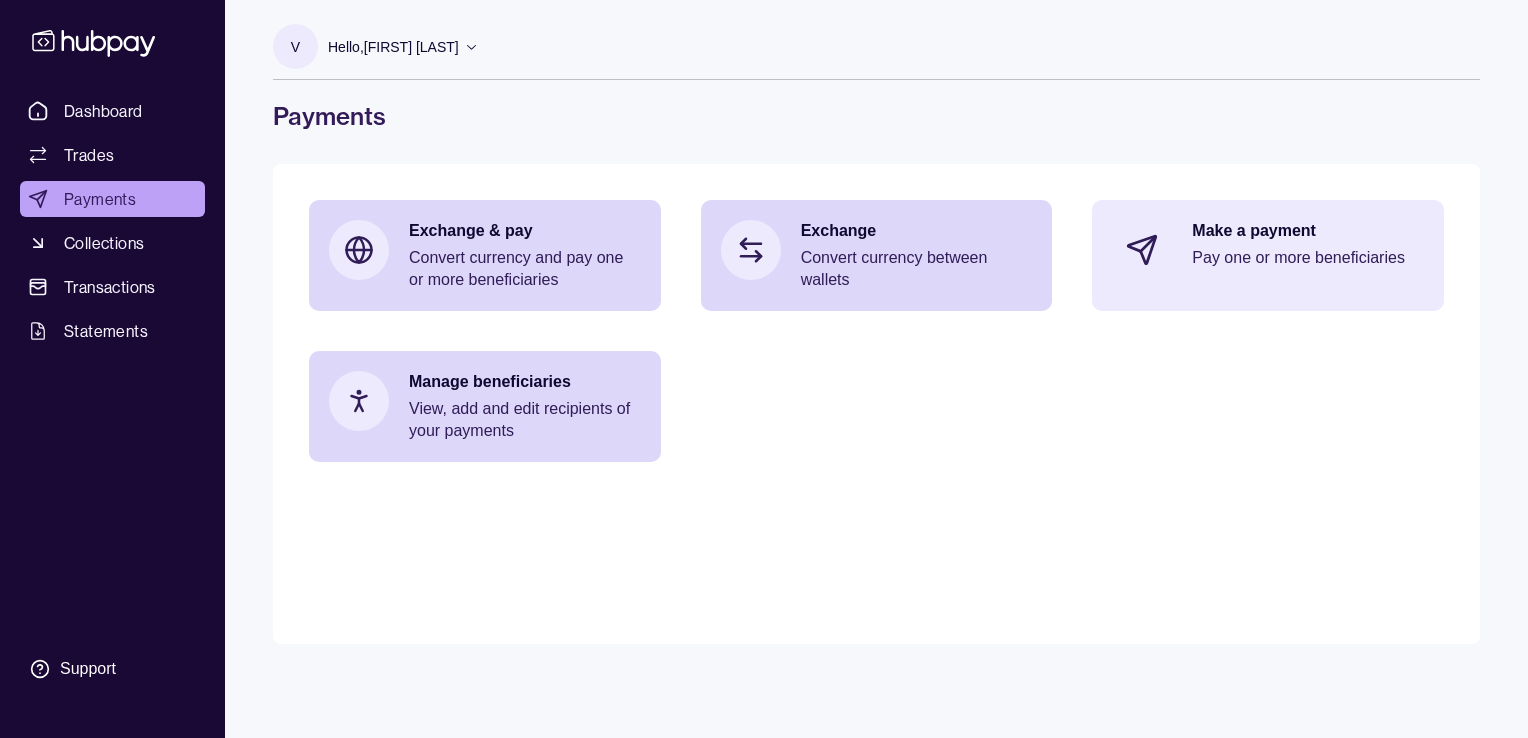 click on "Make a payment Pay one or more beneficiaries" at bounding box center (1308, 250) 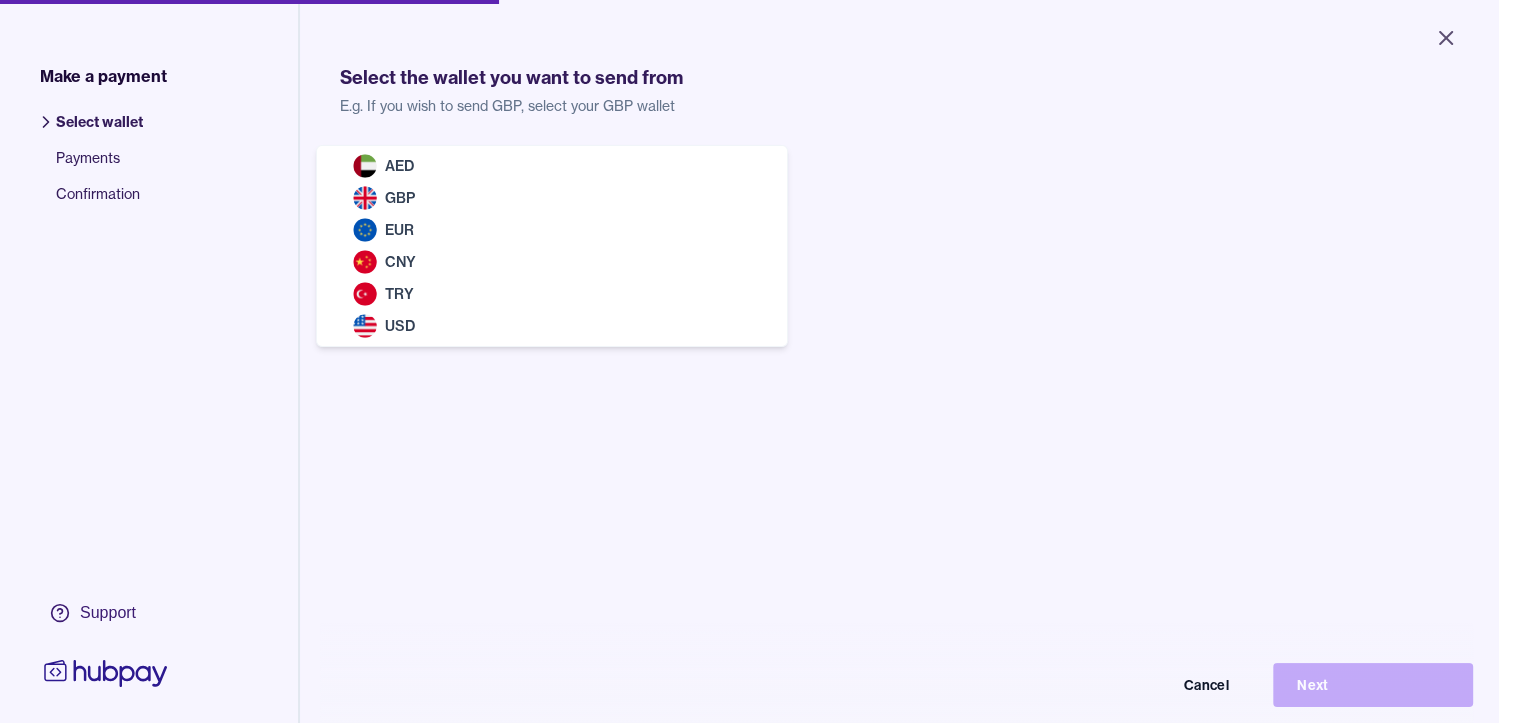 click on "Close Make a payment Select wallet Payments Confirmation Support Select the wallet you want to send from E.g. If you wish to send GBP, select your GBP wallet Select wallet Cancel Next Make a payment | Hubpay AED GBP EUR CNY TRY USD" at bounding box center [749, 361] 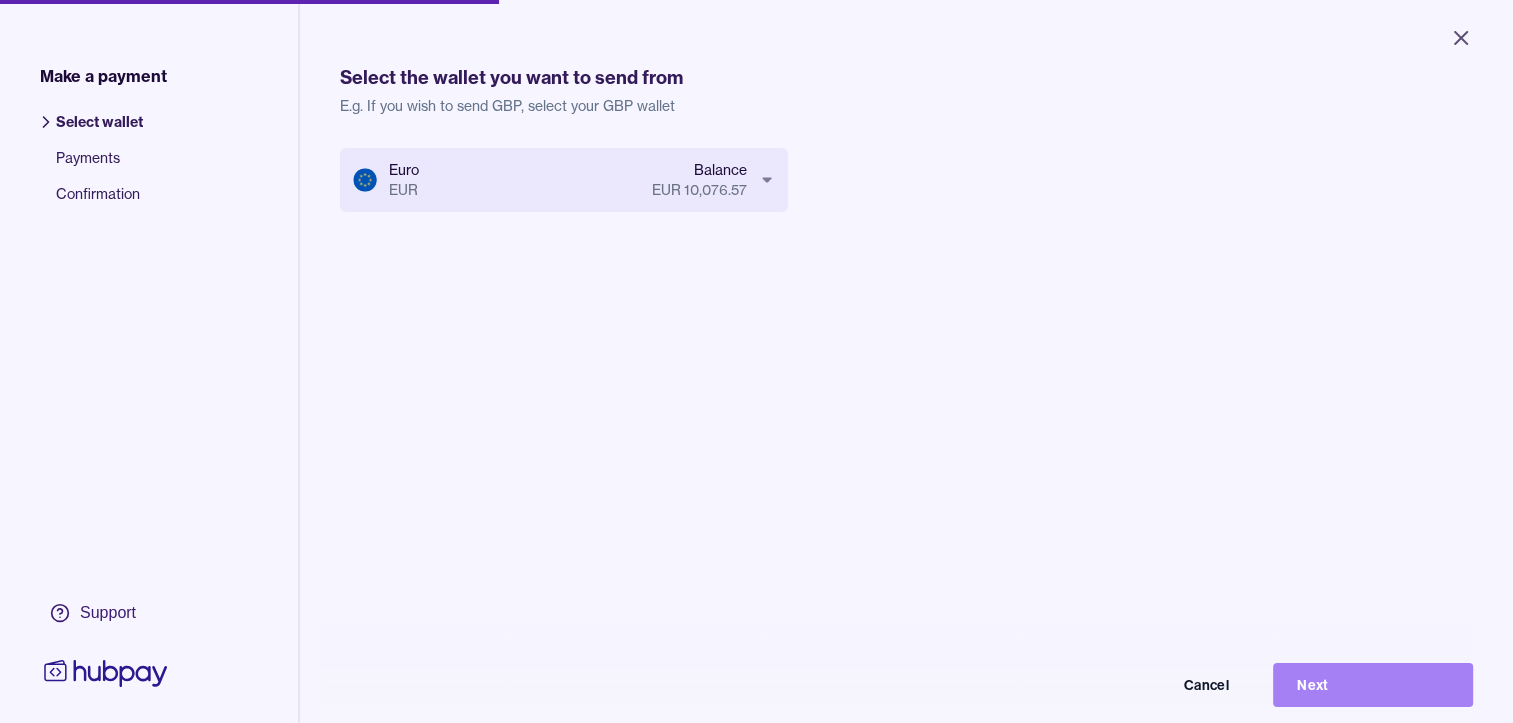 click on "Next" at bounding box center (1373, 685) 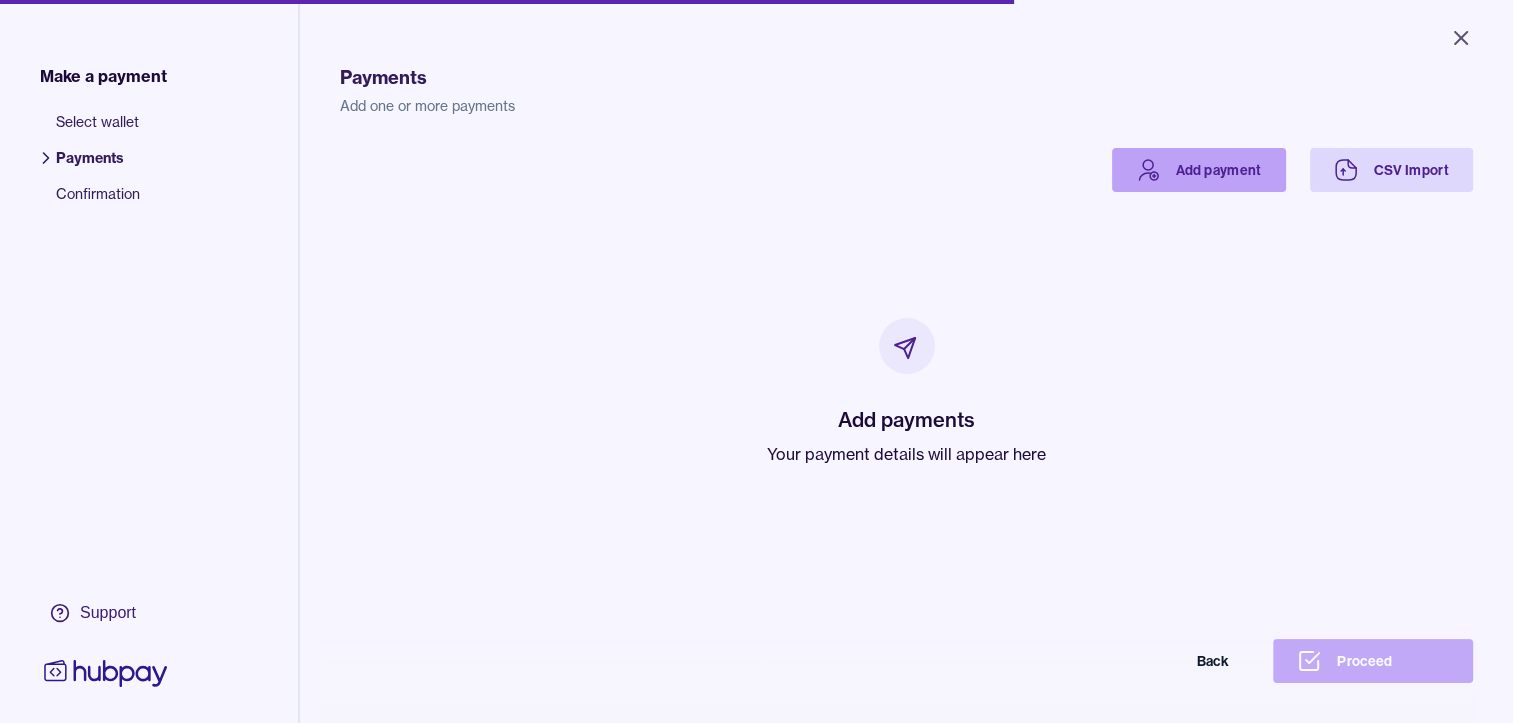 click on "Add payment" at bounding box center [1199, 170] 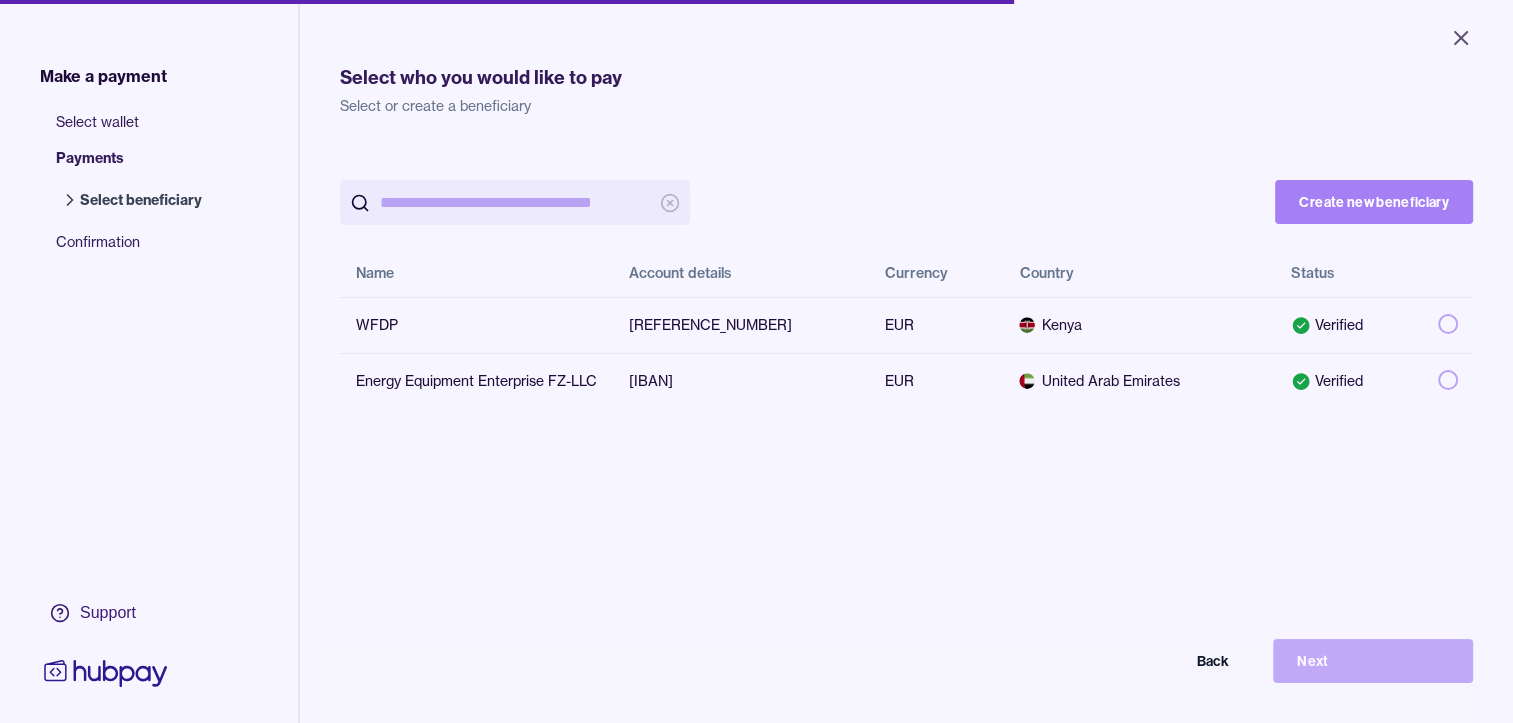 click on "Create new beneficiary" at bounding box center (1374, 202) 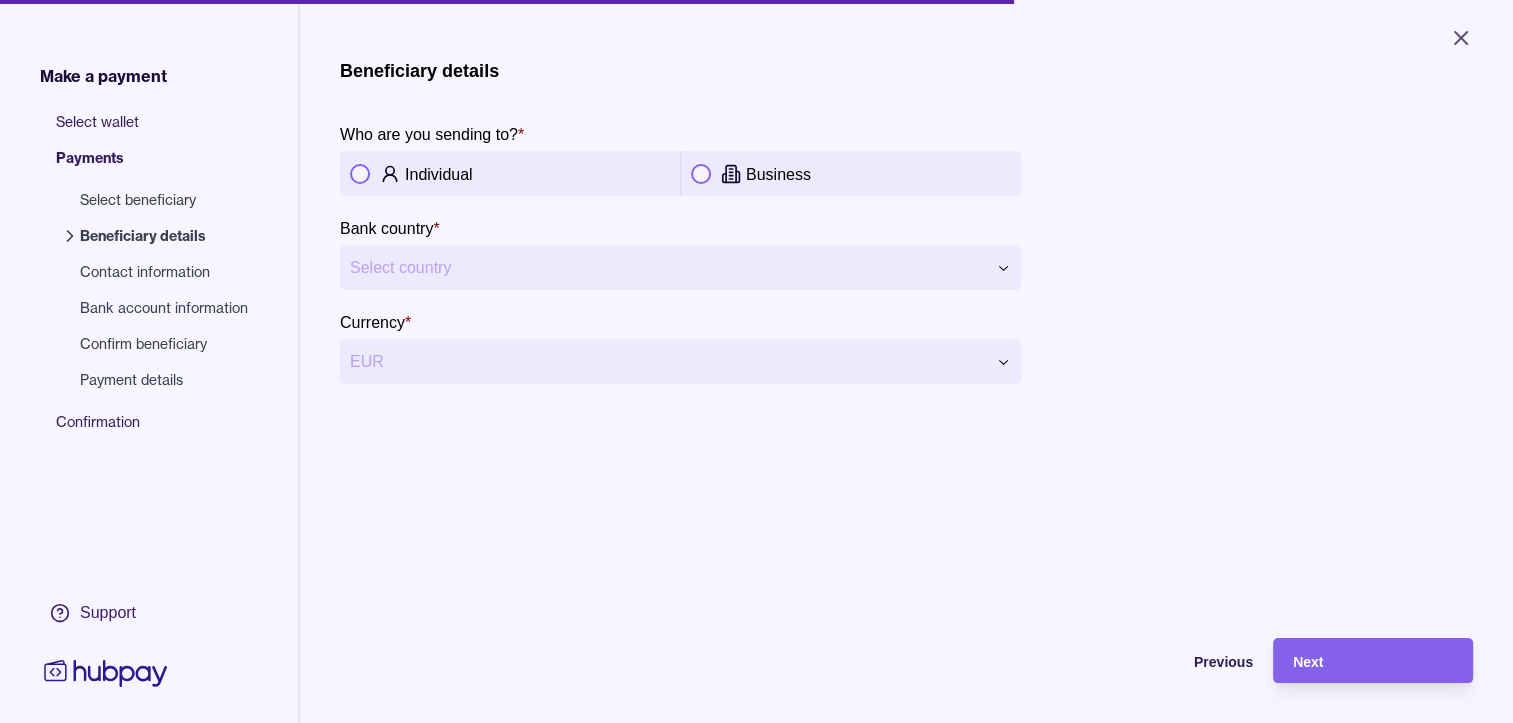 click at bounding box center (701, 174) 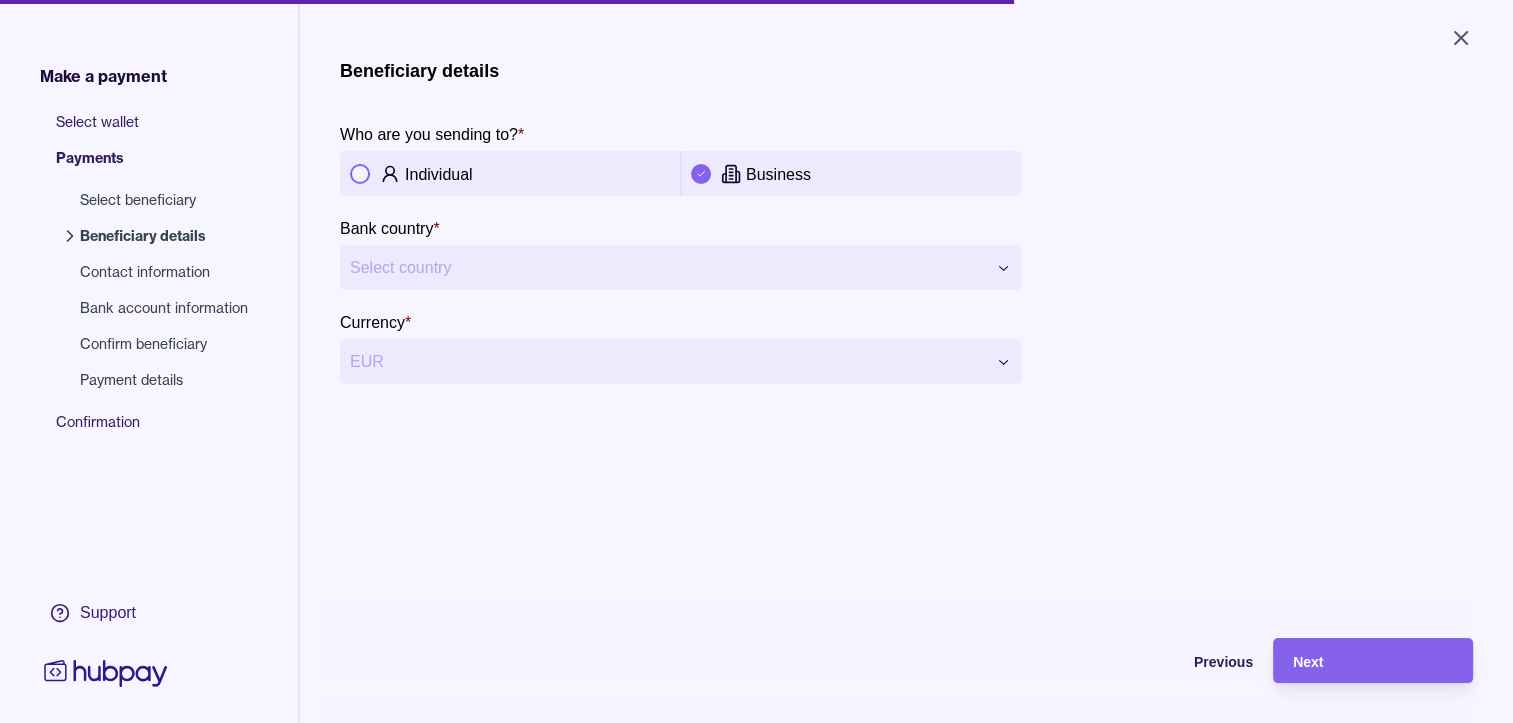 click on "**********" at bounding box center (756, 361) 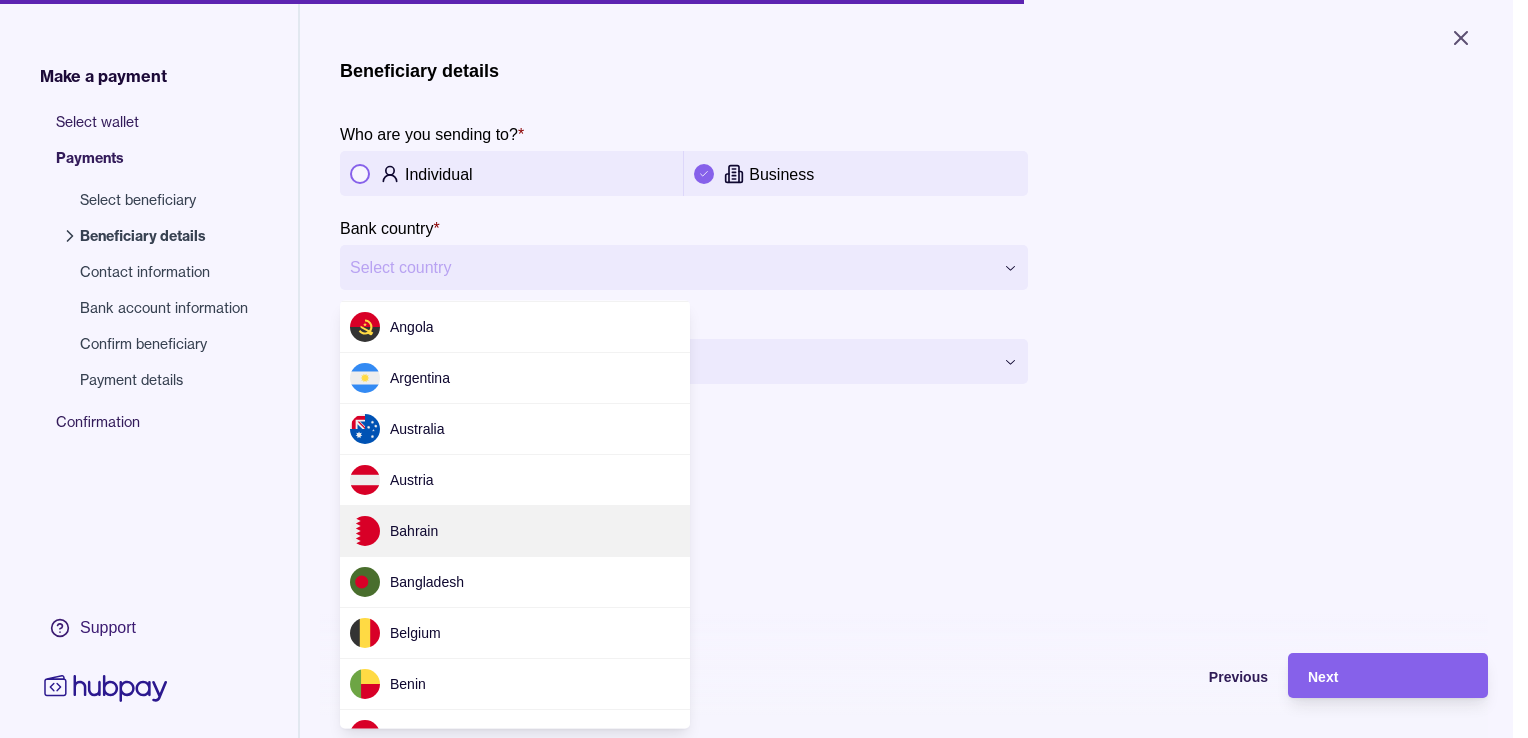 scroll, scrollTop: 200, scrollLeft: 0, axis: vertical 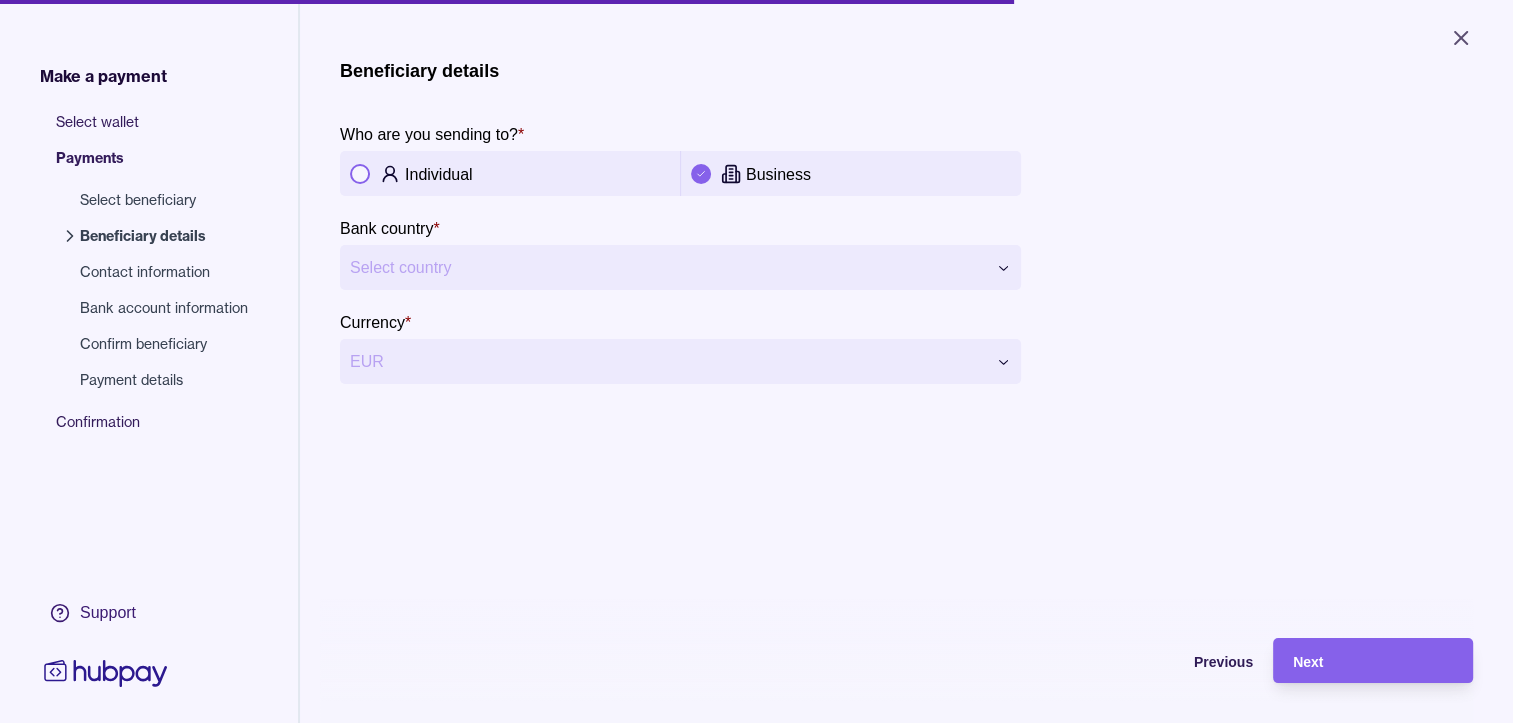 click on "**********" at bounding box center [756, 361] 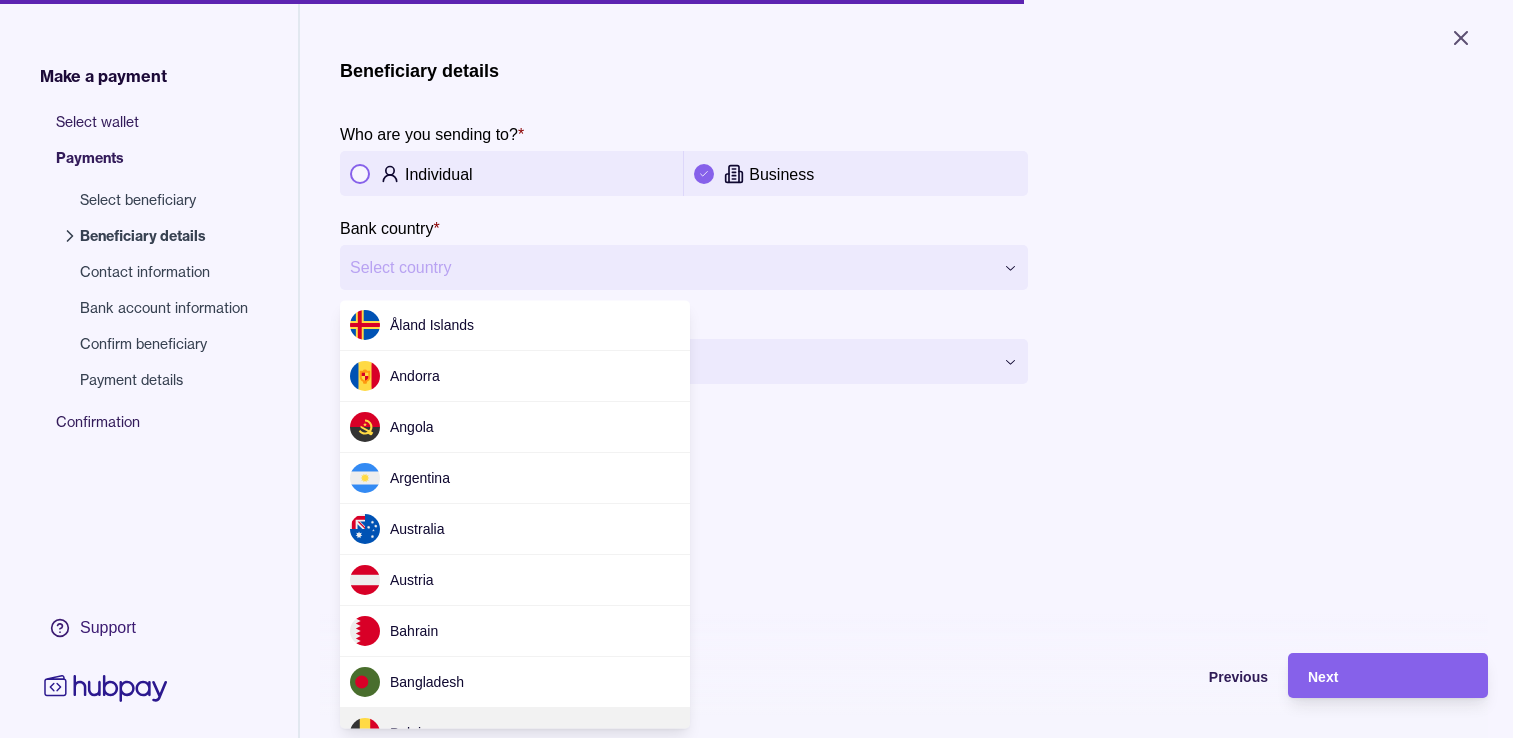 scroll, scrollTop: 28, scrollLeft: 0, axis: vertical 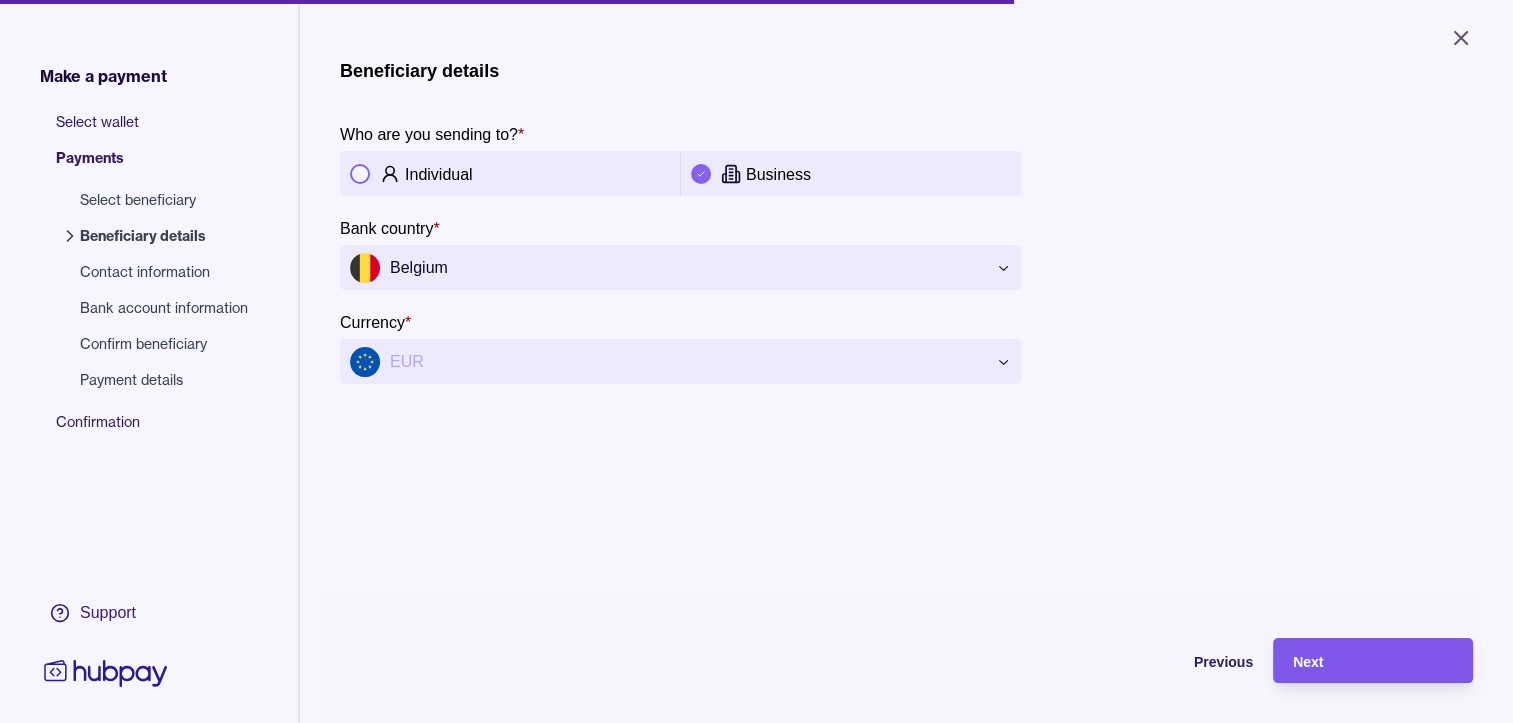 click on "Next" at bounding box center [1373, 661] 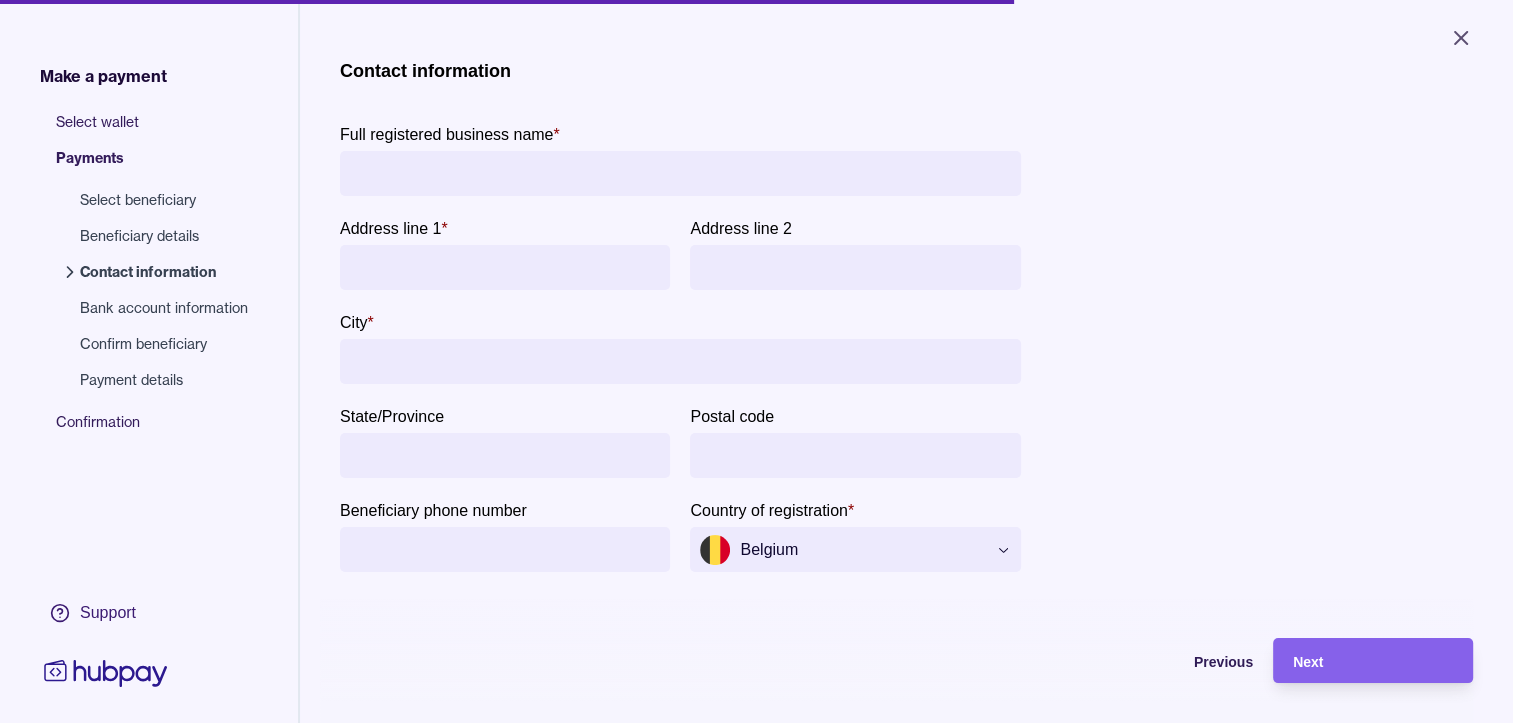 click on "Full registered business name  *" at bounding box center (680, 173) 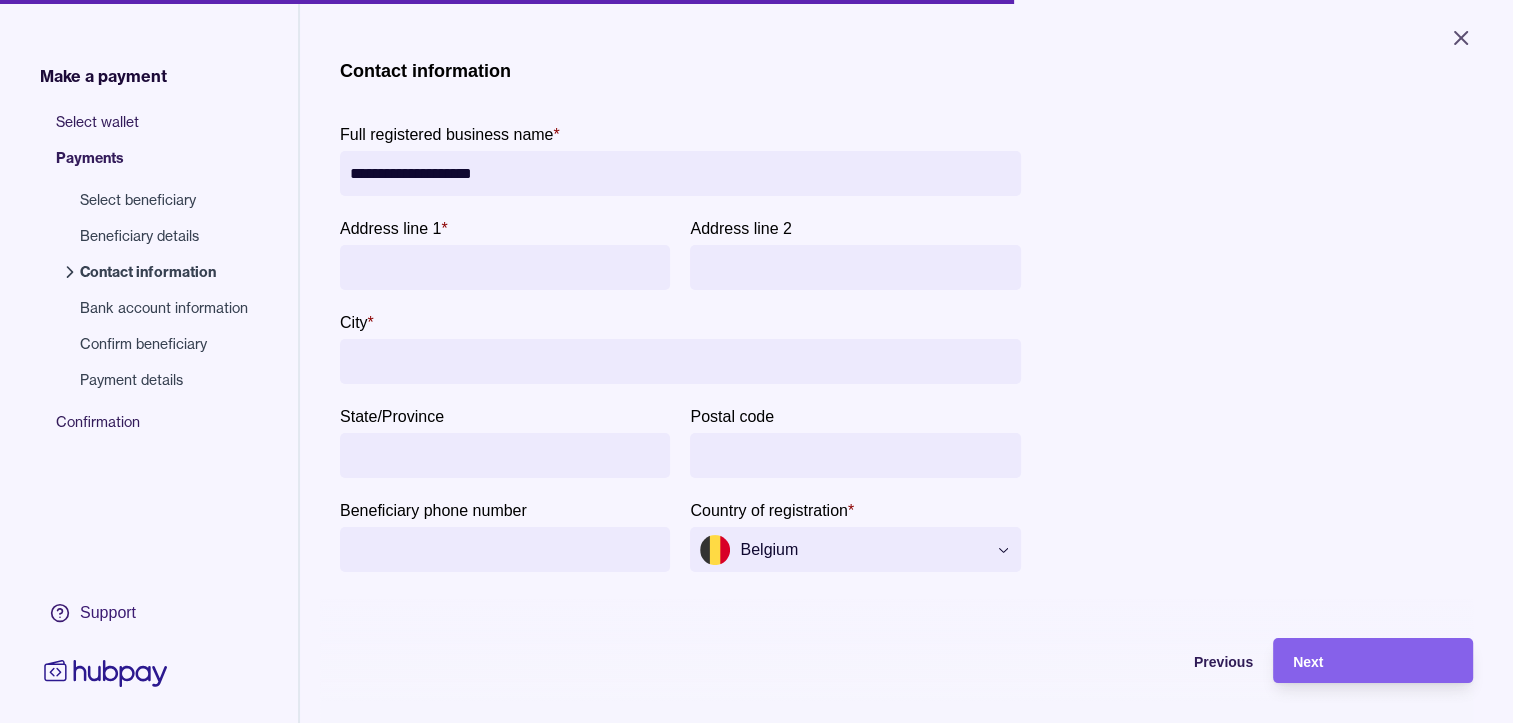 type on "**********" 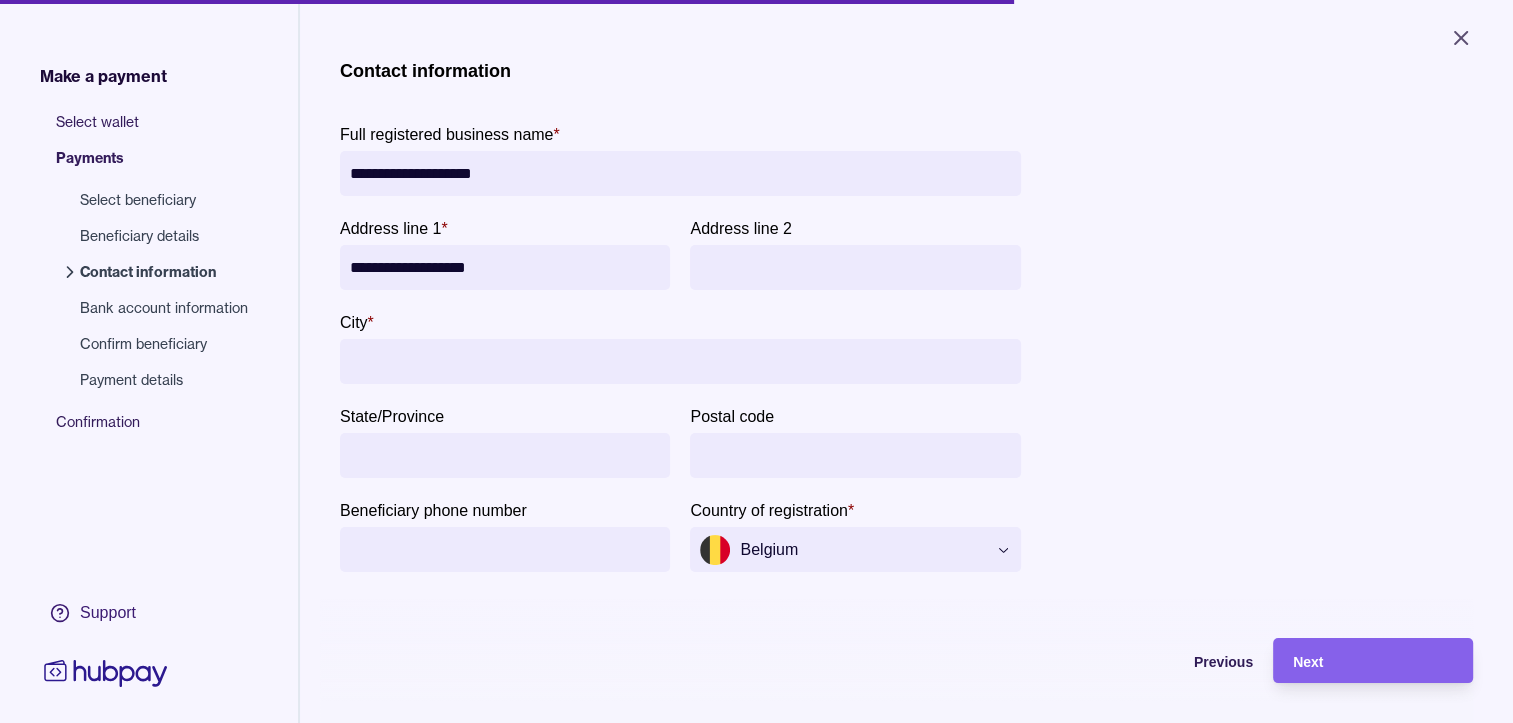type on "*******" 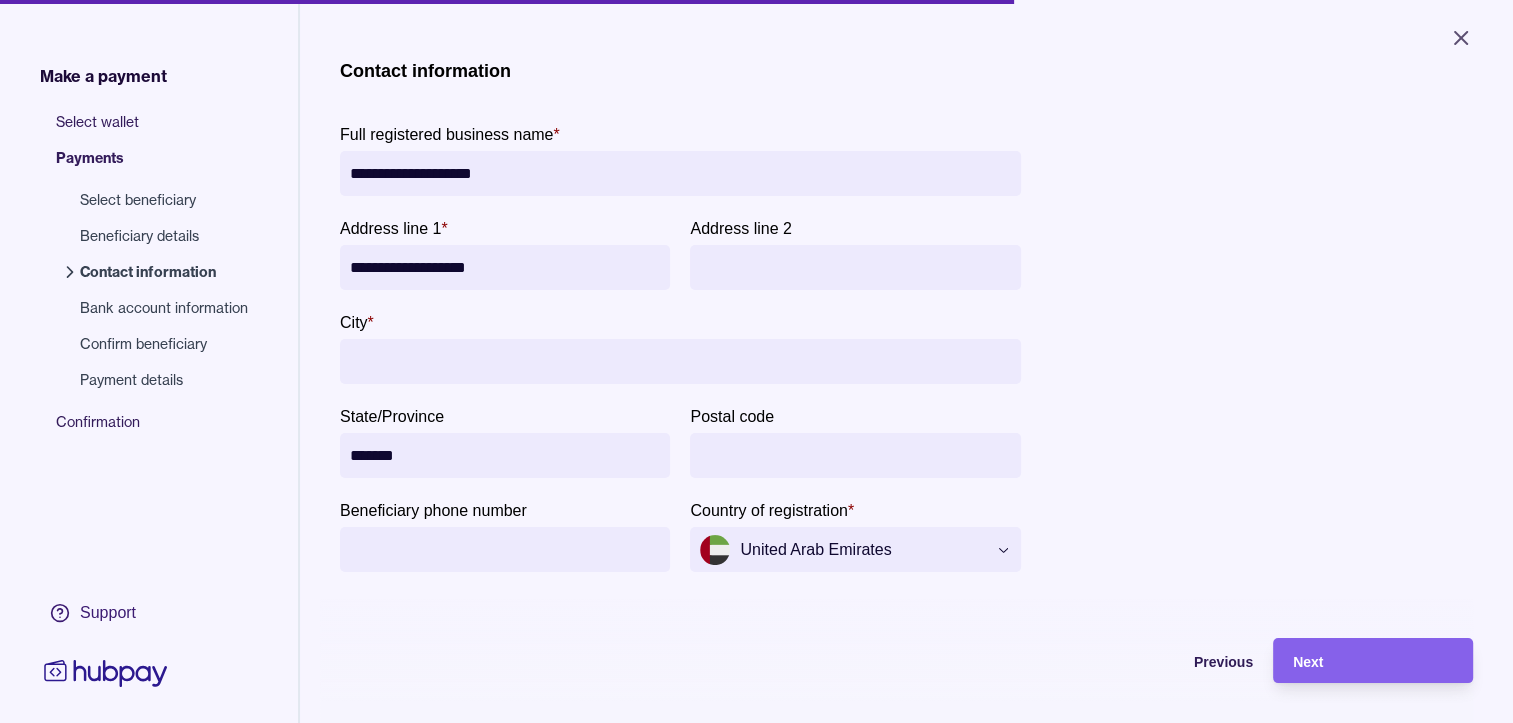click on "Address line 2" at bounding box center (855, 267) 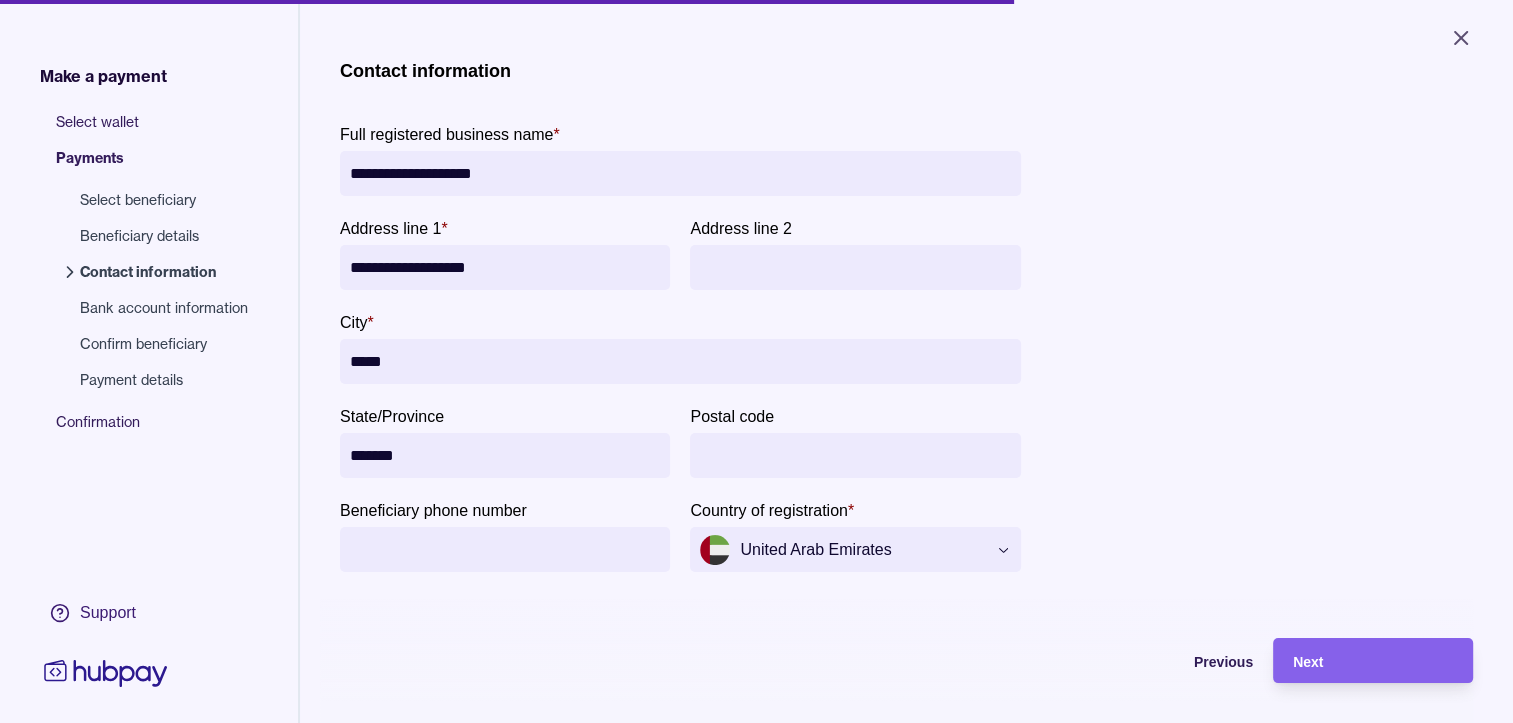 type on "*****" 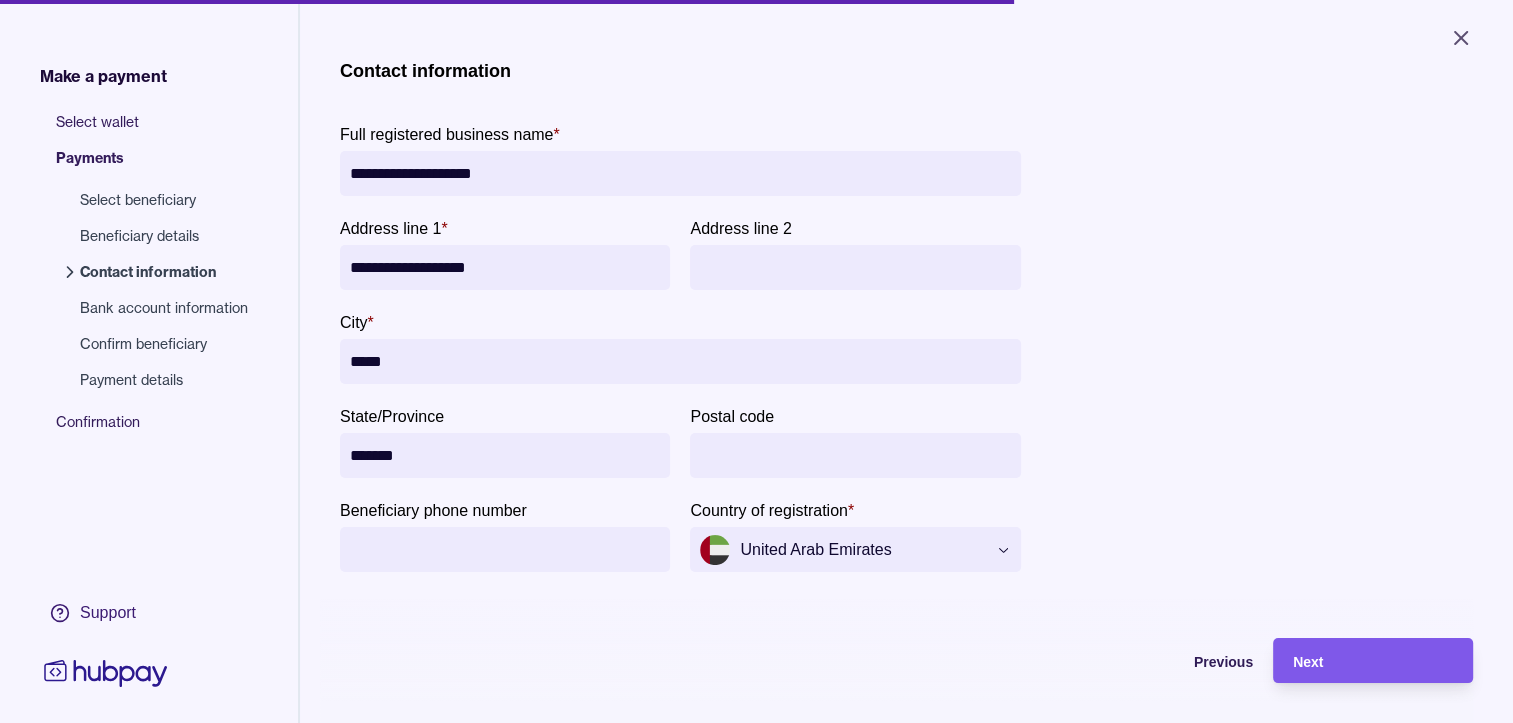 click on "Next" at bounding box center [1373, 661] 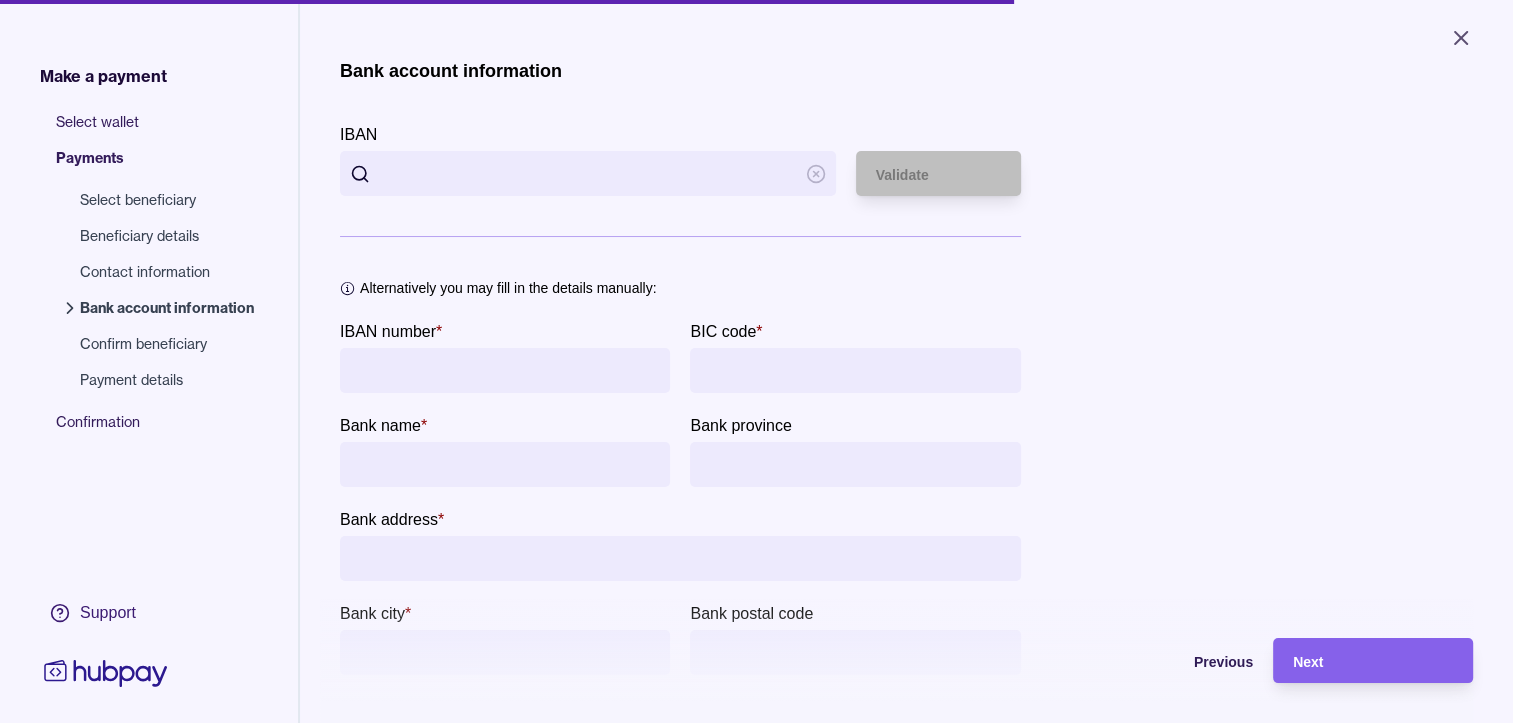 click on "IBAN number  *" at bounding box center [505, 370] 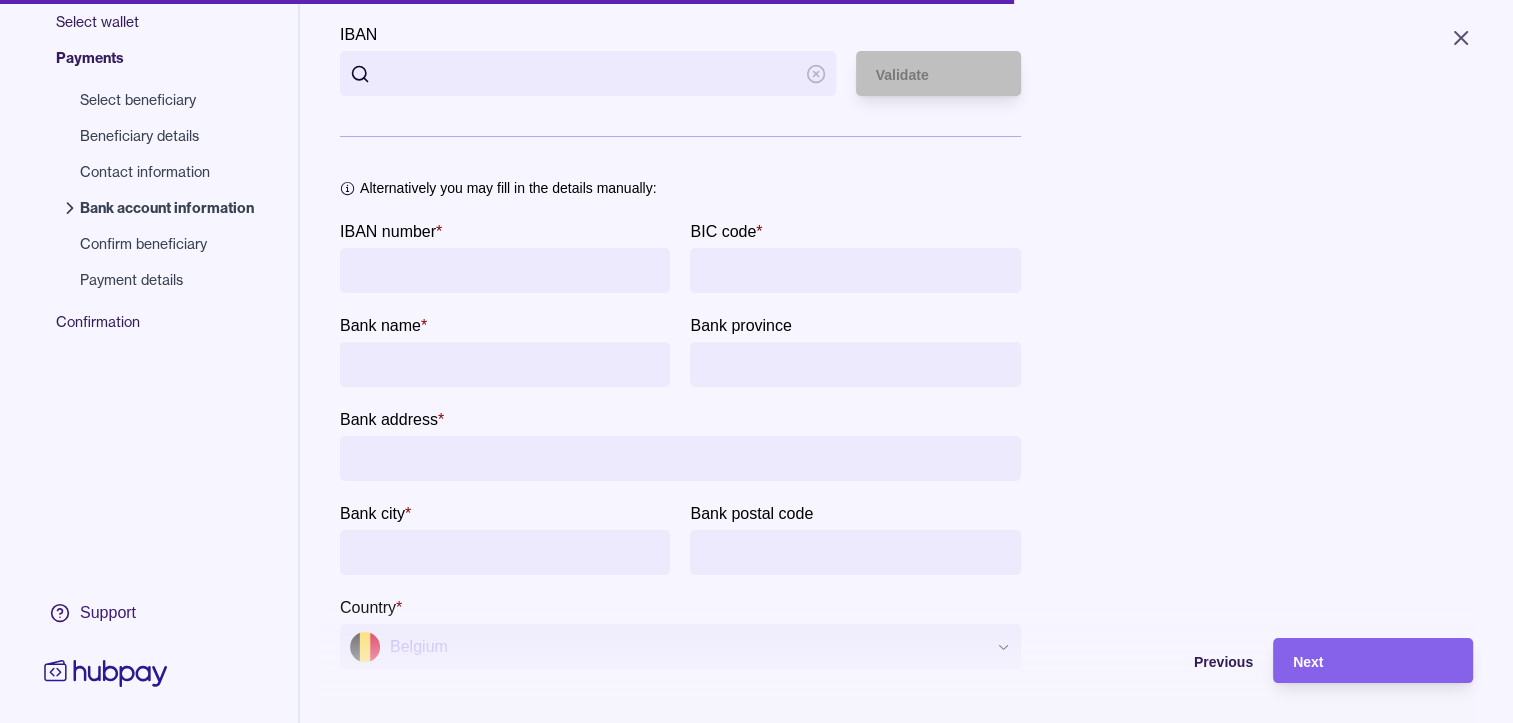 click on "Bank address  *" at bounding box center [680, 458] 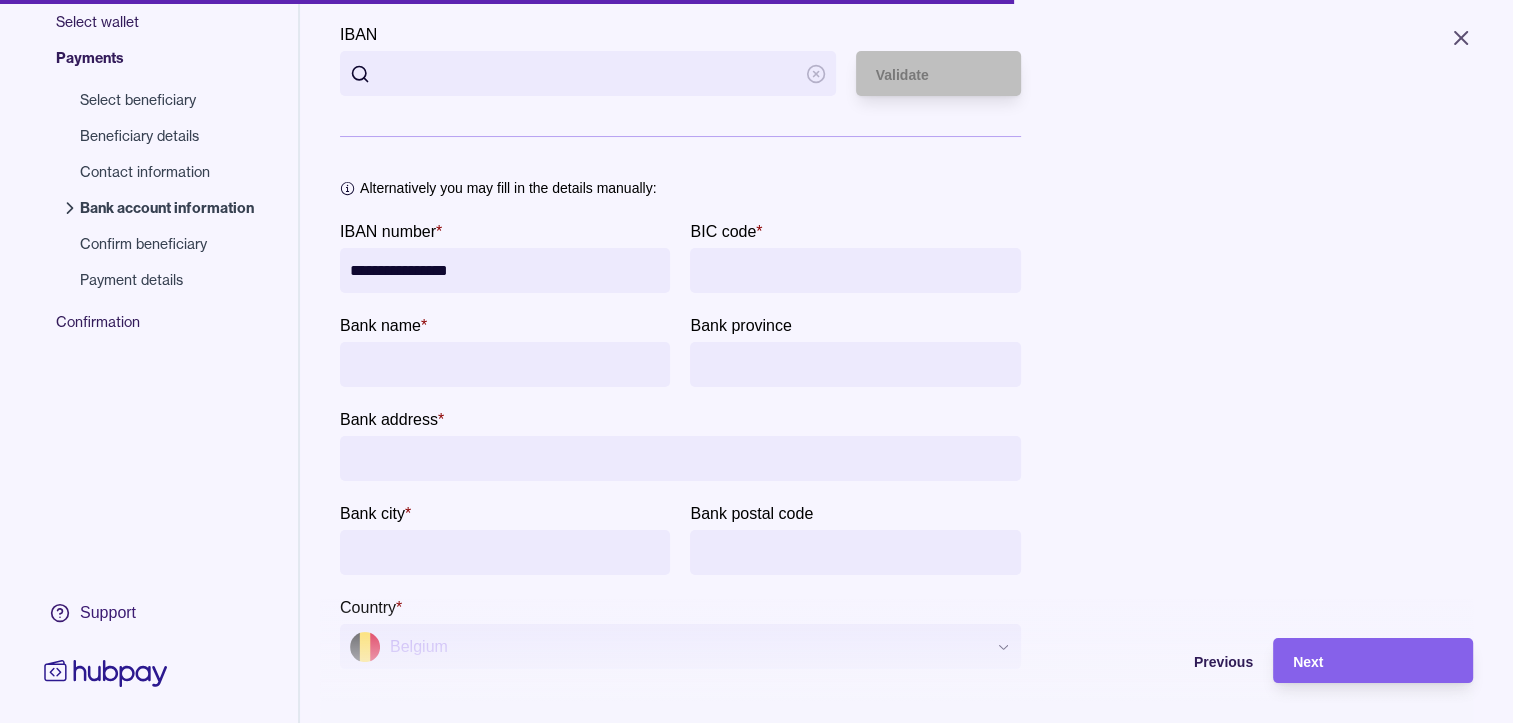 type on "**********" 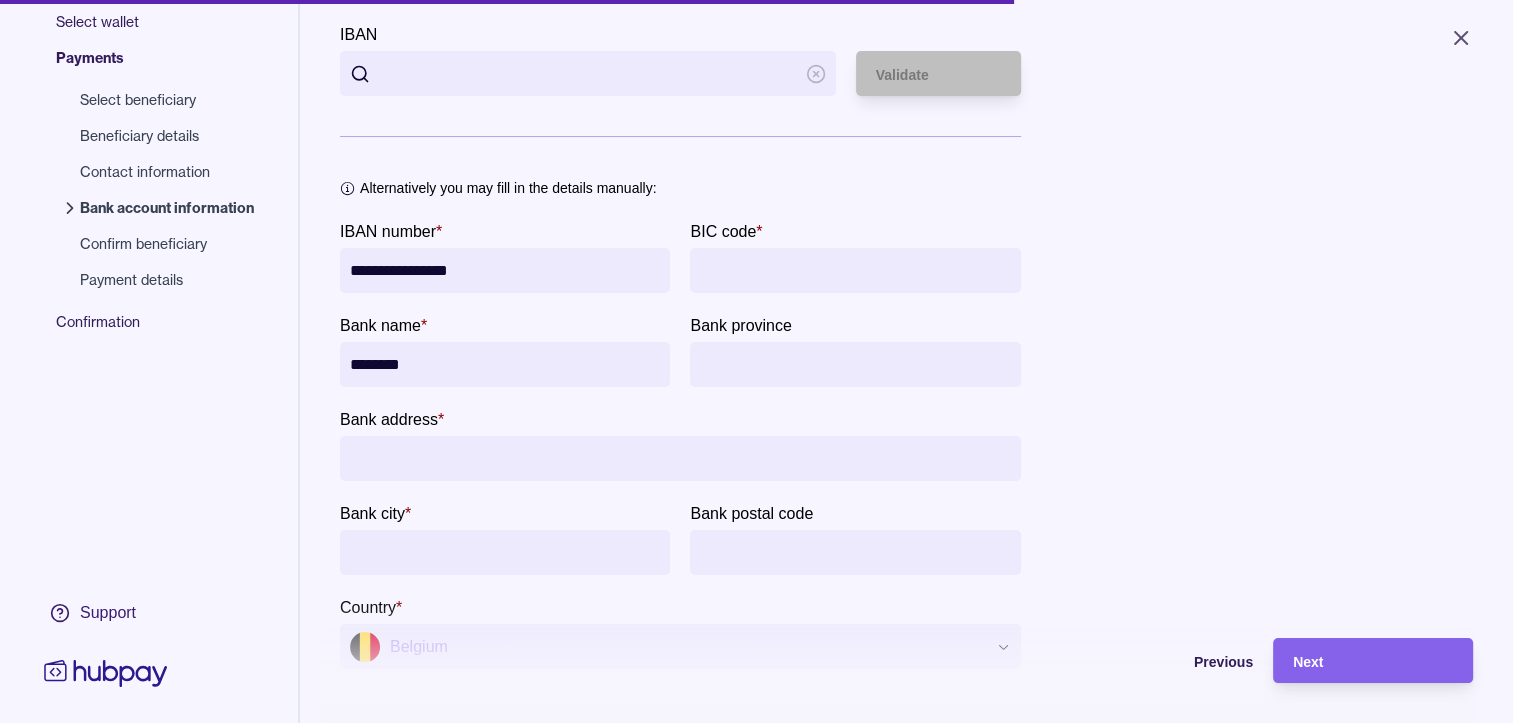 drag, startPoint x: 446, startPoint y: 362, endPoint x: 234, endPoint y: 365, distance: 212.02122 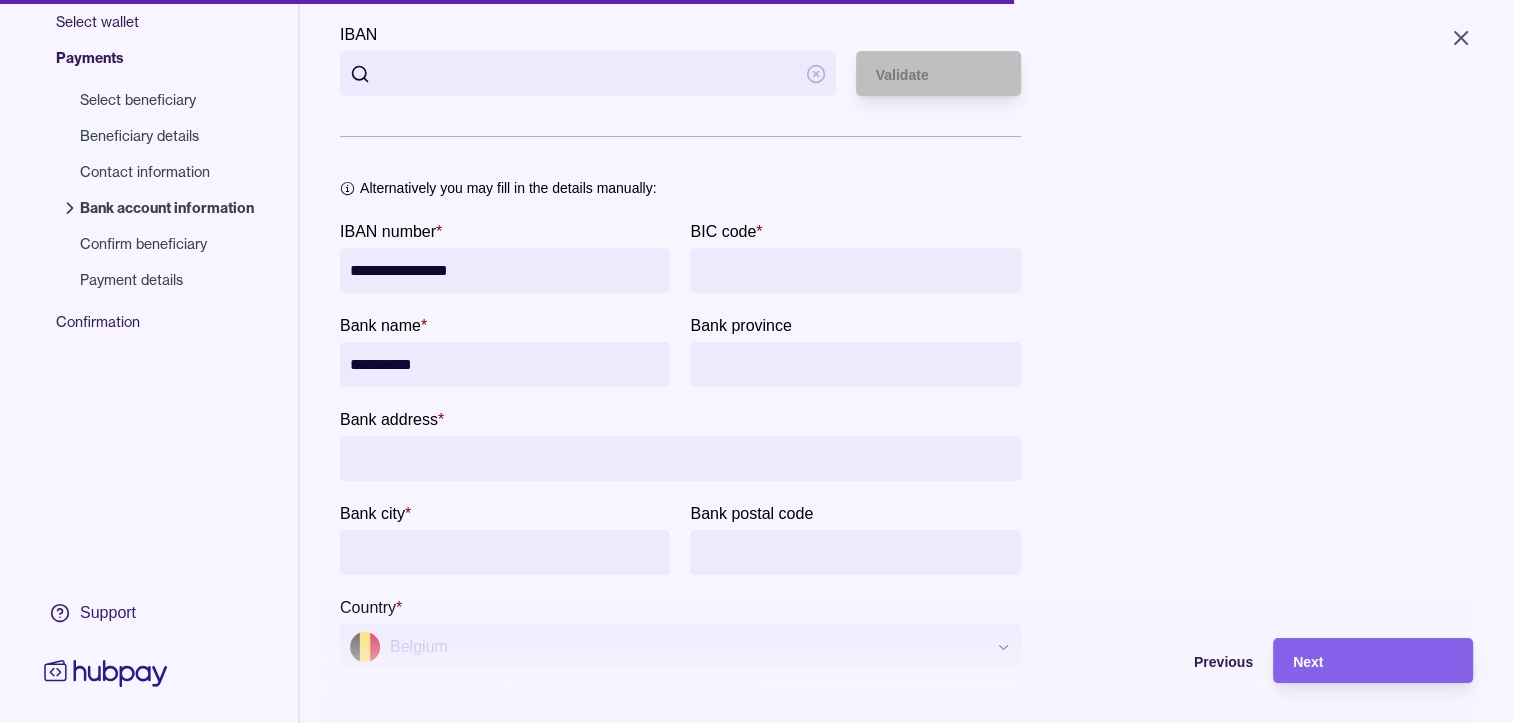 type on "**********" 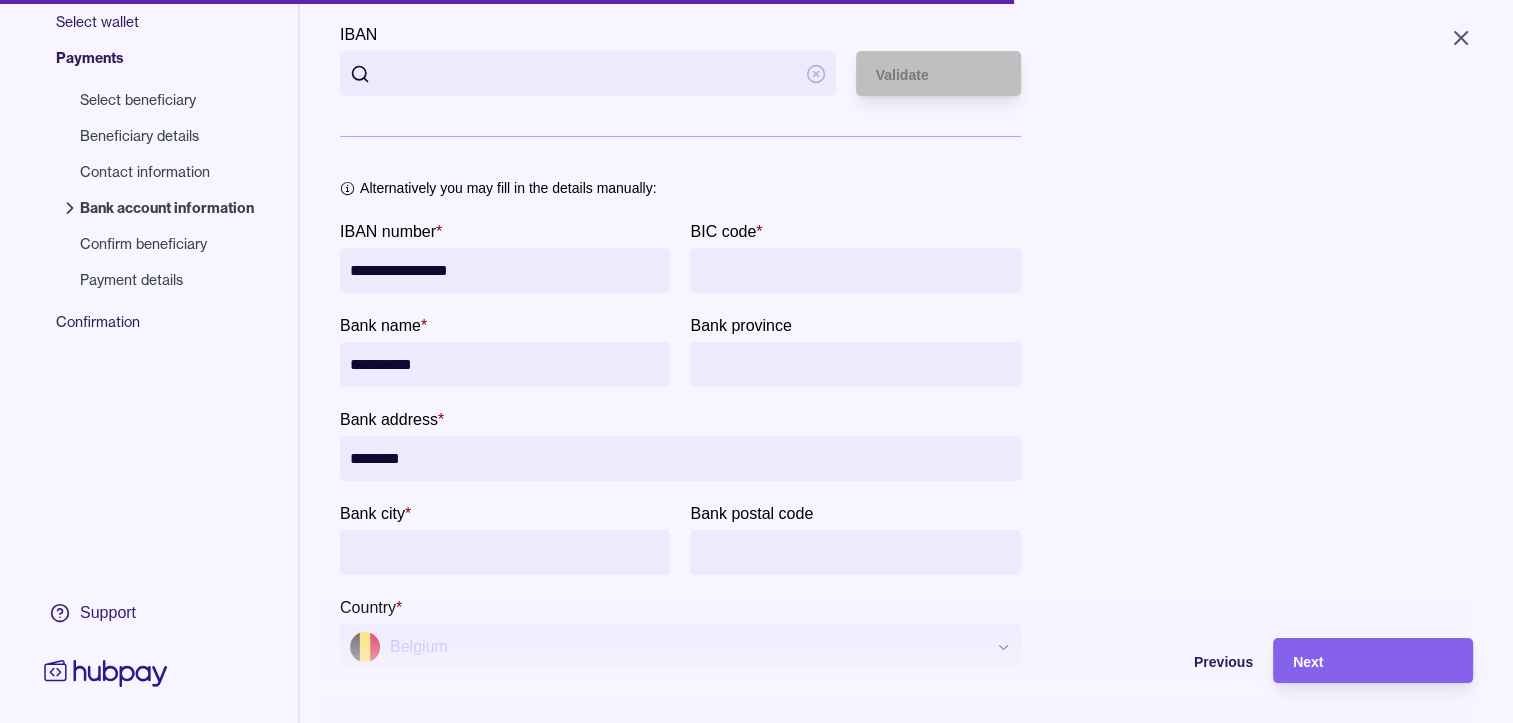 type on "********" 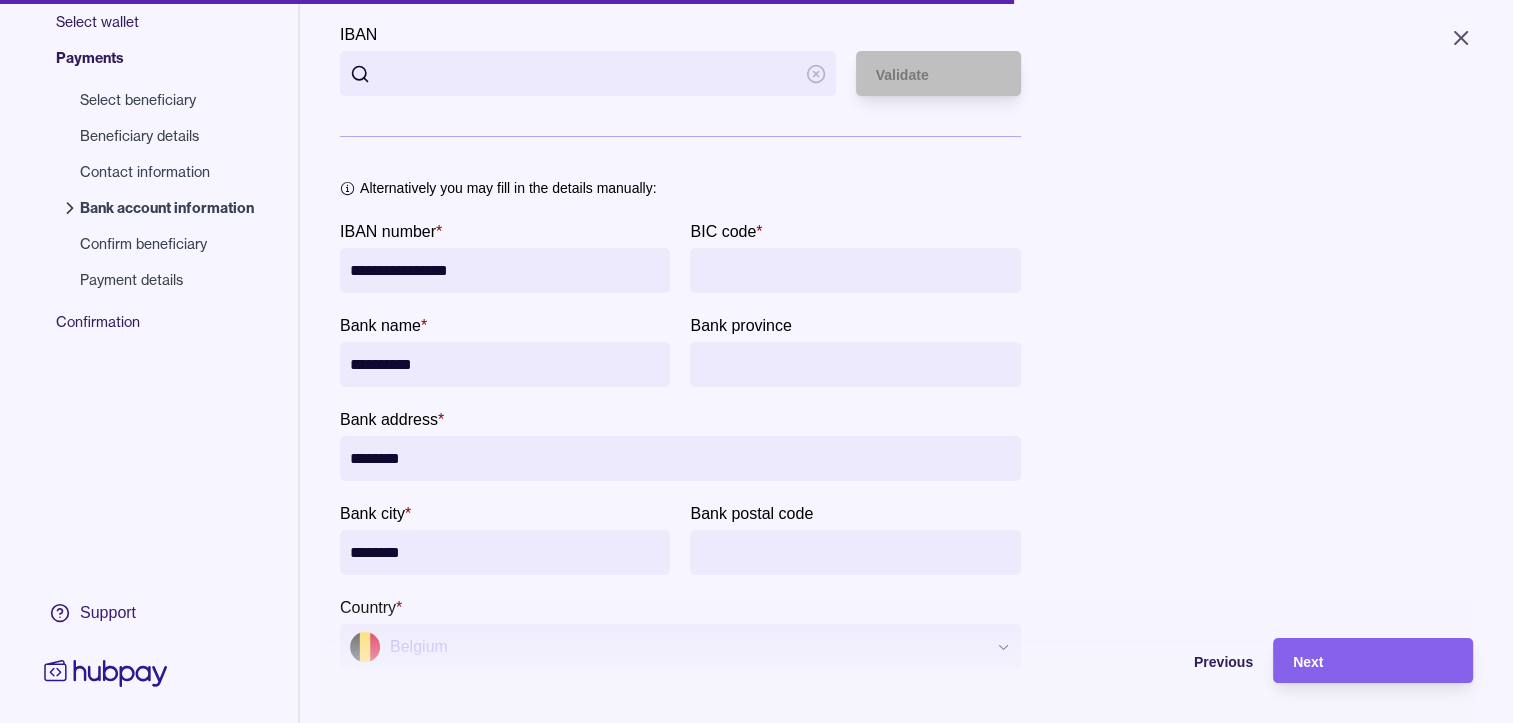 type on "********" 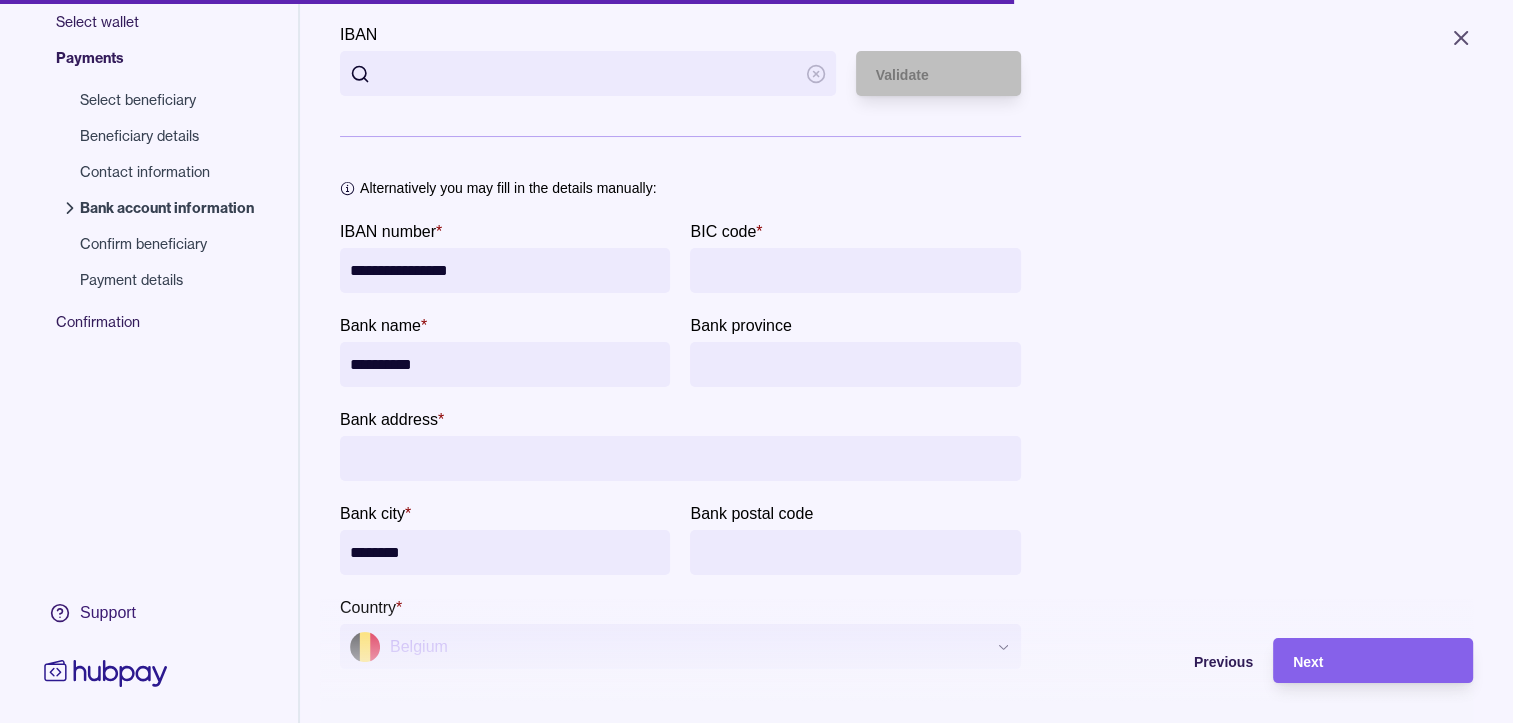 paste on "********" 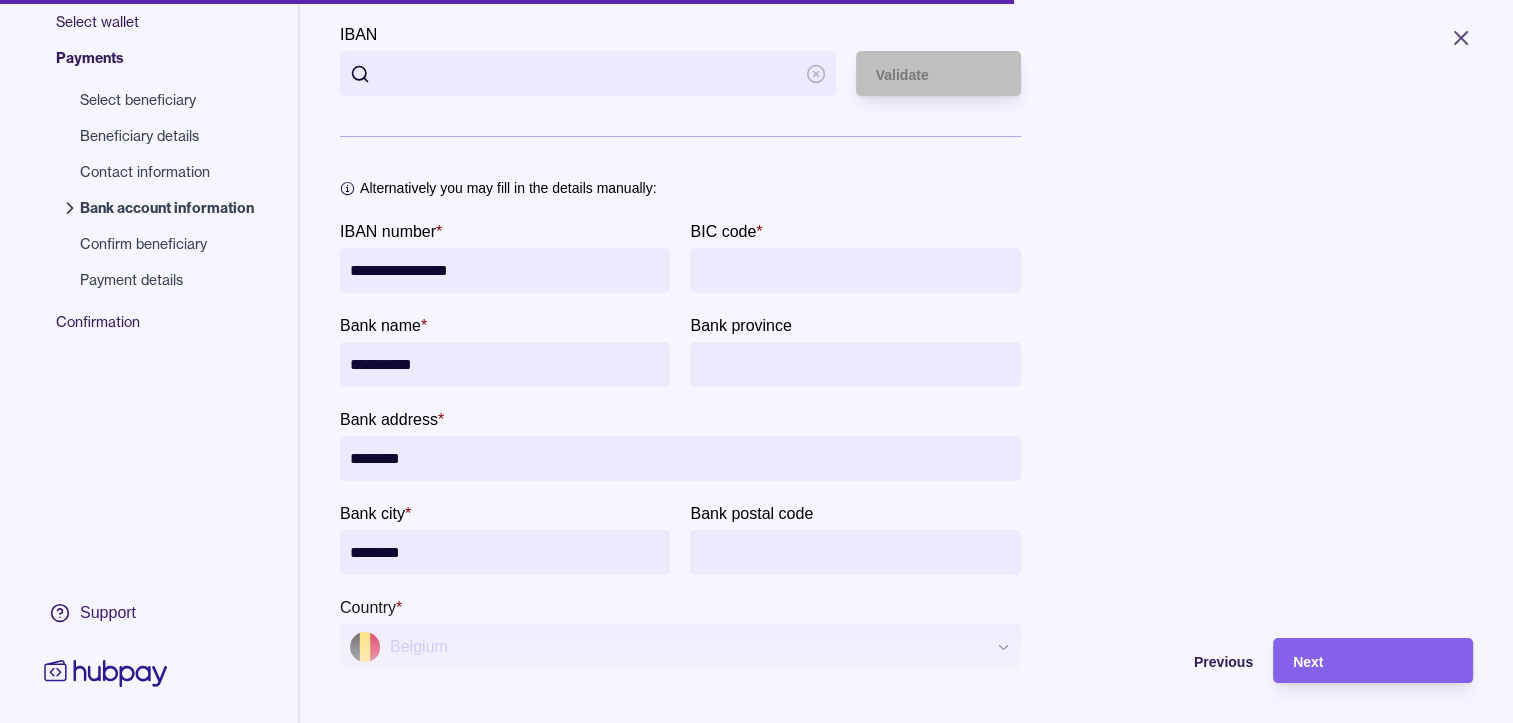 click on "Bank postal code" at bounding box center [855, 552] 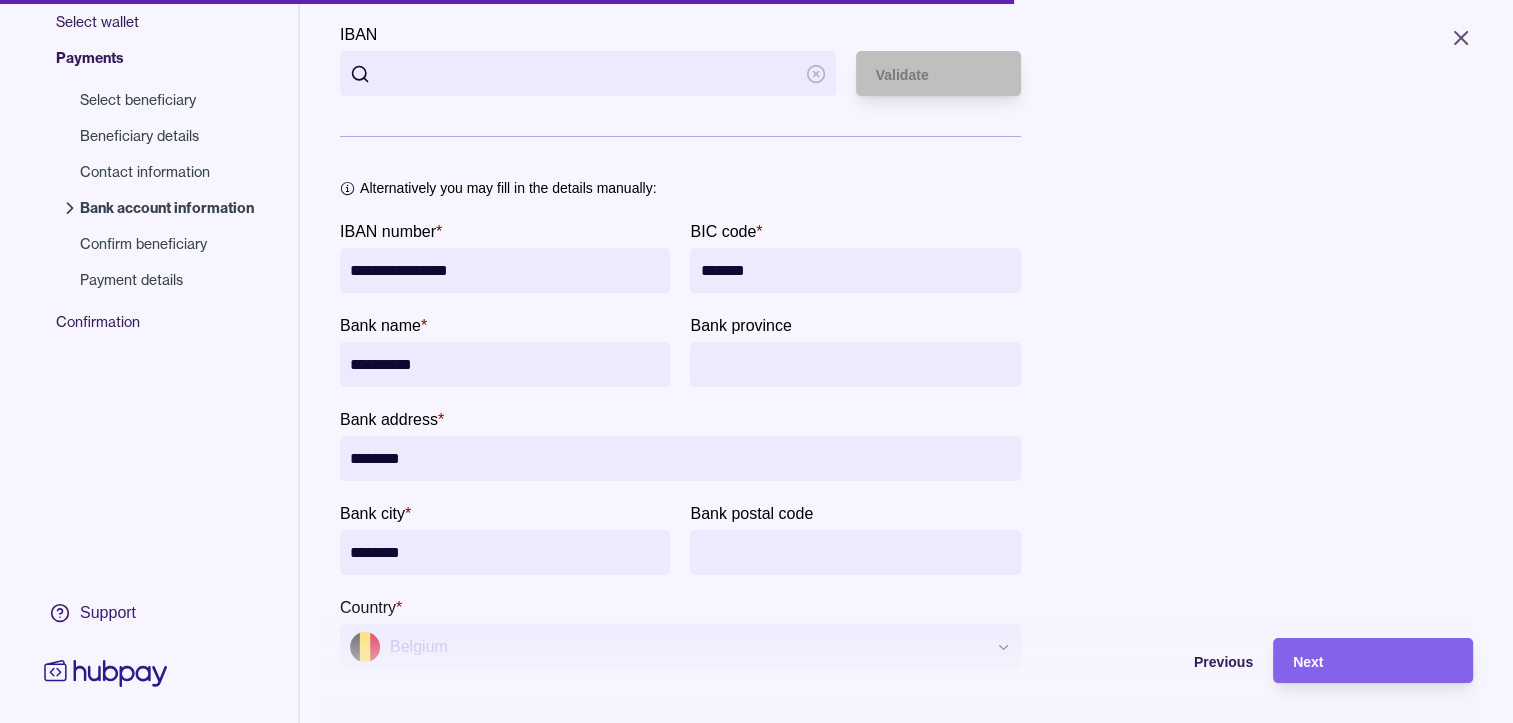 drag, startPoint x: 678, startPoint y: 267, endPoint x: 630, endPoint y: 267, distance: 48 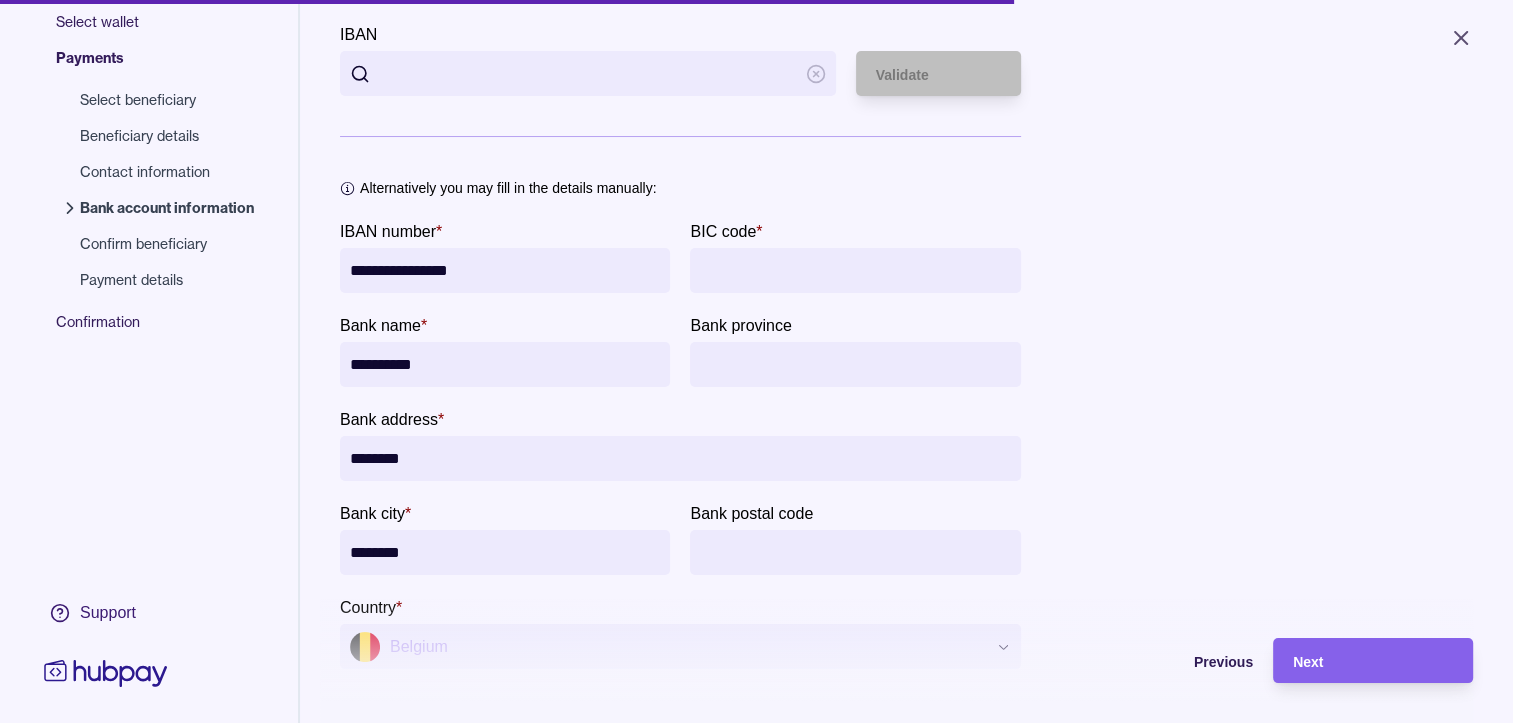 paste on "********" 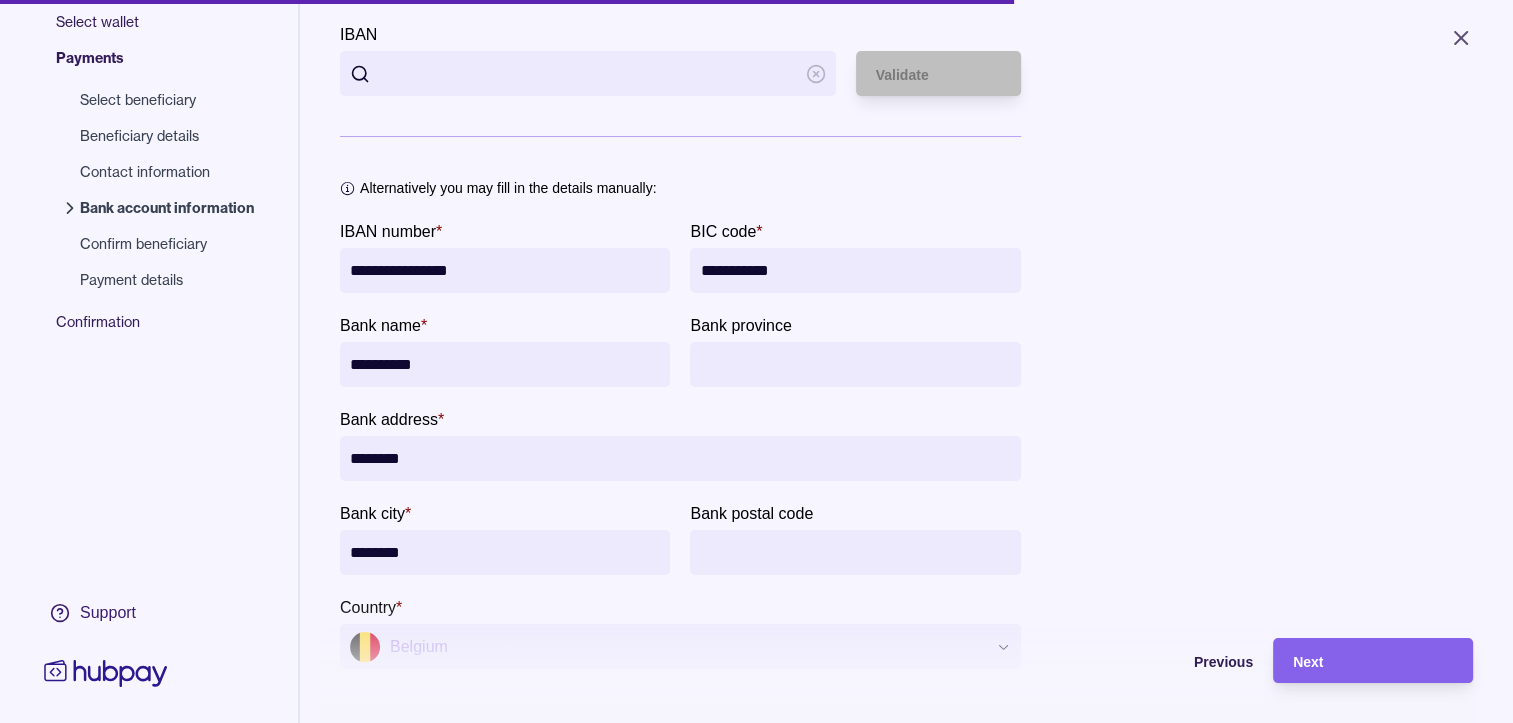type on "**********" 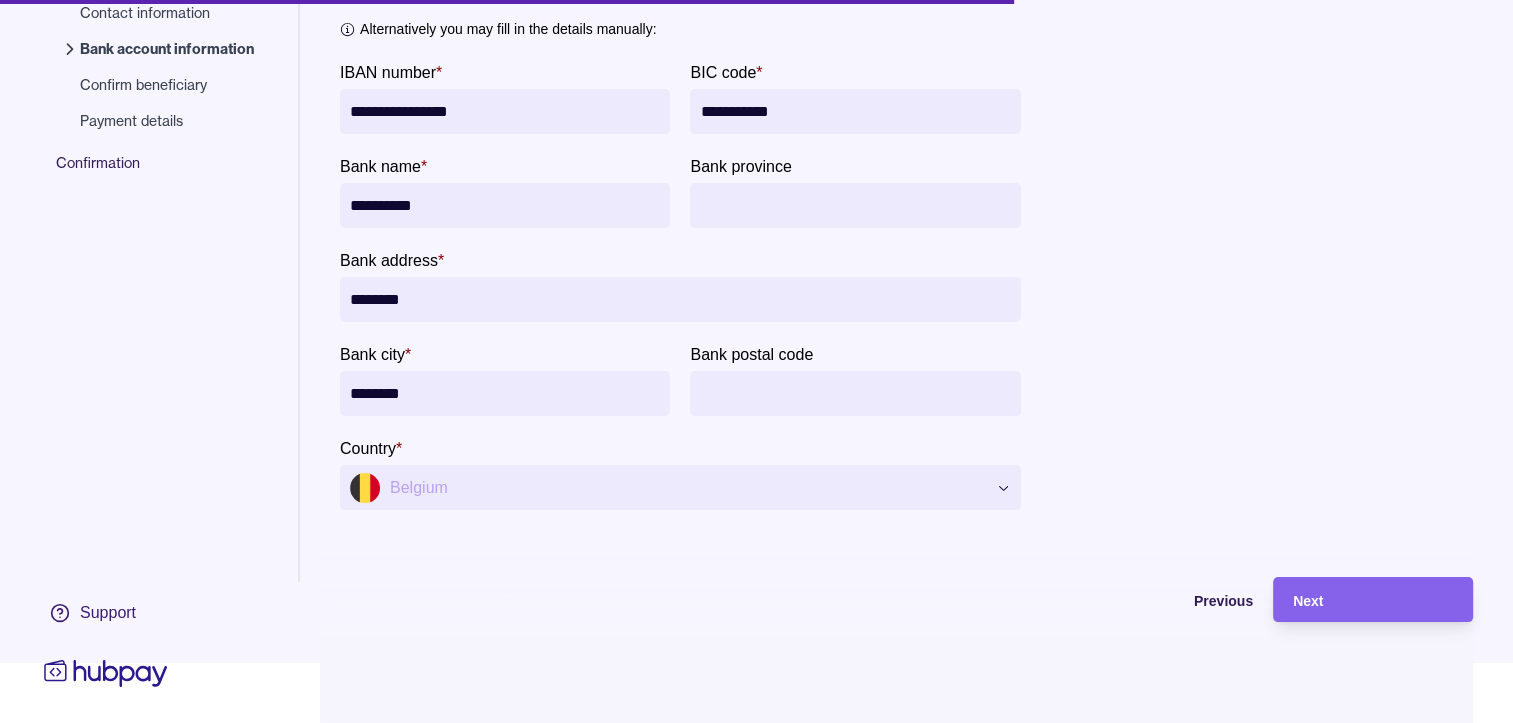 scroll, scrollTop: 95, scrollLeft: 0, axis: vertical 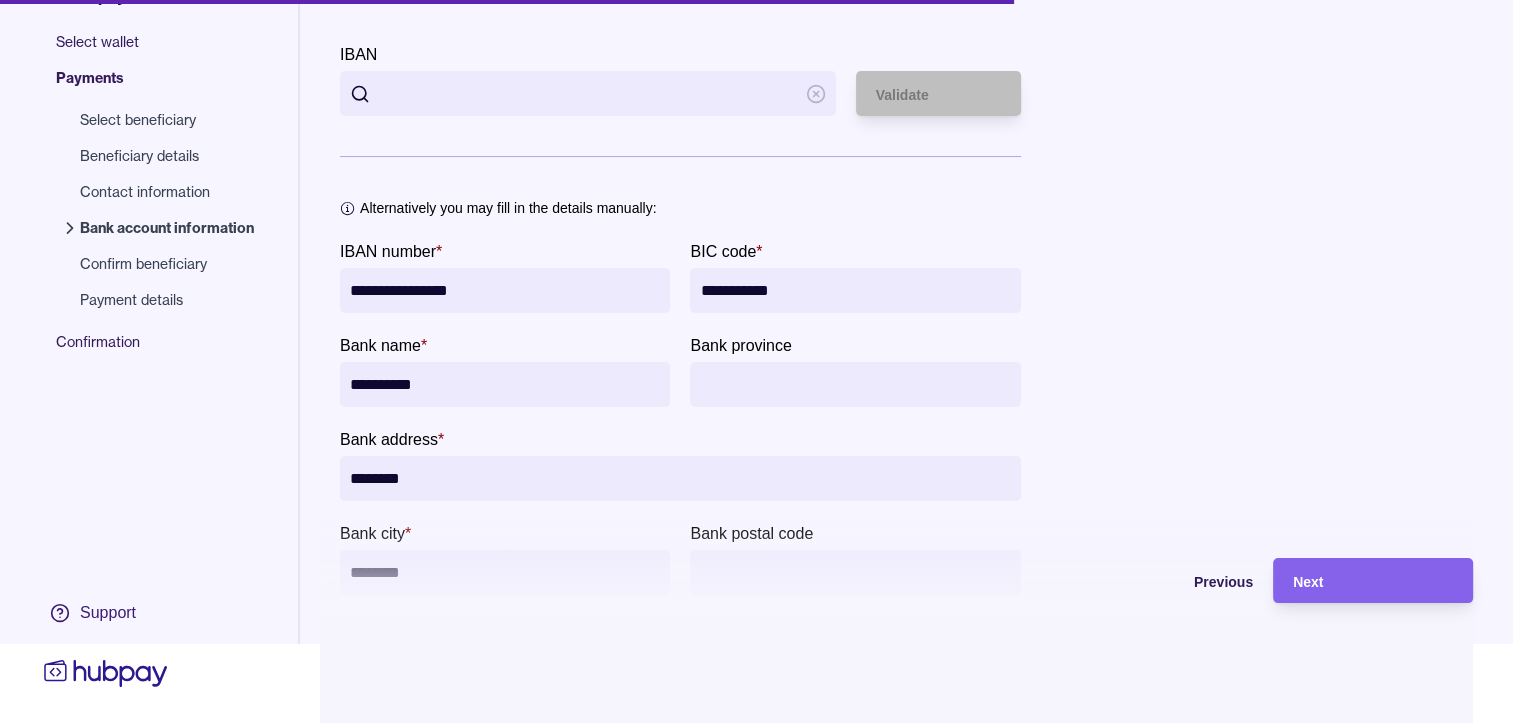 drag, startPoint x: 425, startPoint y: 272, endPoint x: 451, endPoint y: 271, distance: 26.019224 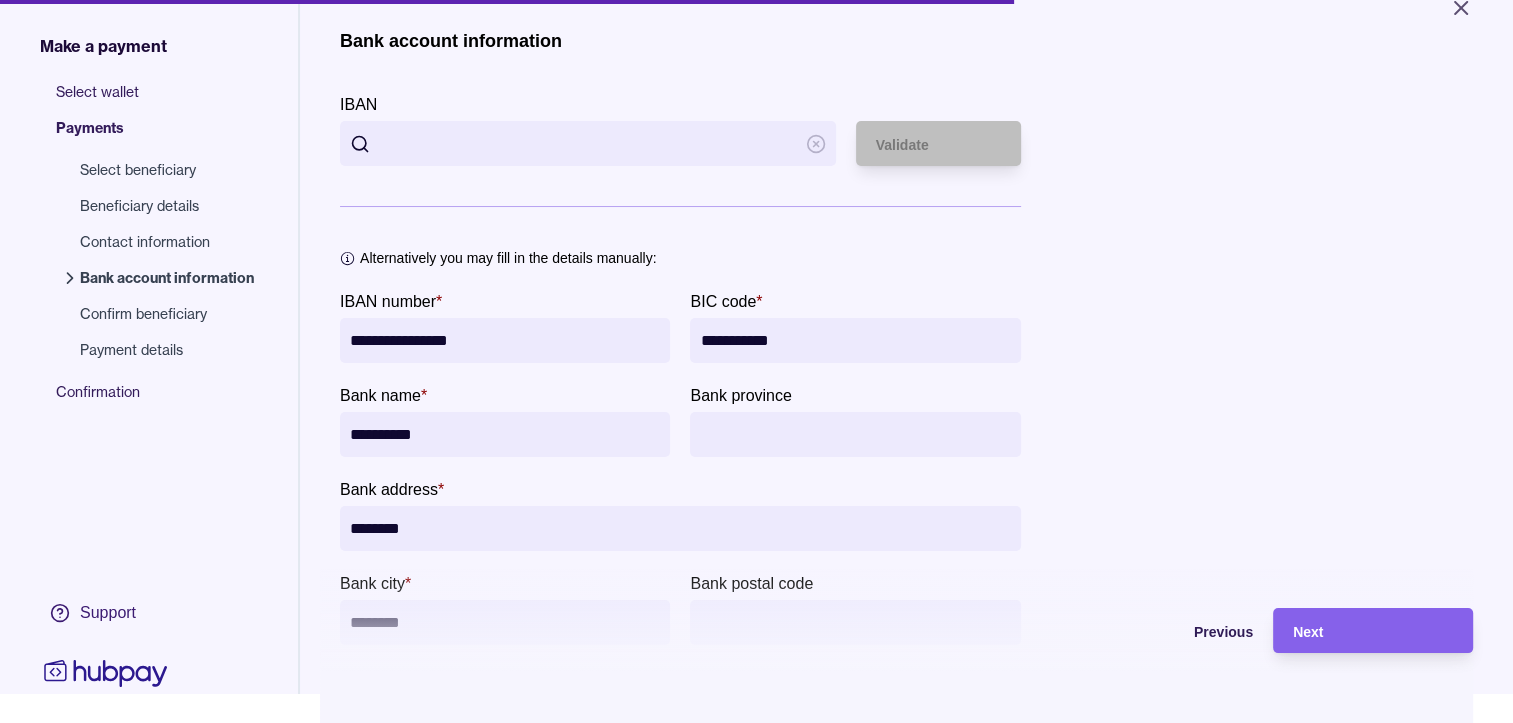 scroll, scrollTop: 0, scrollLeft: 0, axis: both 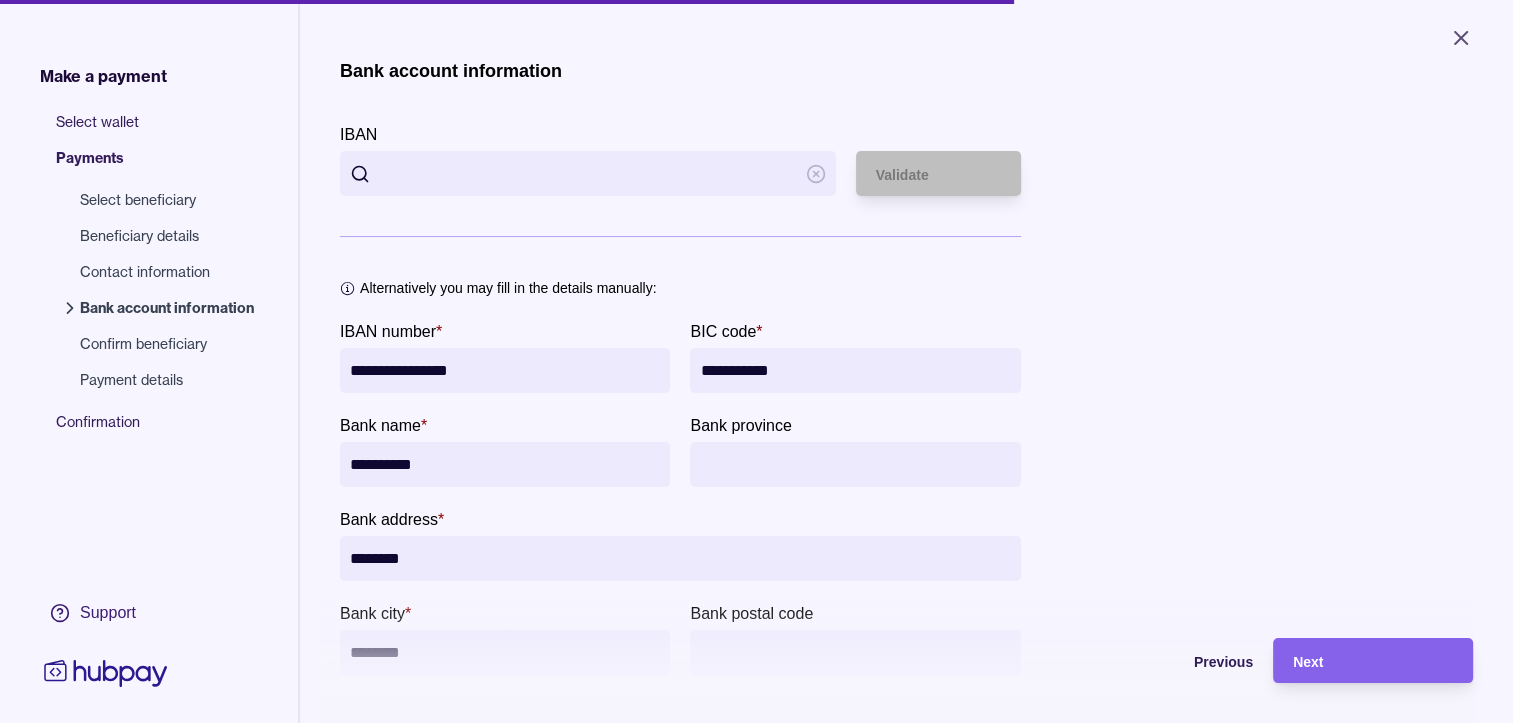 click on "IBAN" at bounding box center [588, 173] 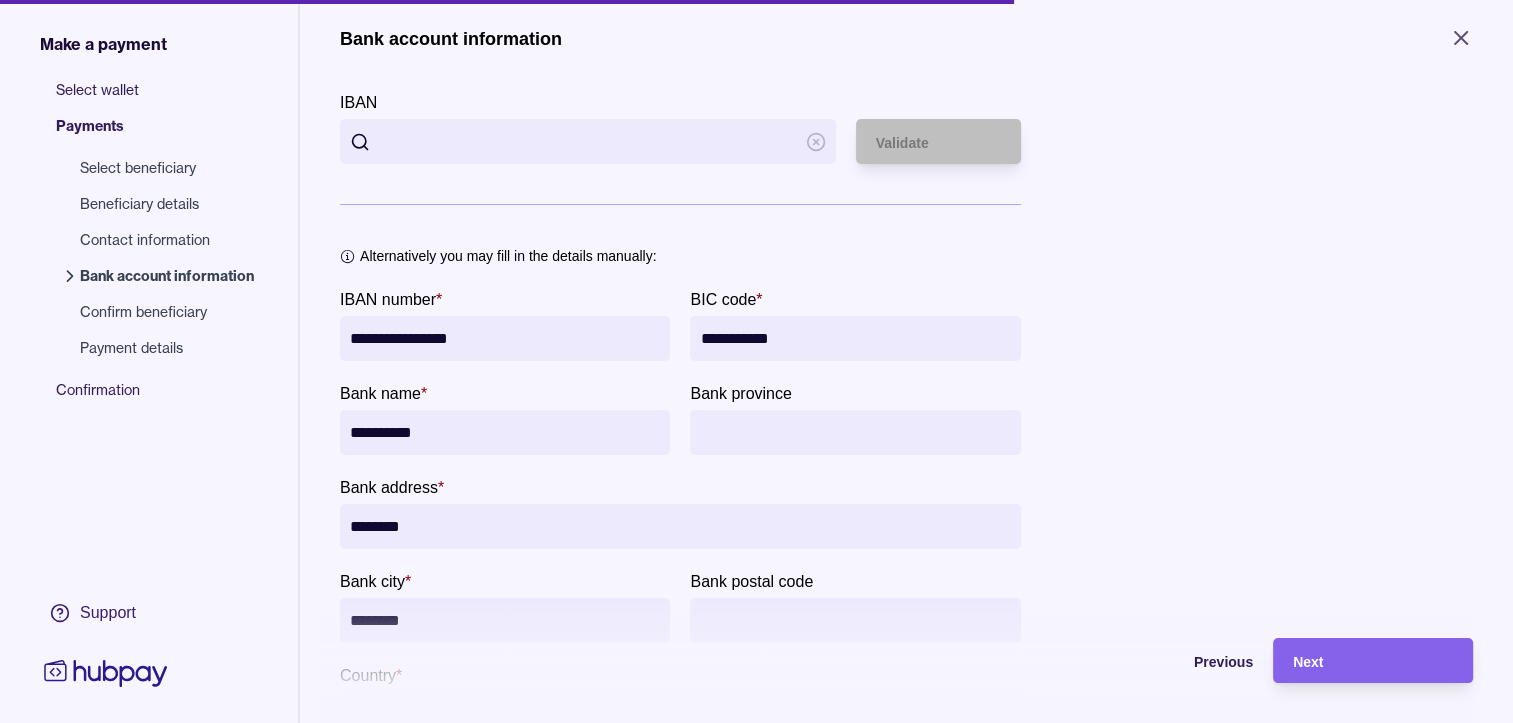 scroll, scrollTop: 0, scrollLeft: 0, axis: both 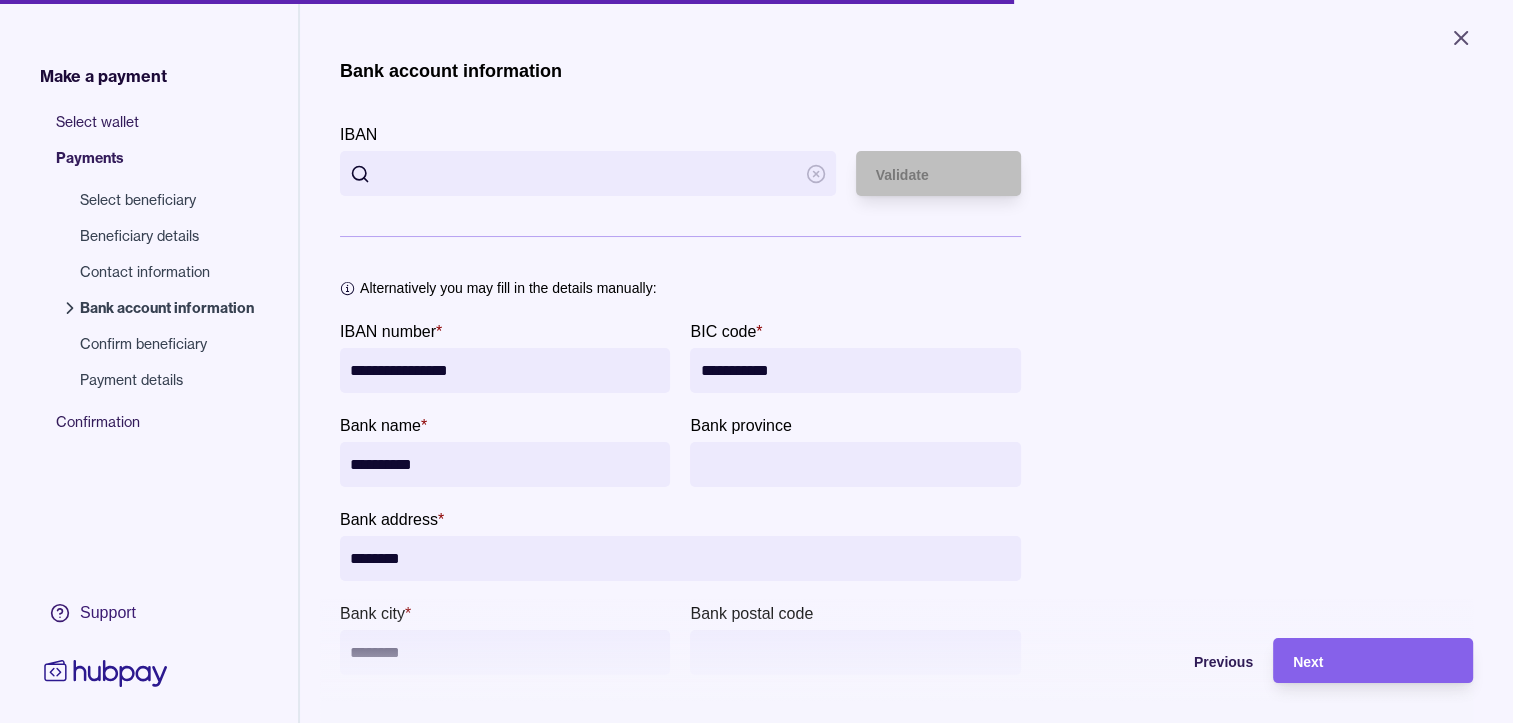 drag, startPoint x: 508, startPoint y: 372, endPoint x: 290, endPoint y: 369, distance: 218.02065 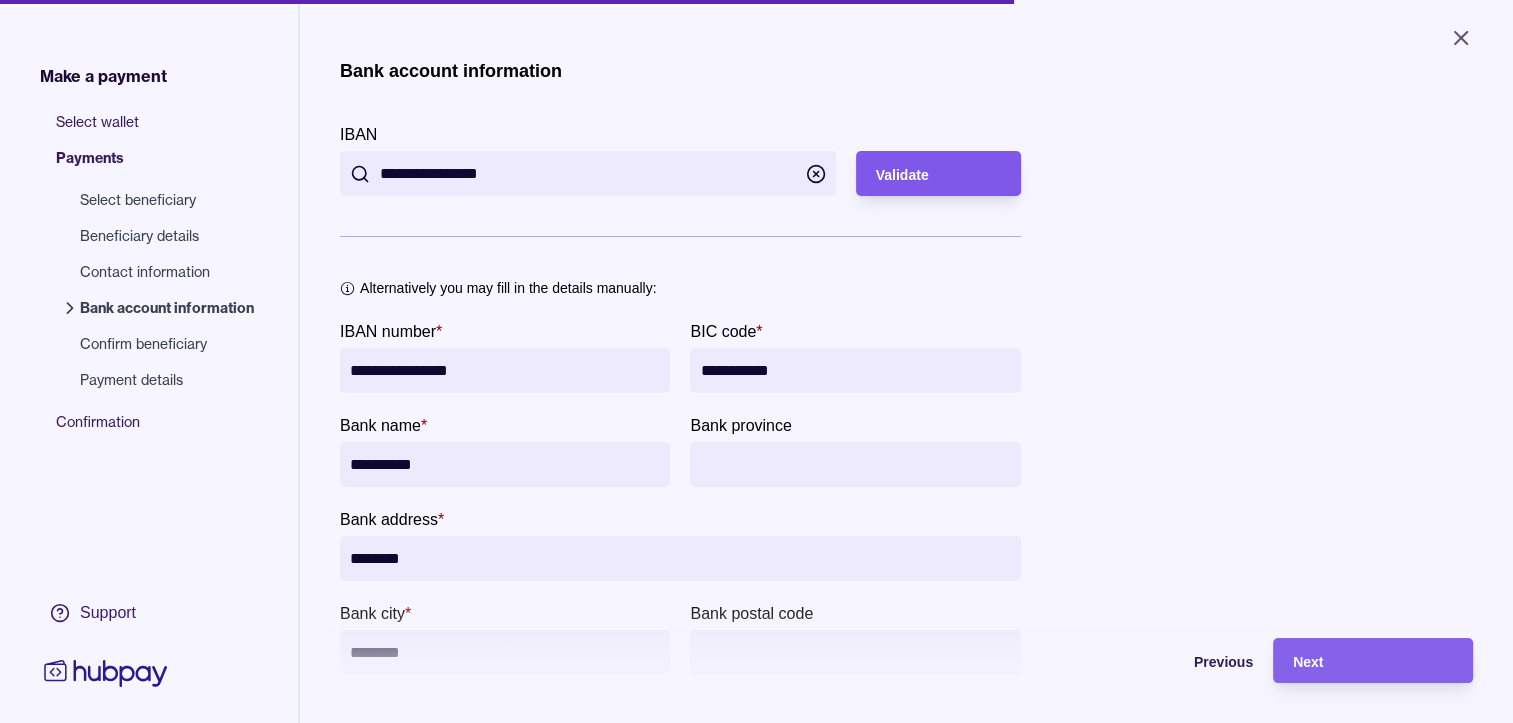 type on "**********" 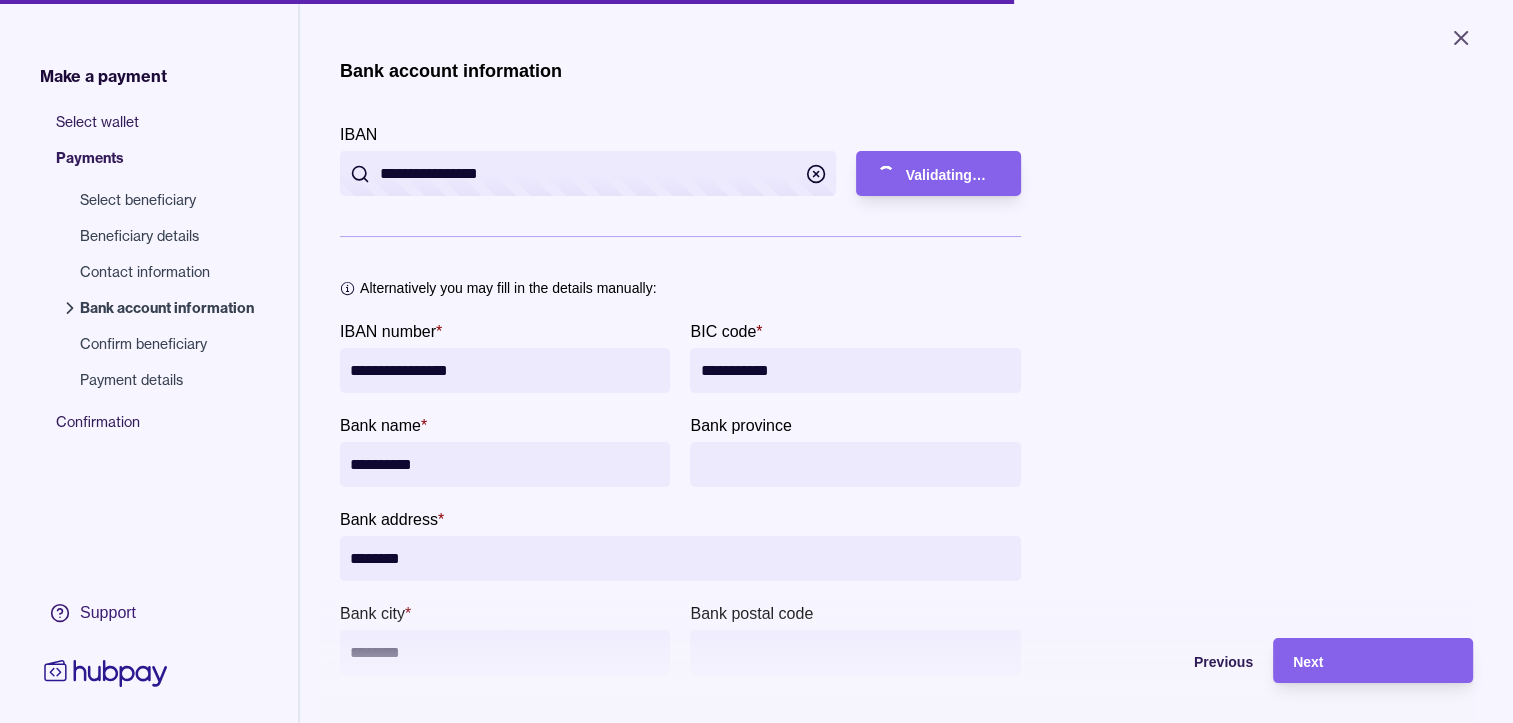 type on "*********" 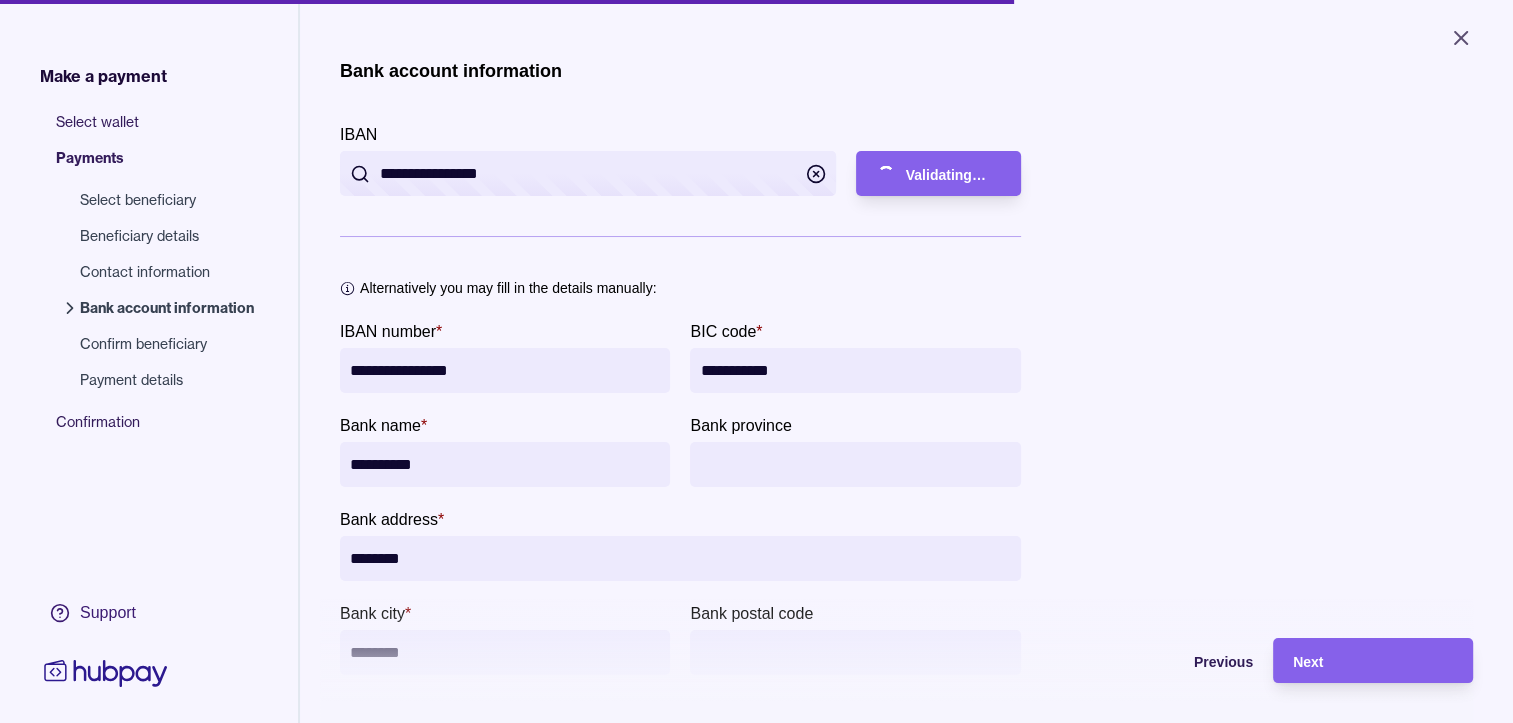 type on "**********" 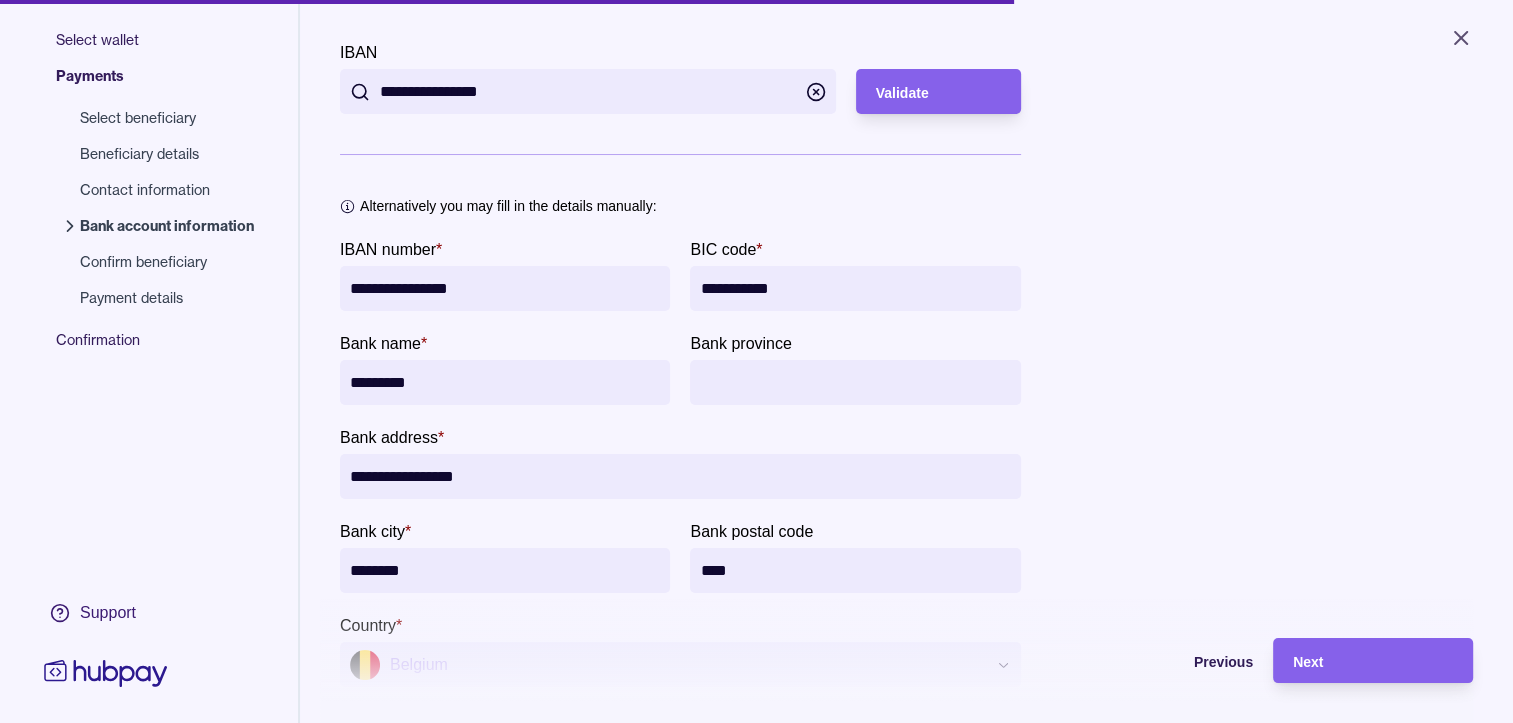 scroll, scrollTop: 0, scrollLeft: 0, axis: both 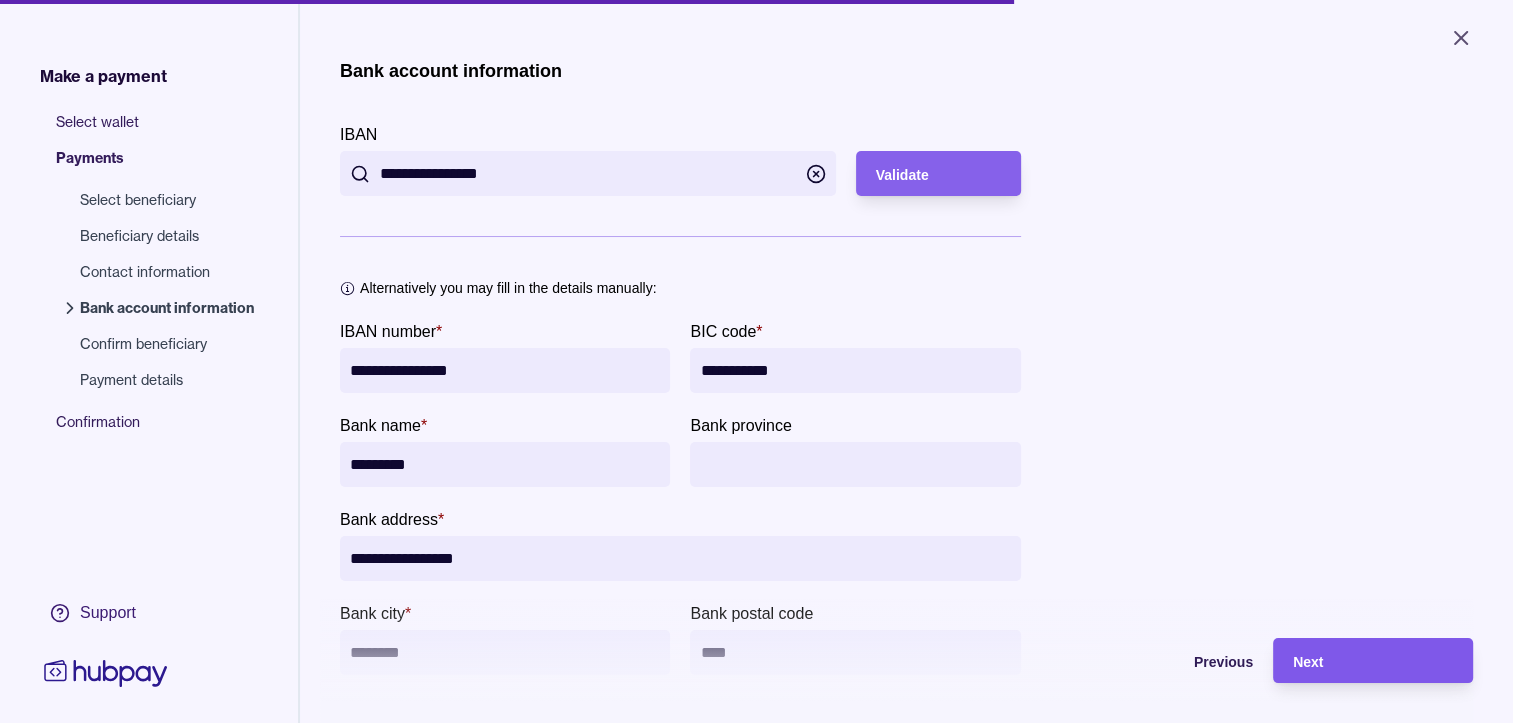 click on "Next" at bounding box center [1308, 662] 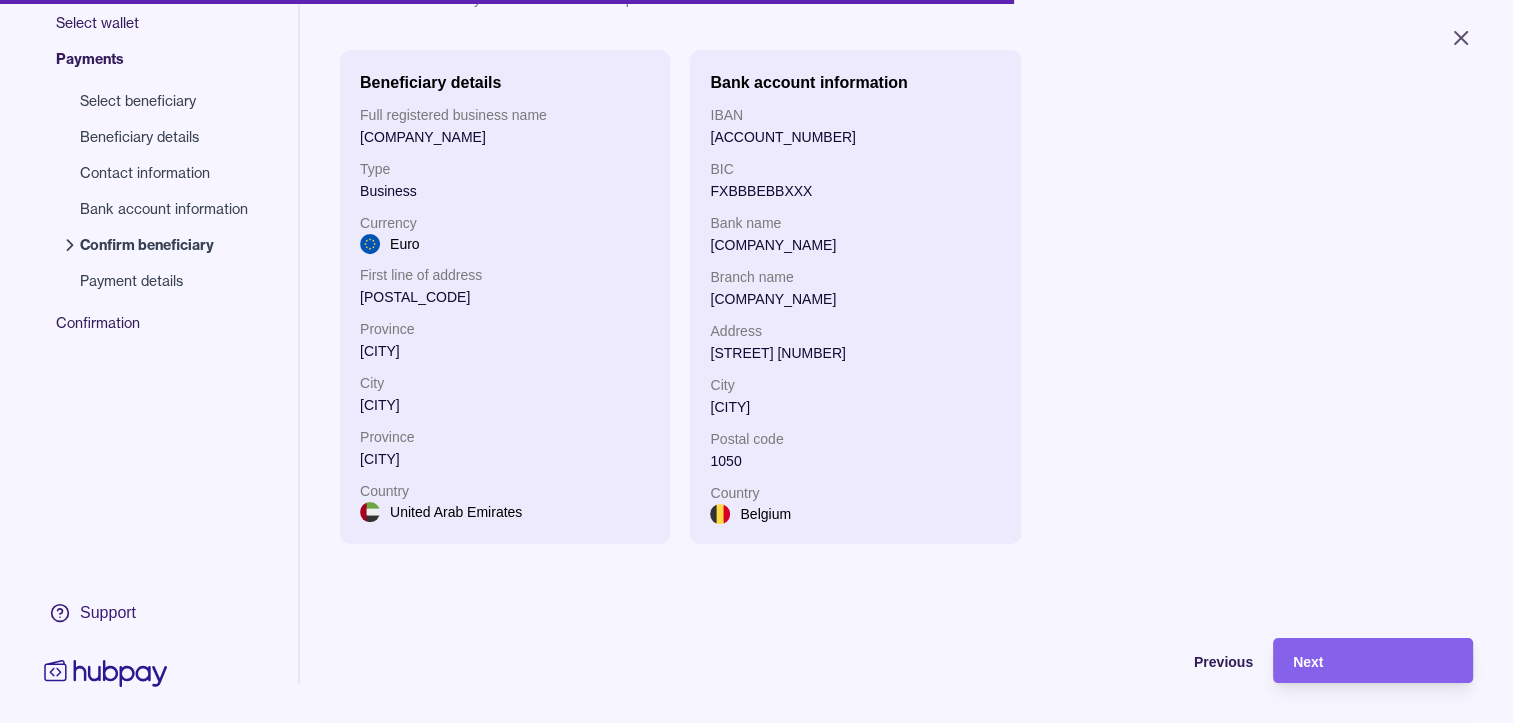 scroll, scrollTop: 100, scrollLeft: 0, axis: vertical 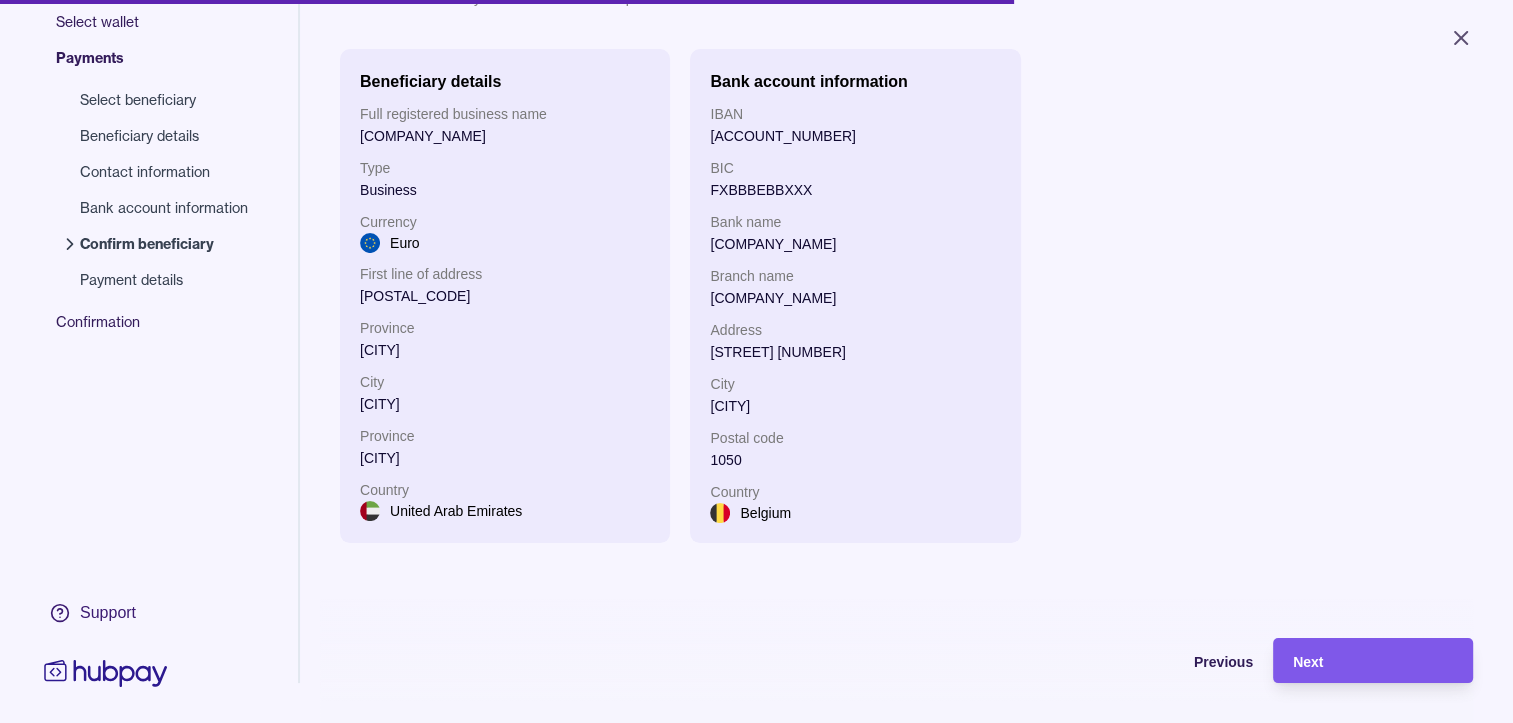 click on "Next" at bounding box center [1308, 662] 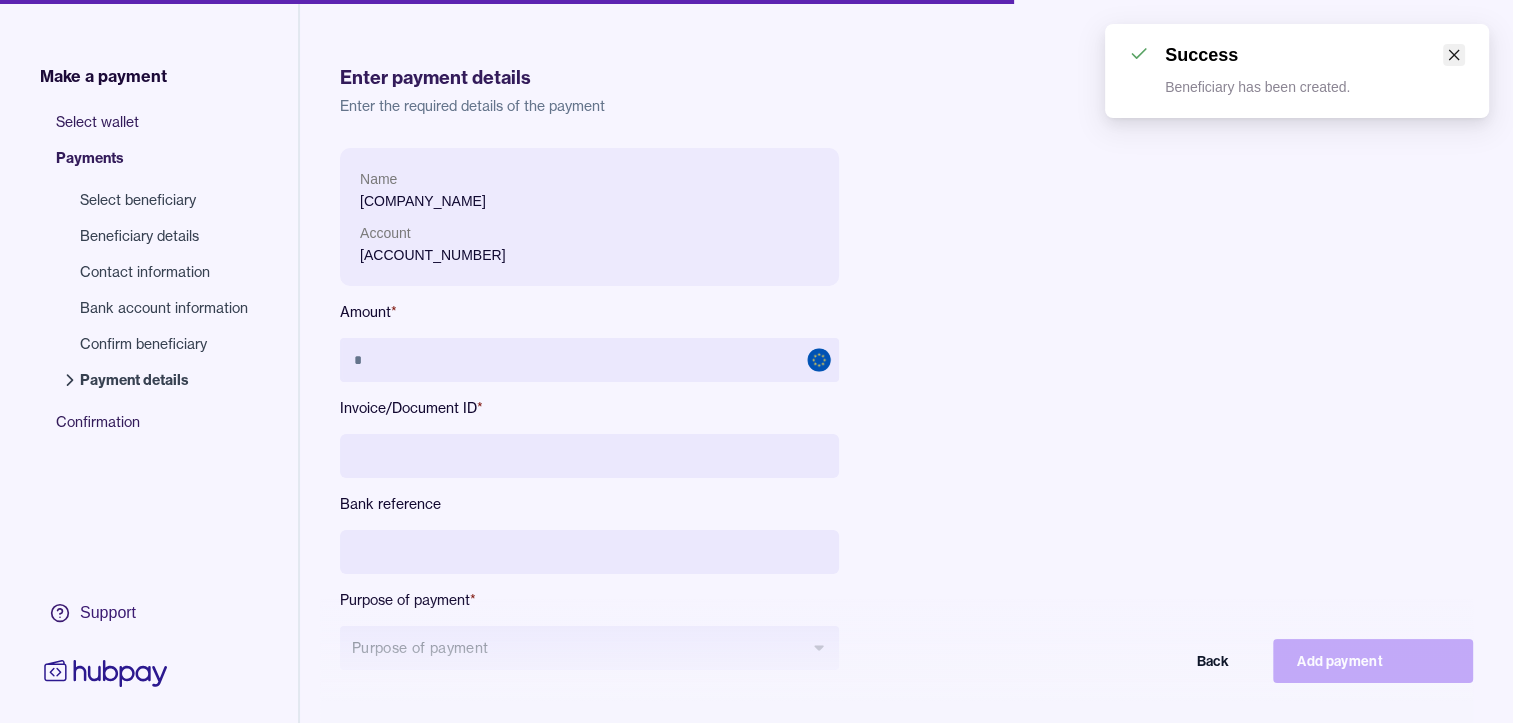 click 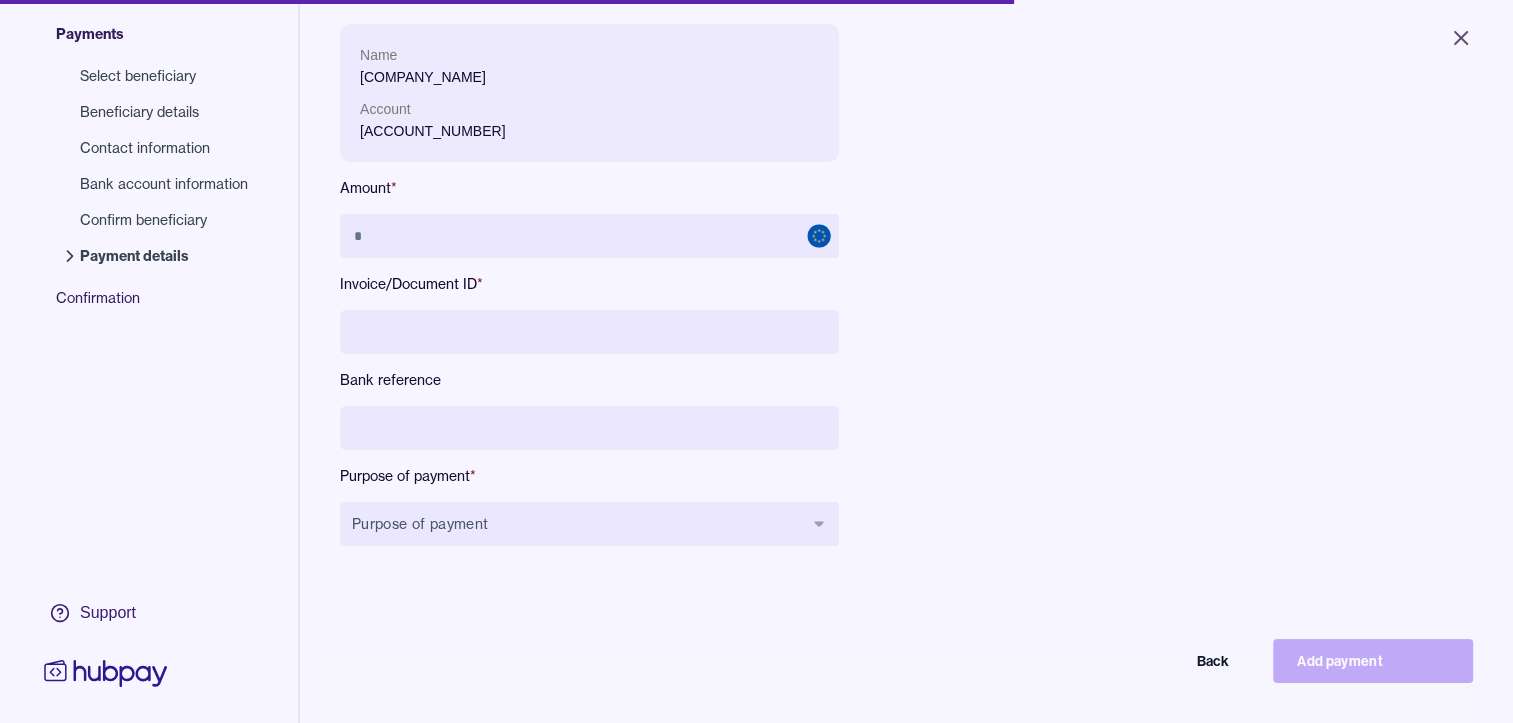 scroll, scrollTop: 268, scrollLeft: 0, axis: vertical 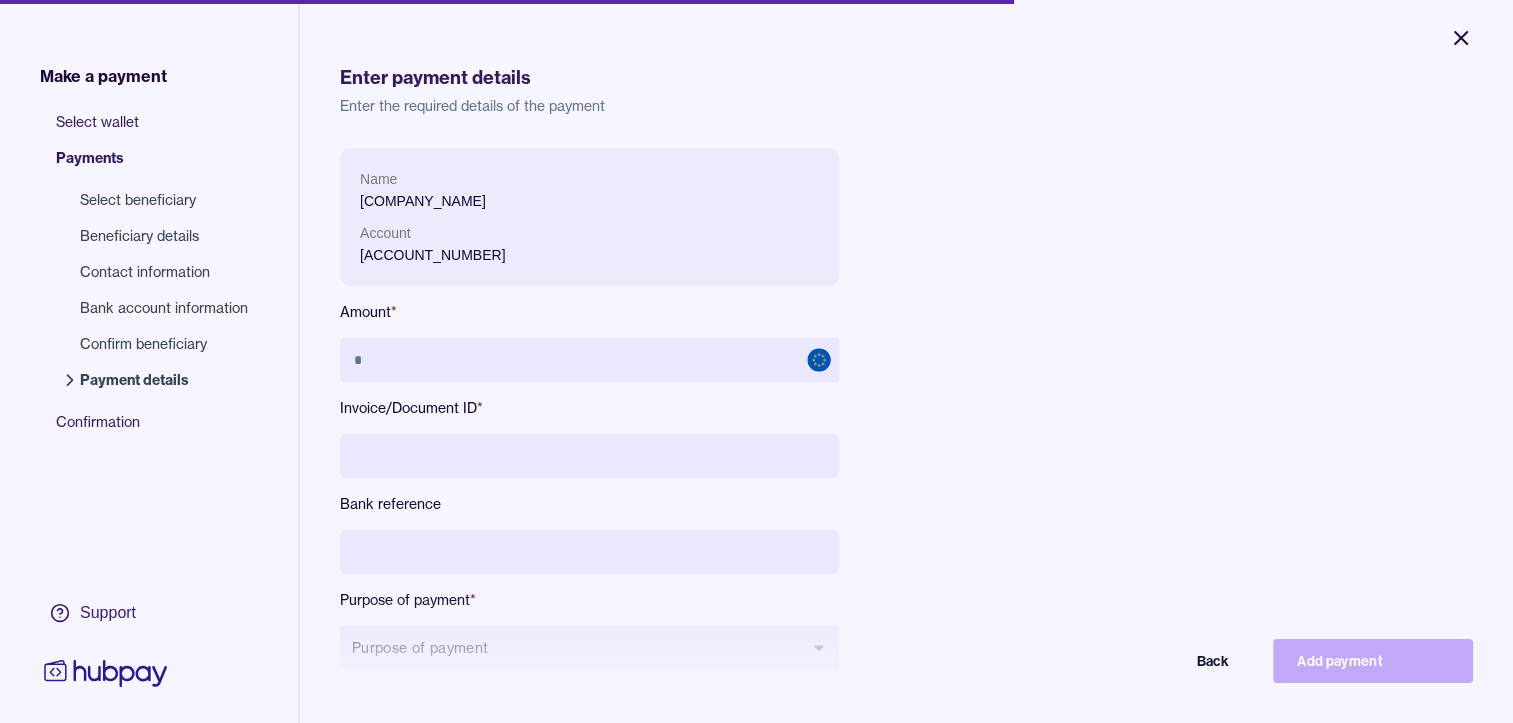 click 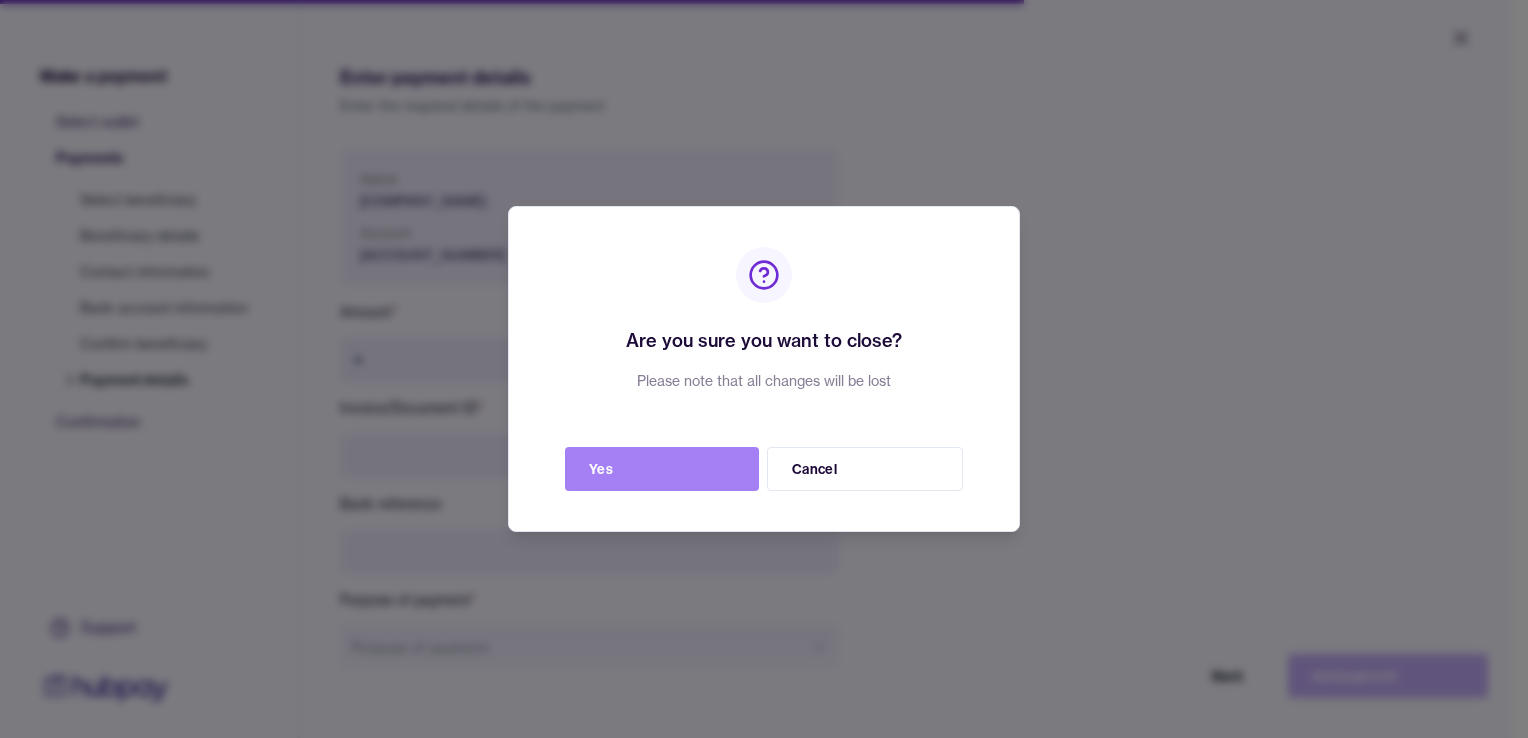 click on "Yes" at bounding box center (662, 469) 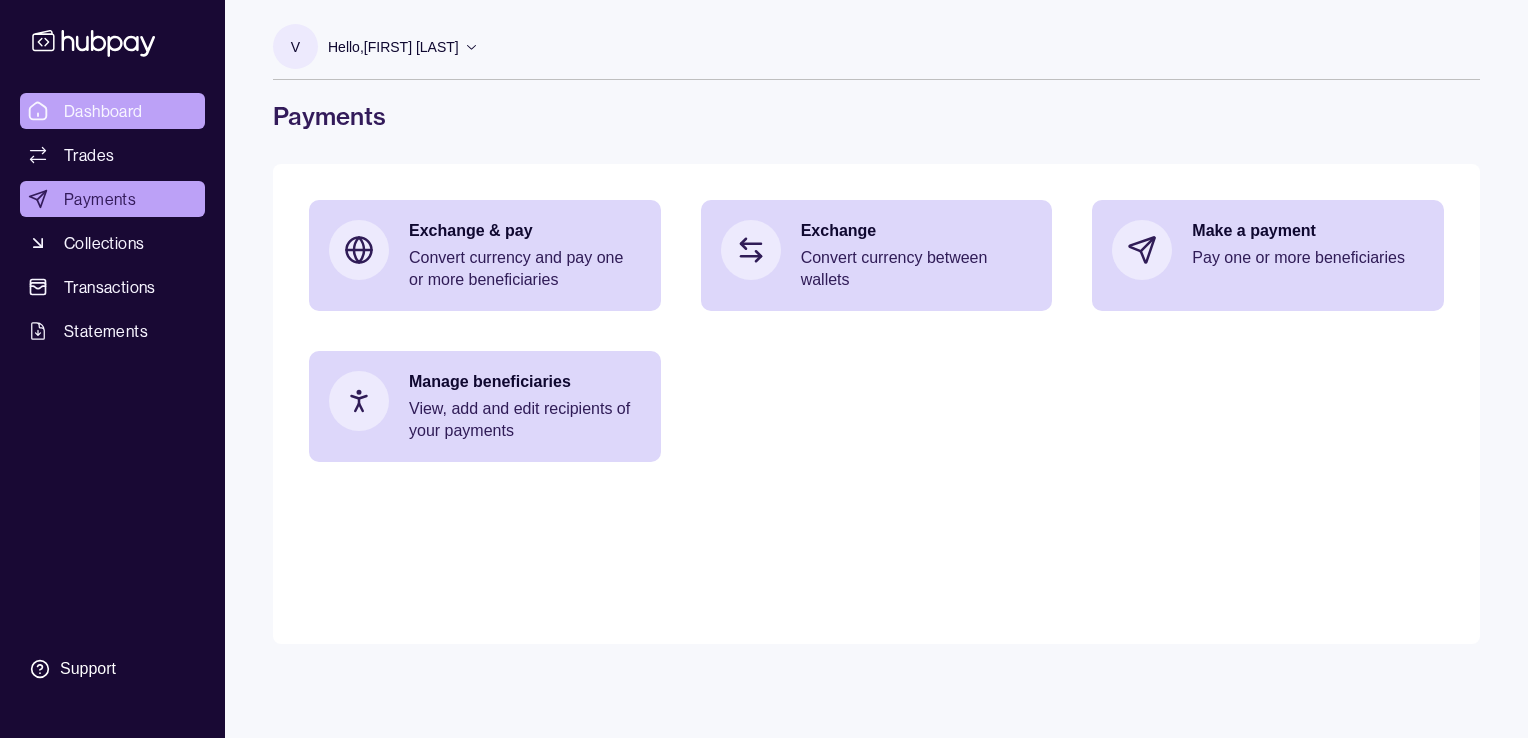 click on "Dashboard" at bounding box center [103, 111] 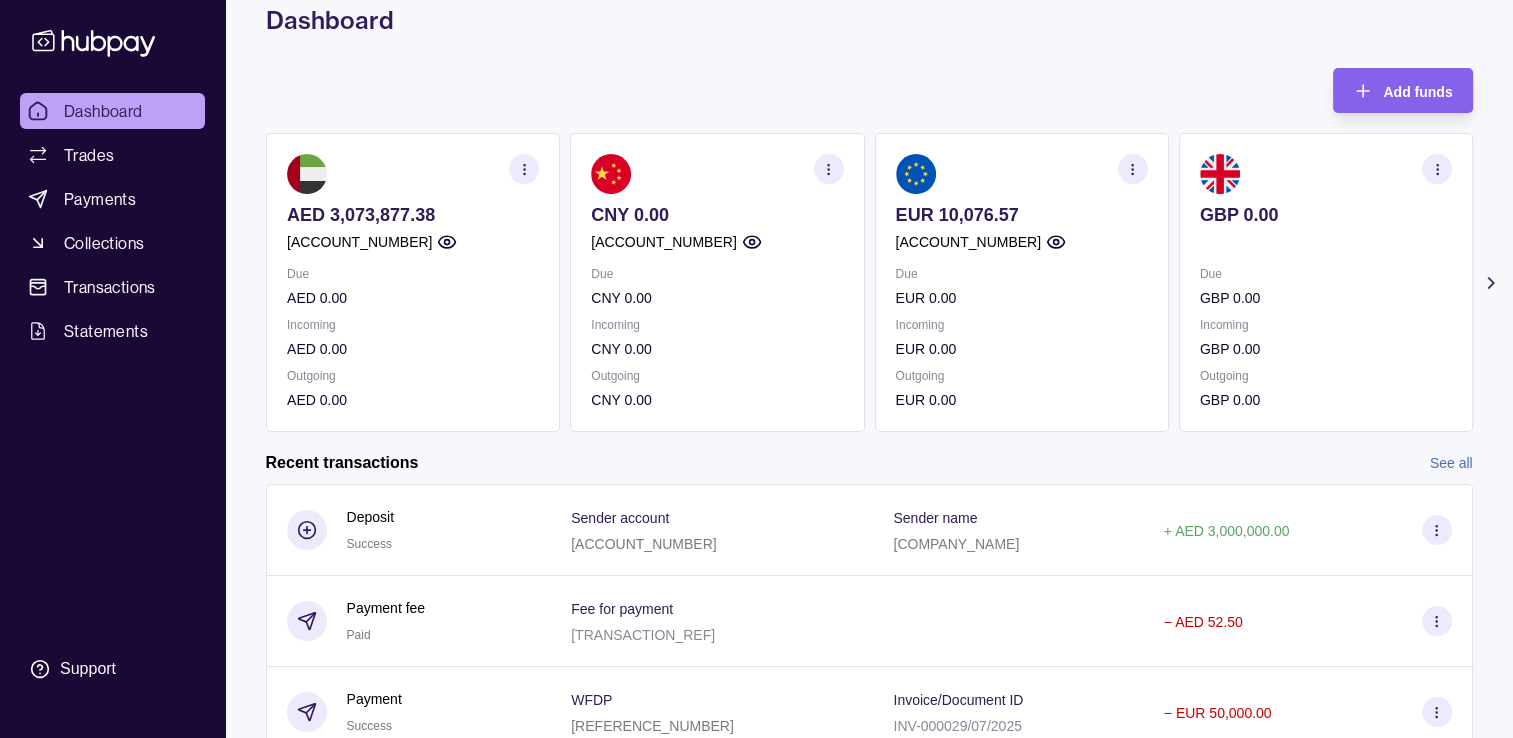 scroll, scrollTop: 200, scrollLeft: 0, axis: vertical 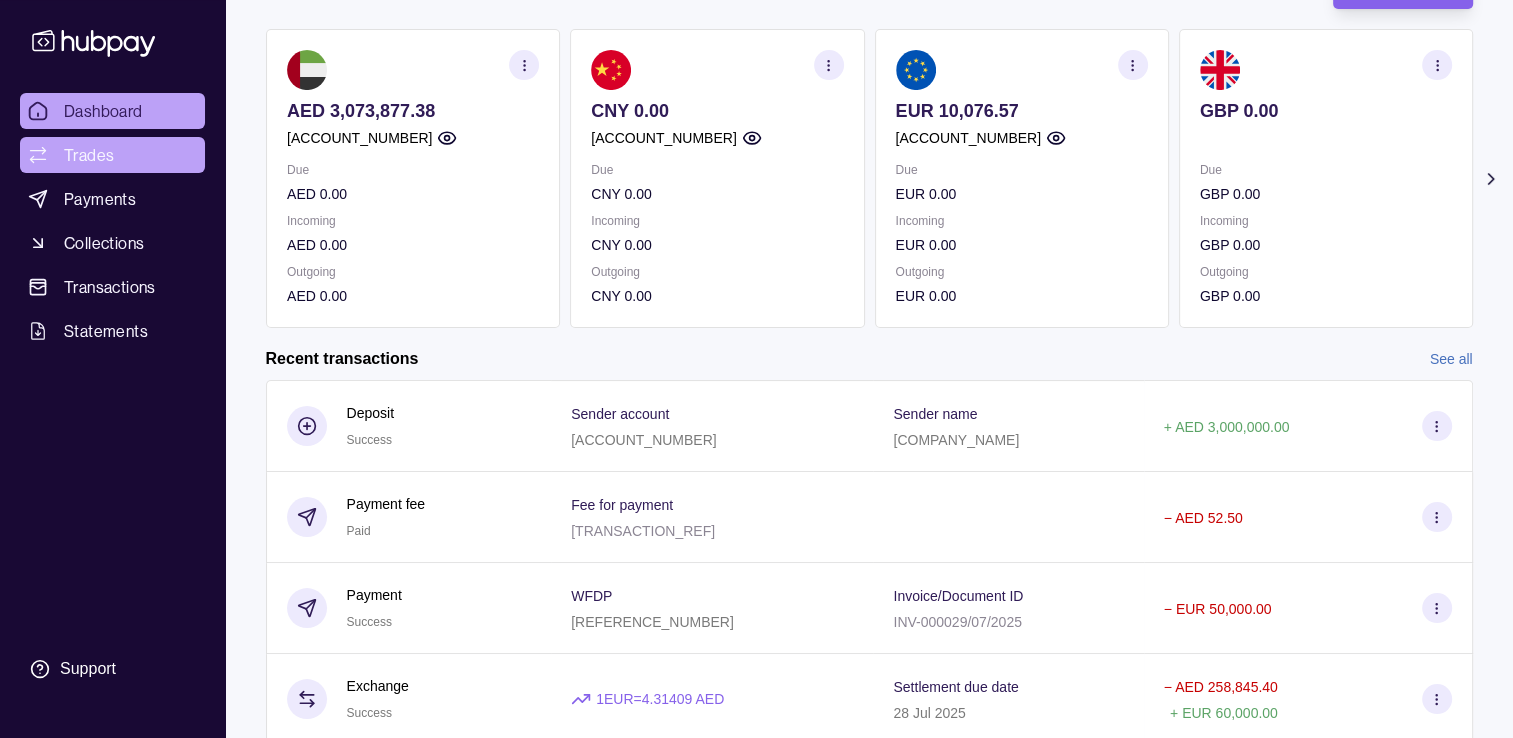 click on "Trades" at bounding box center (89, 155) 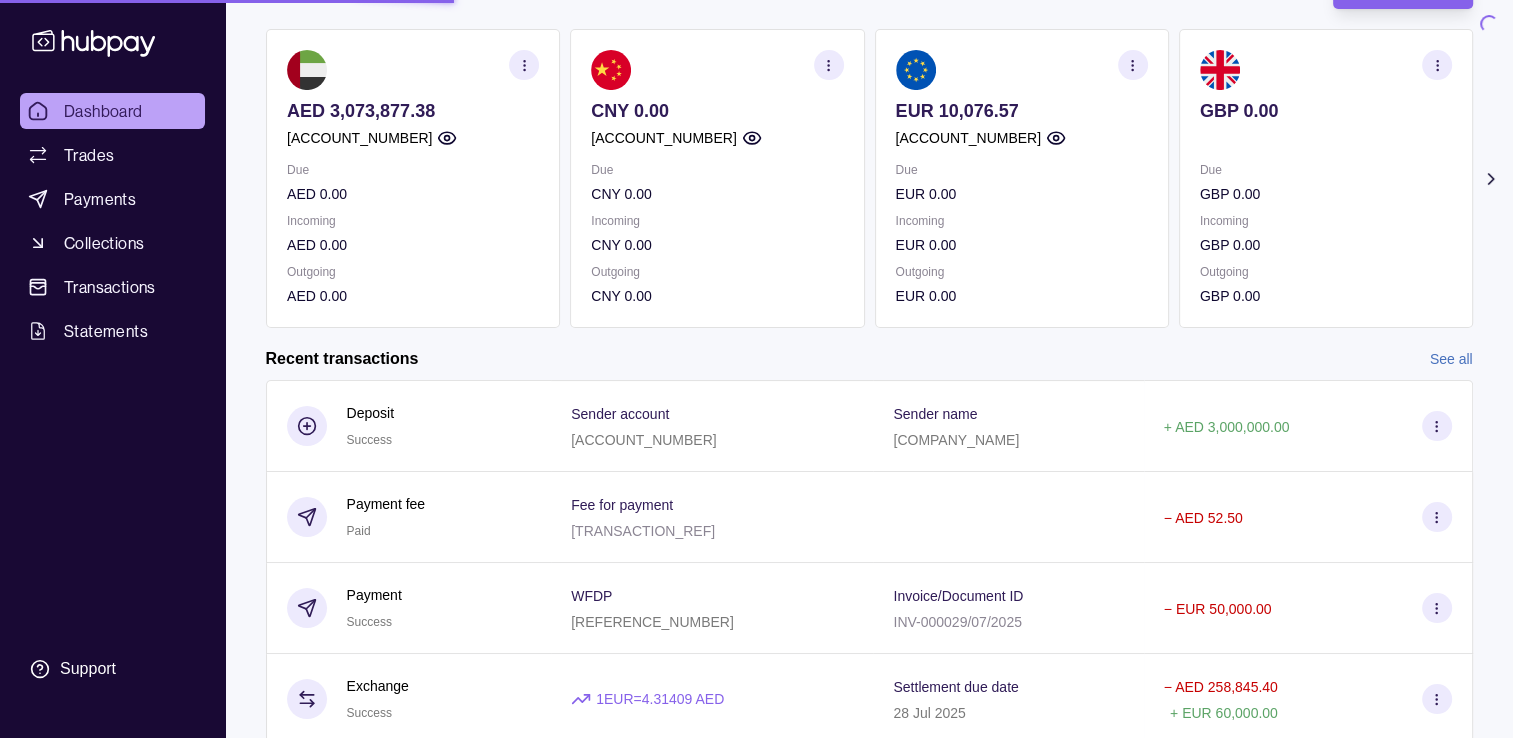 scroll, scrollTop: 0, scrollLeft: 0, axis: both 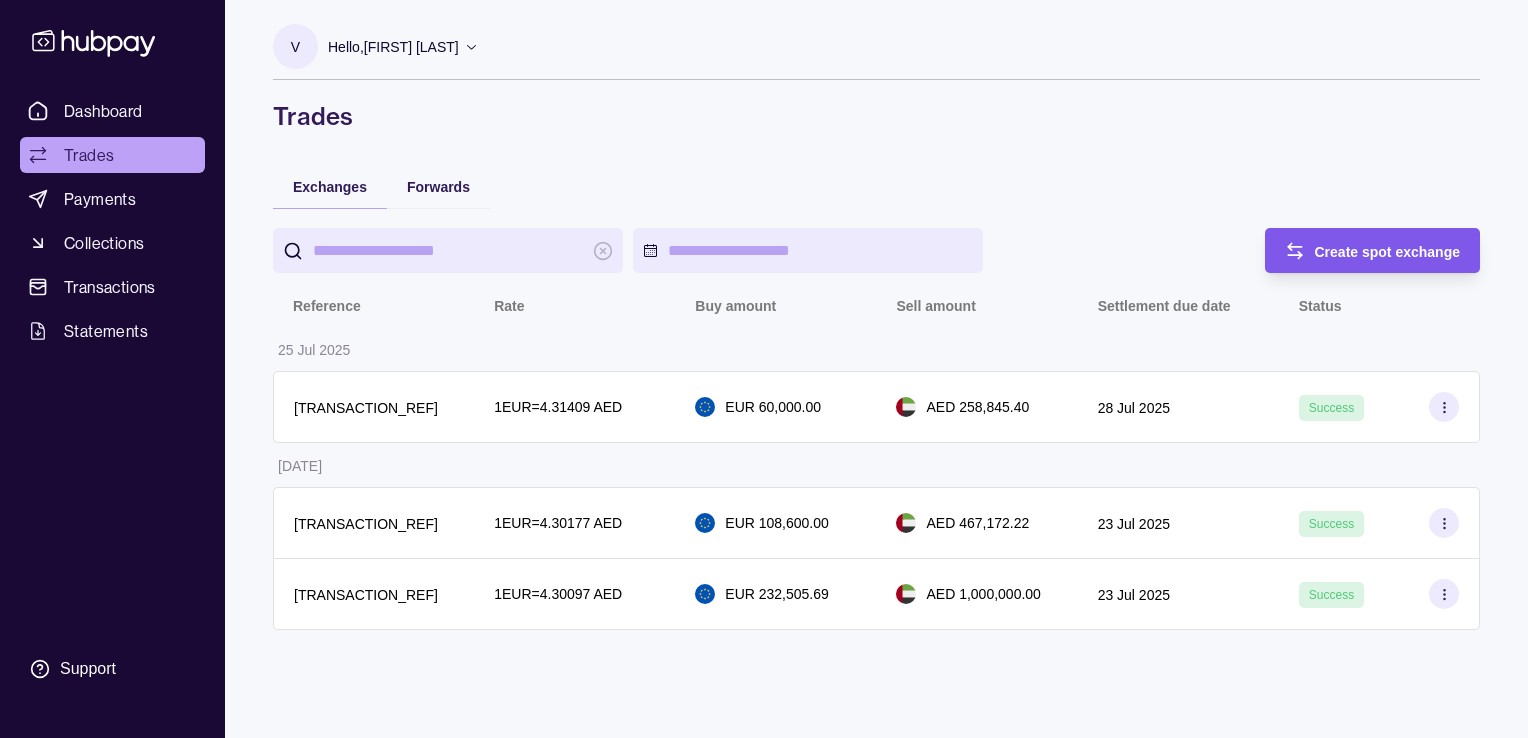 click on "Create spot exchange" at bounding box center (1388, 252) 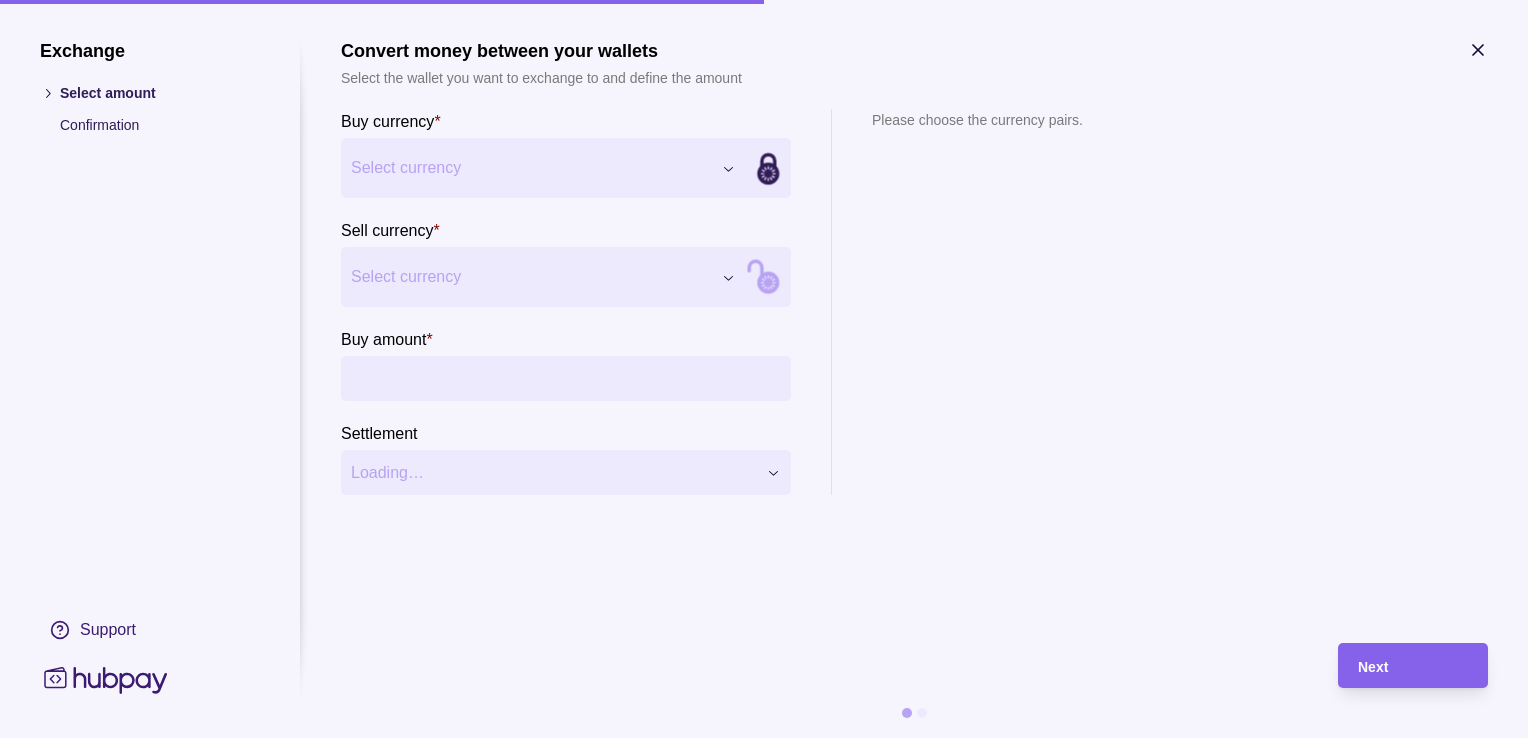 click on "Exchange Select amount Confirmation Support Convert money between your wallets Select the wallet you want to exchange to and define the amount Buy currency  * Select currency *** *** *** *** *** *** Sell currency  * Select currency *** *** *** *** *** *** Buy amount  * Settlement Loading… Please choose the currency pairs. Next" at bounding box center (764, 738) 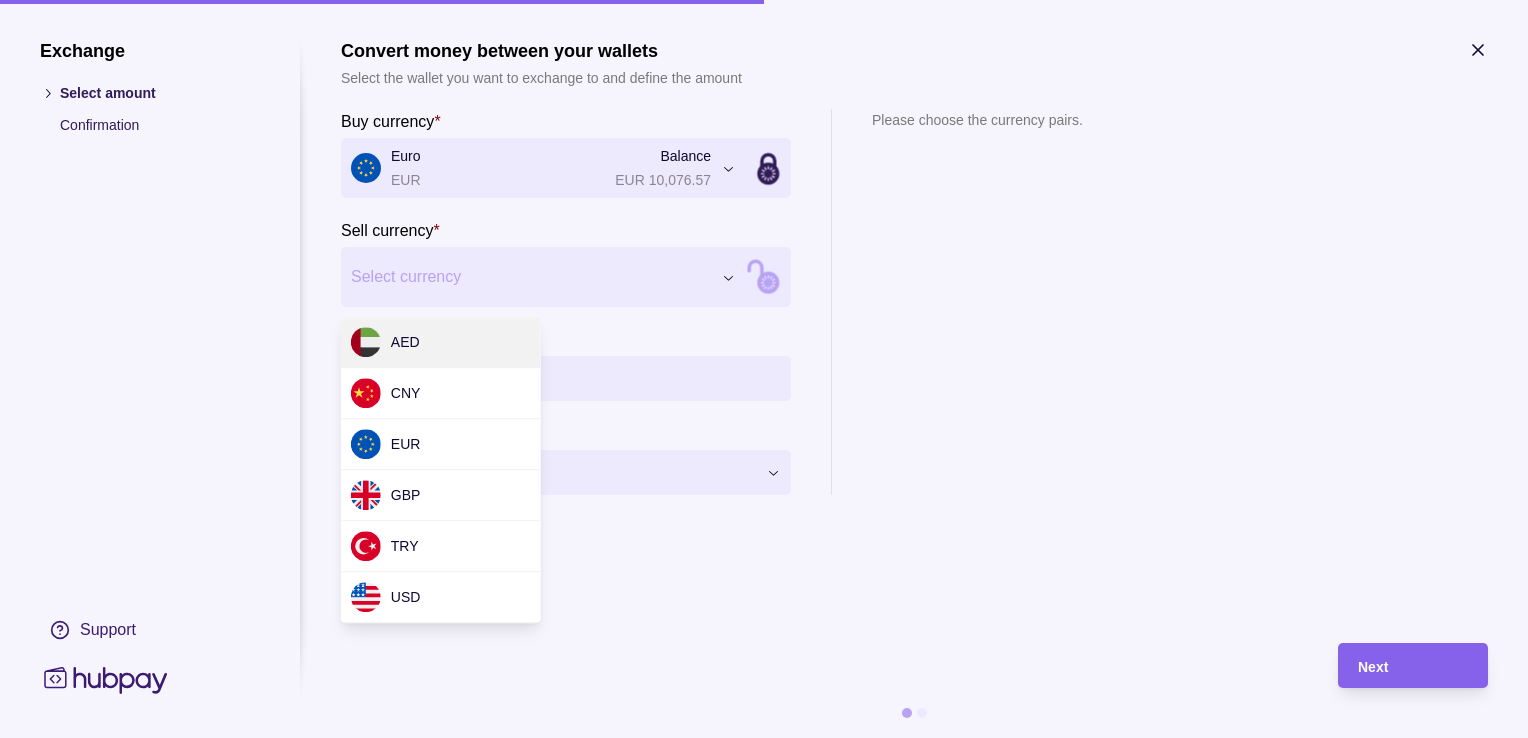 click on "Exchange Select amount Confirmation Support Convert money between your wallets Select the wallet you want to exchange to and define the amount Buy currency  * Euro EUR Balance EUR [NUMBER] *** *** *** *** *** *** Sell currency  * Select currency *** *** *** *** *** *** Buy amount  * Settlement Loading… Please choose the currency pairs. Next" at bounding box center [764, 738] 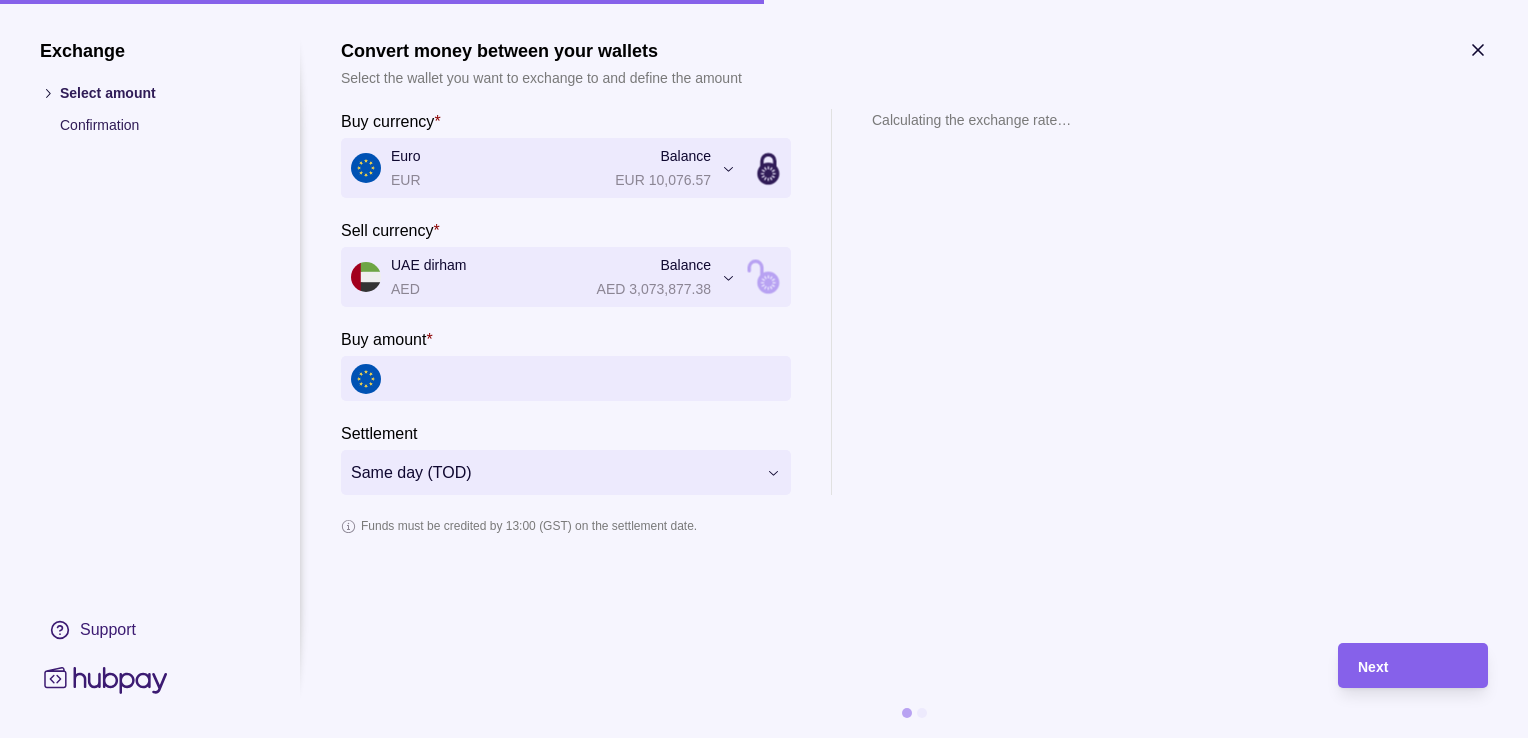 click on "Buy amount  *" at bounding box center [586, 378] 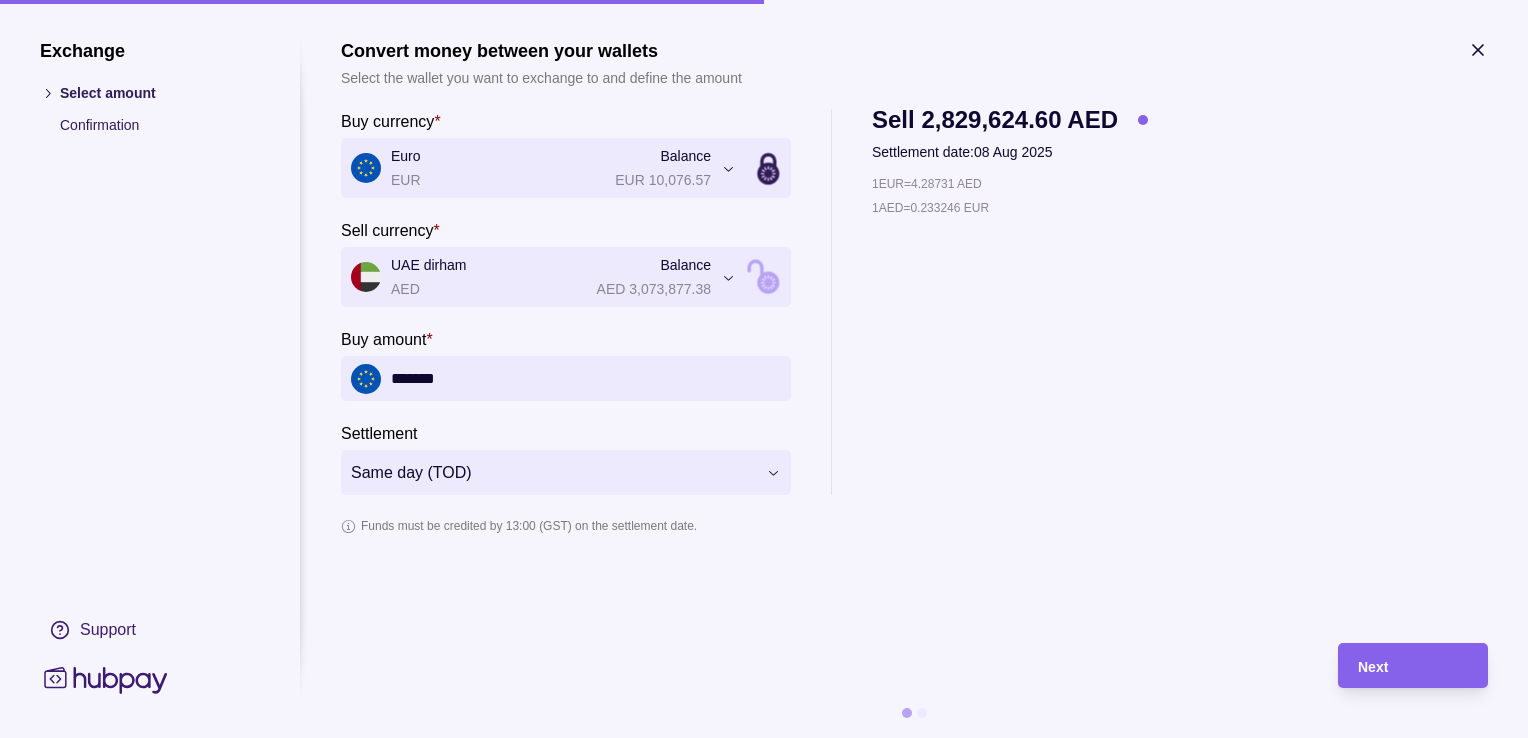 type on "*******" 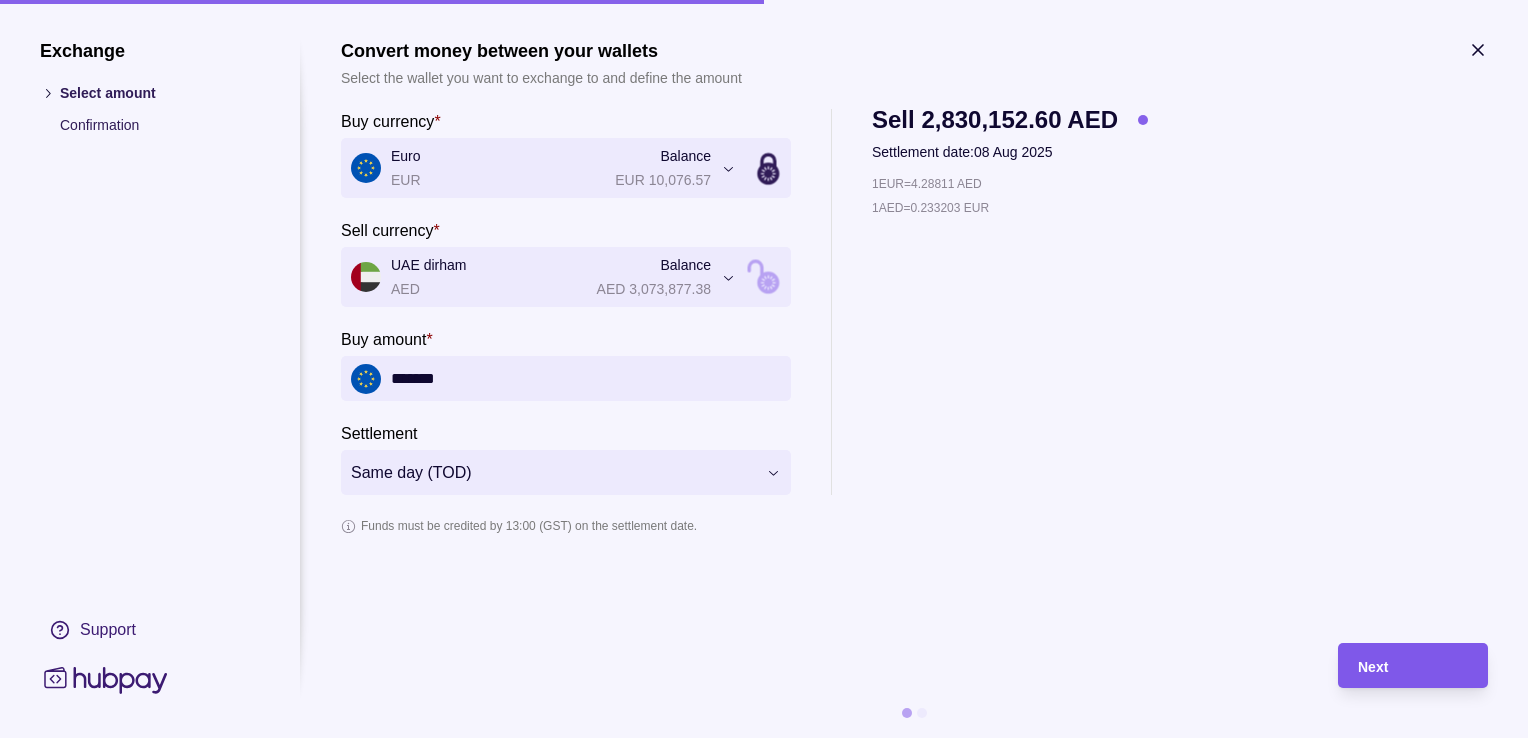 click on "Next" at bounding box center (1373, 667) 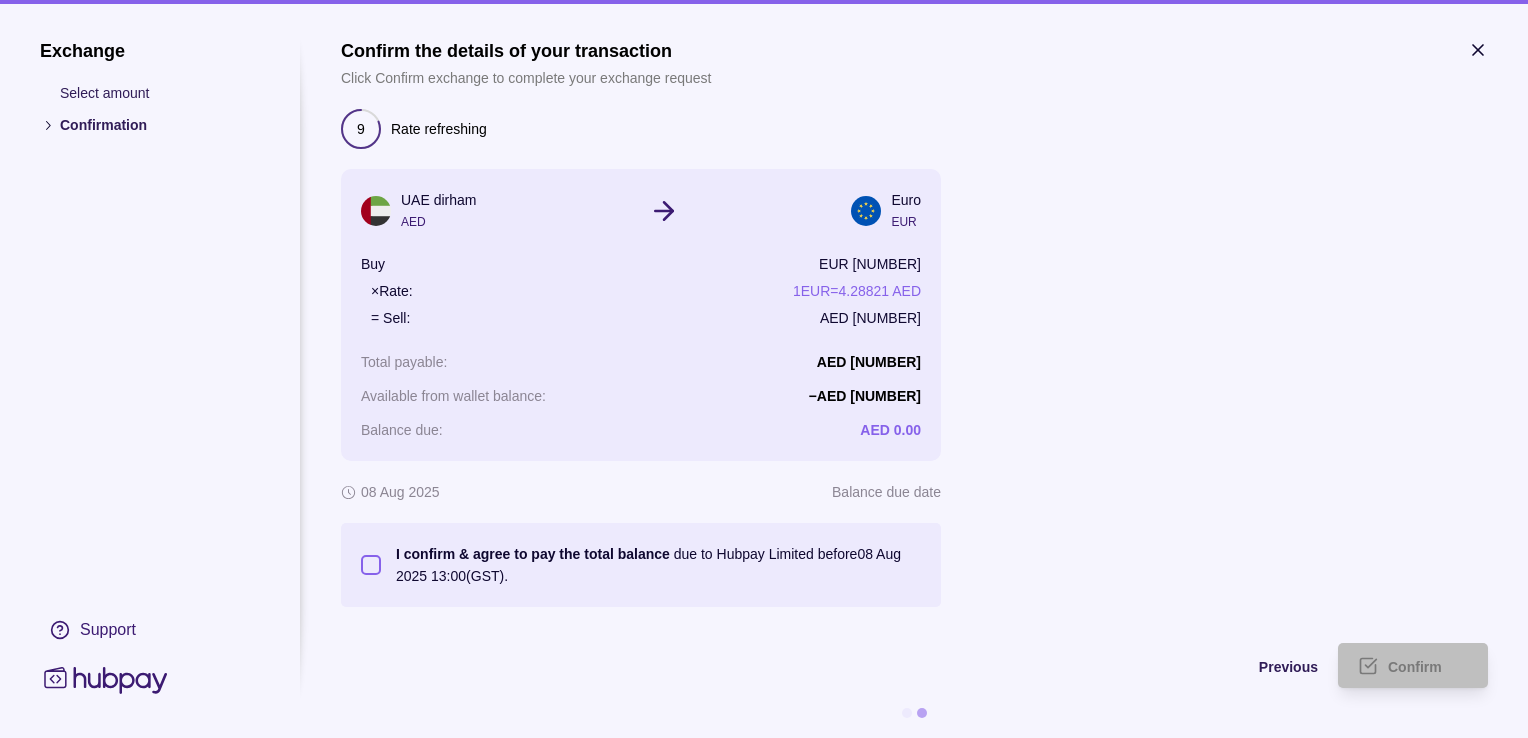 click on "I confirm & agree to pay the total balance   due to Hubpay Limited before  08 Aug 2025   13:00  (GST)." at bounding box center (371, 565) 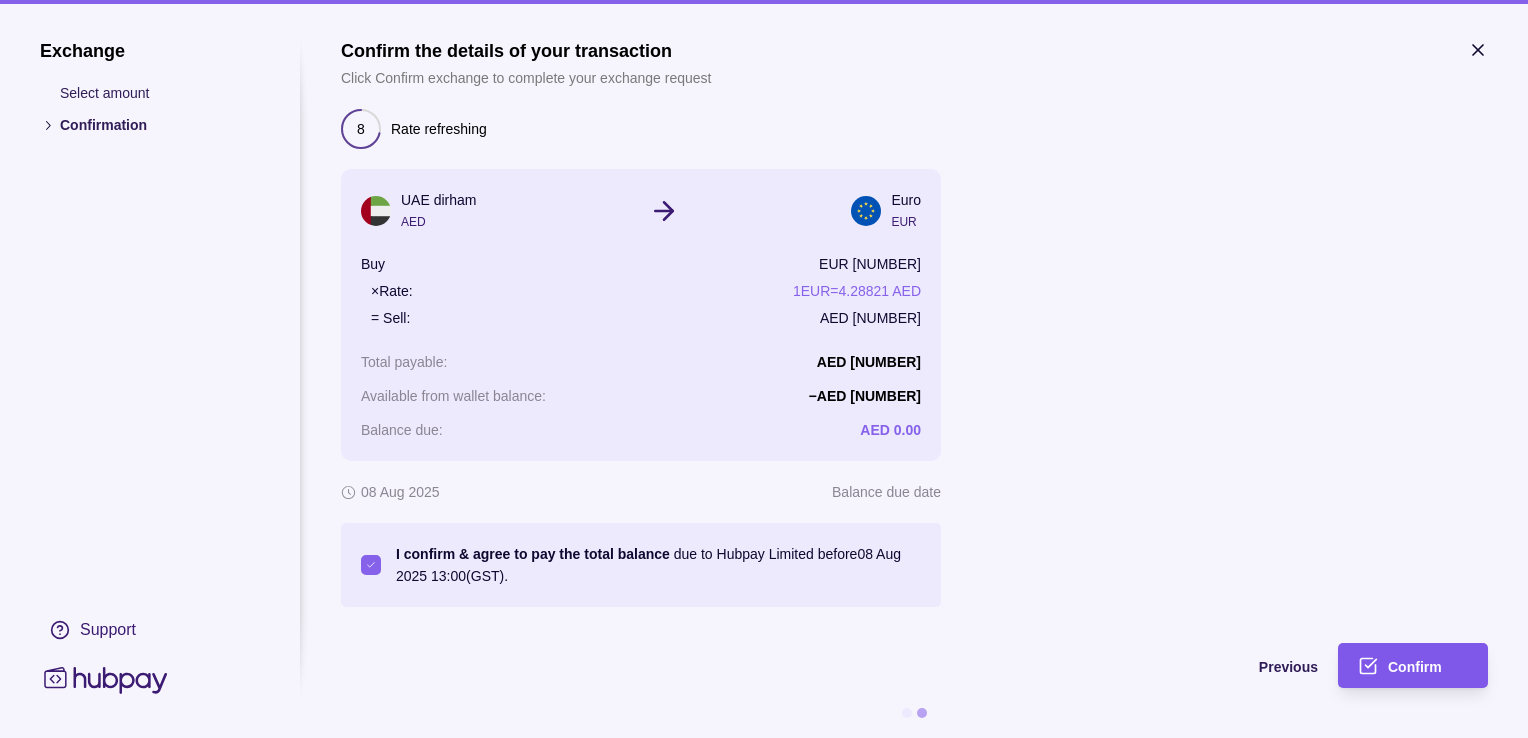 click on "Confirm" at bounding box center [1415, 667] 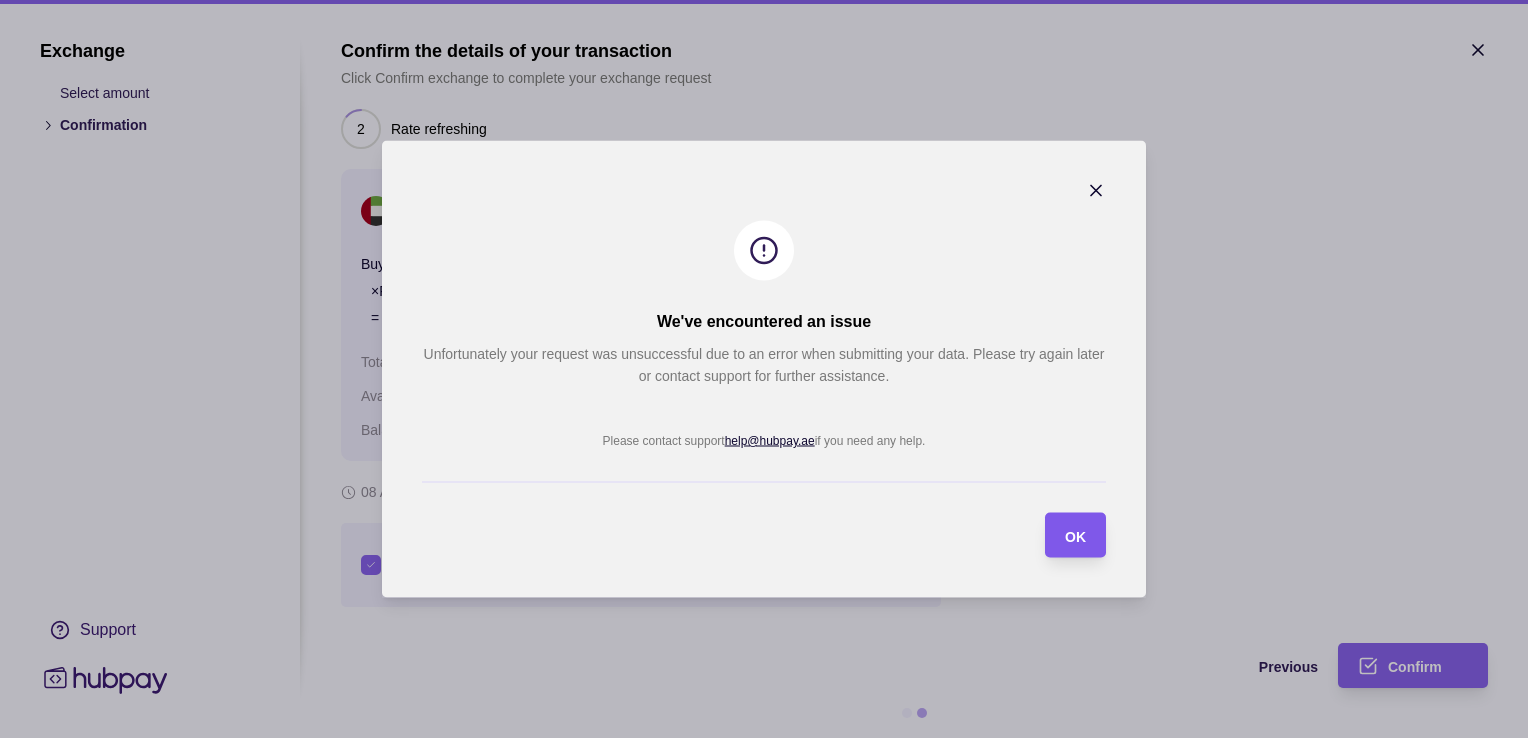 click at bounding box center (1045, 535) 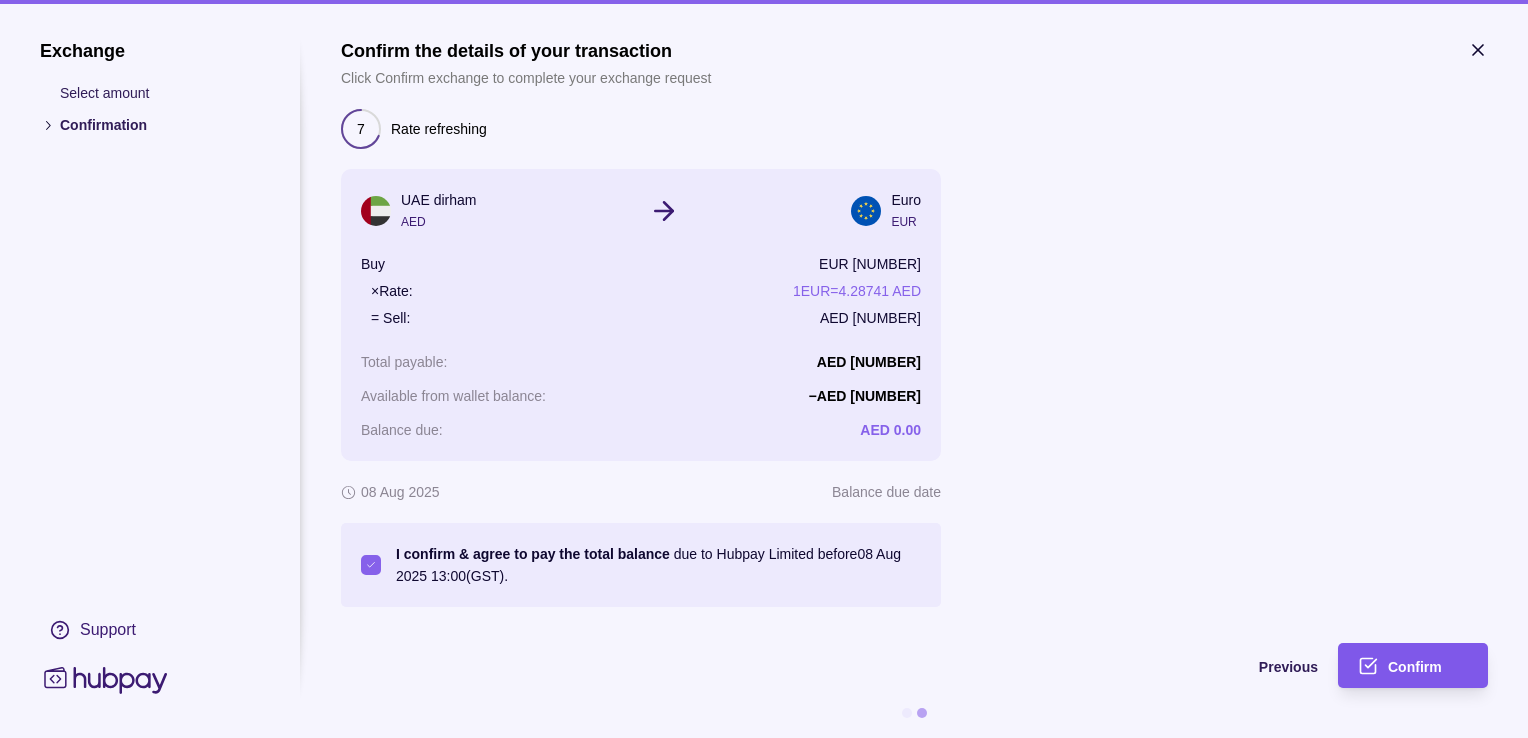 click on "Confirm" at bounding box center (1398, 665) 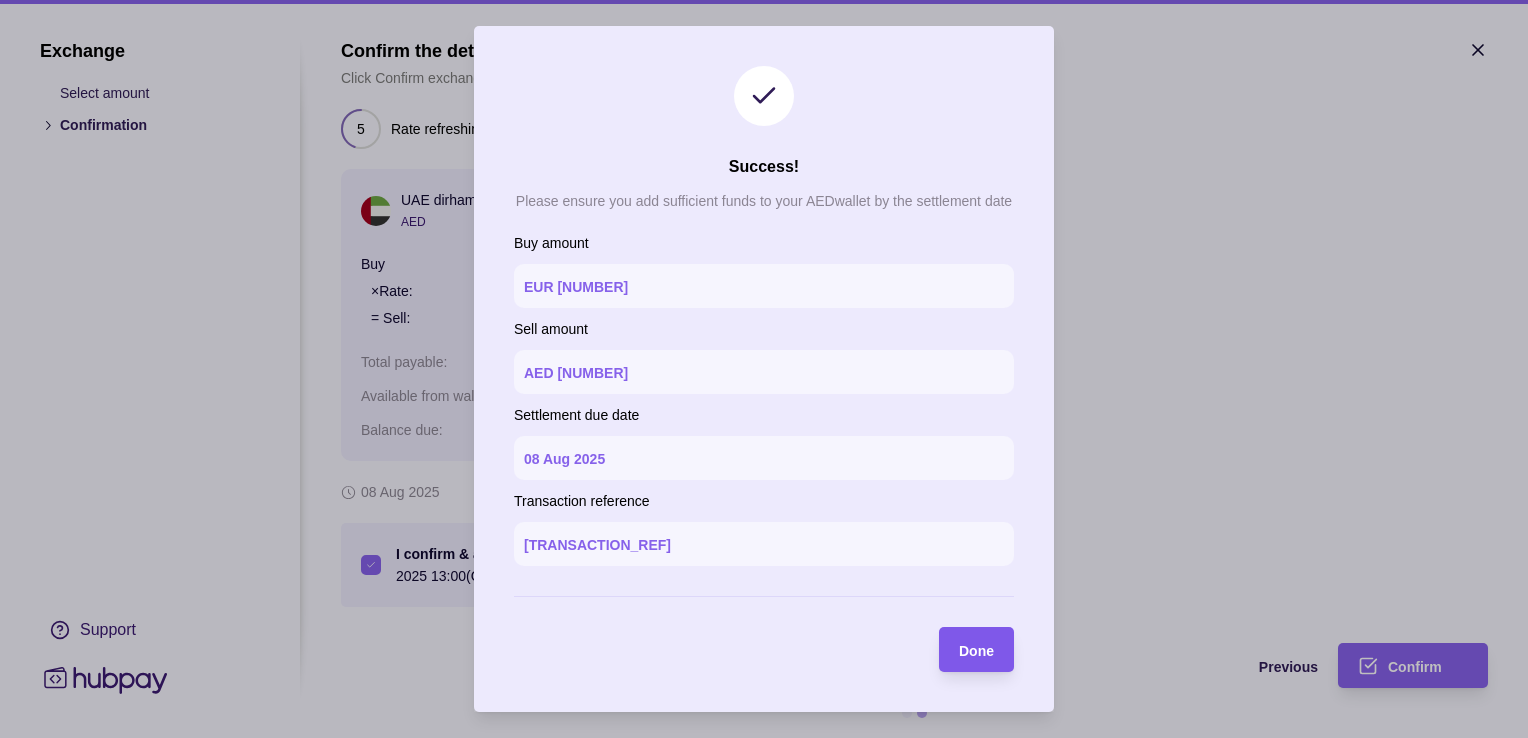 click on "Done" at bounding box center [976, 651] 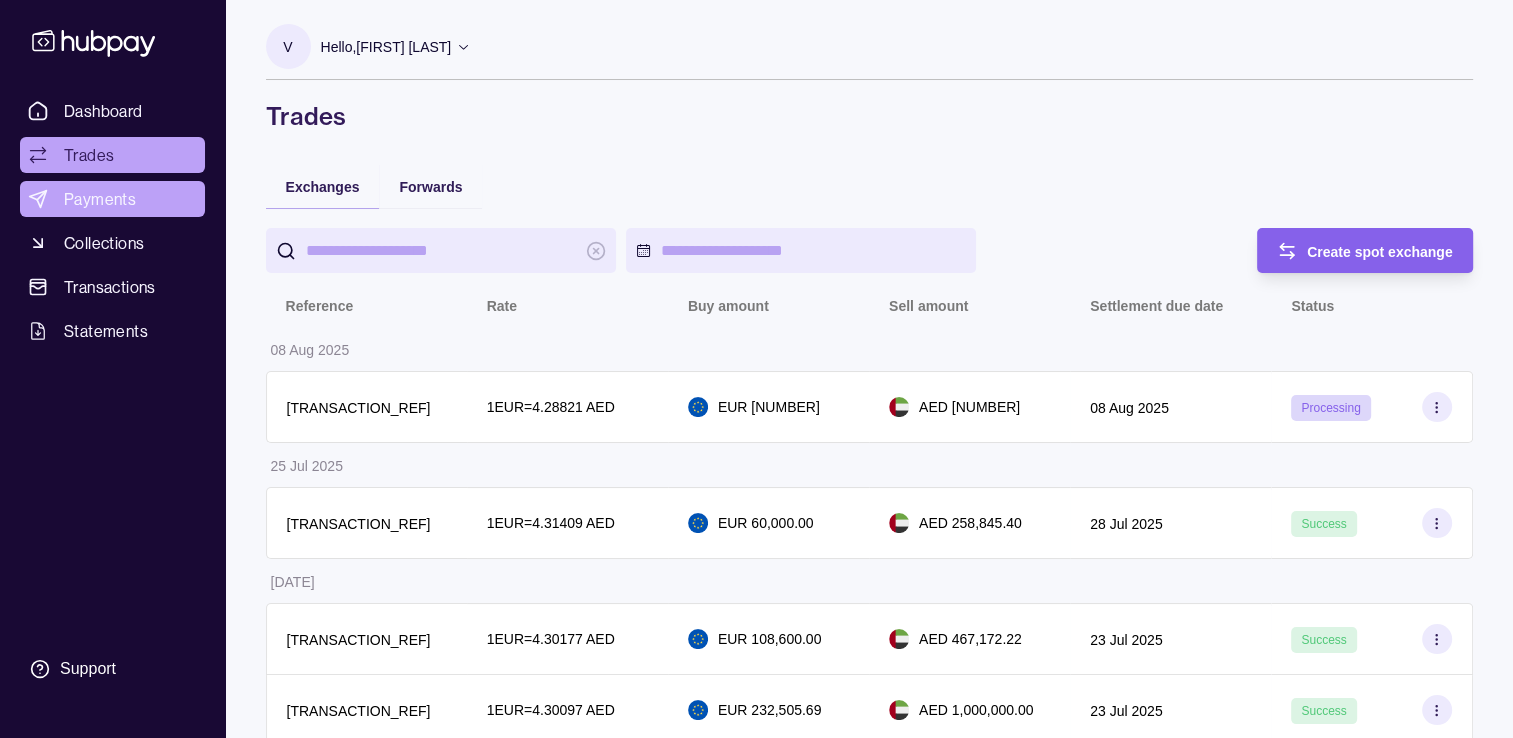 click on "Payments" at bounding box center [100, 199] 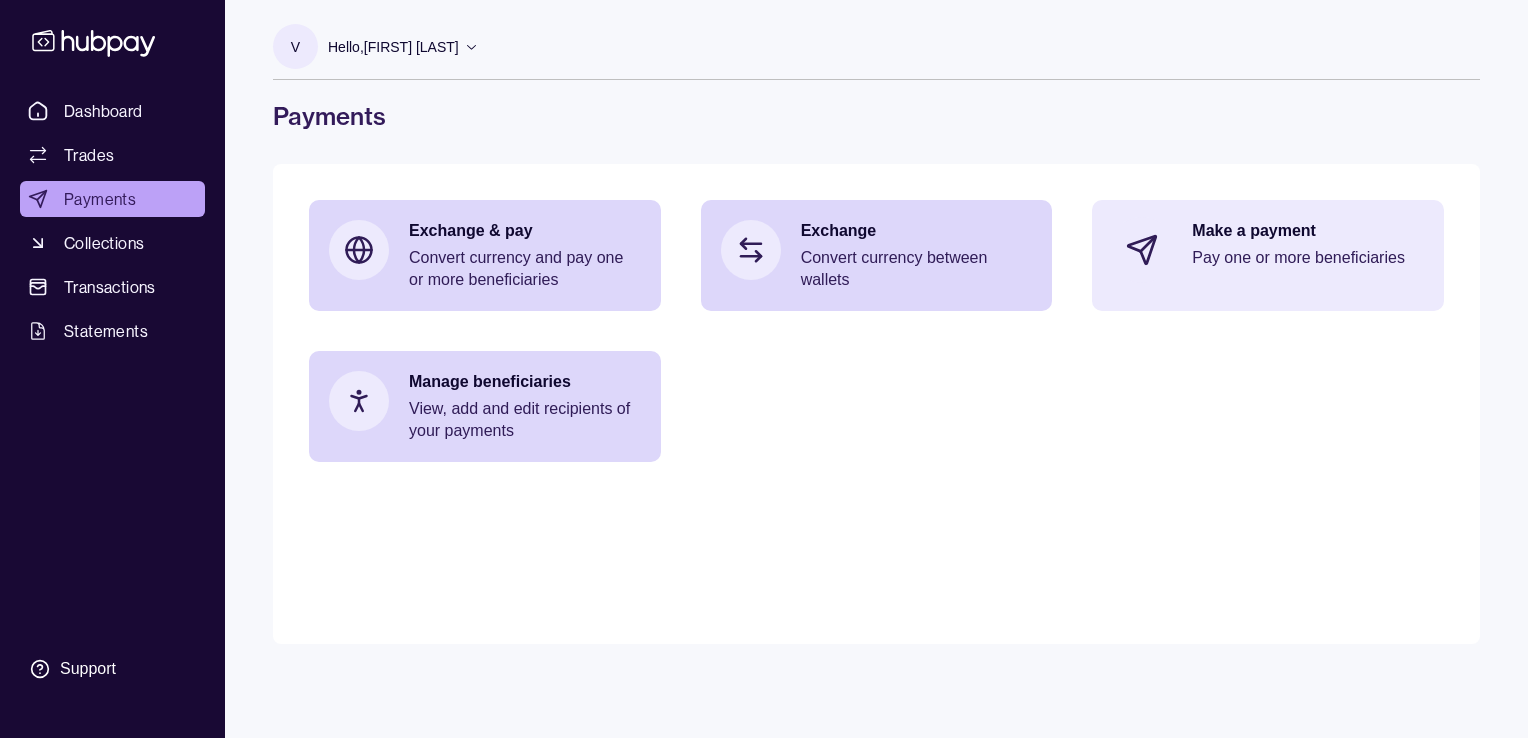 click on "Pay one or more beneficiaries" at bounding box center [1308, 258] 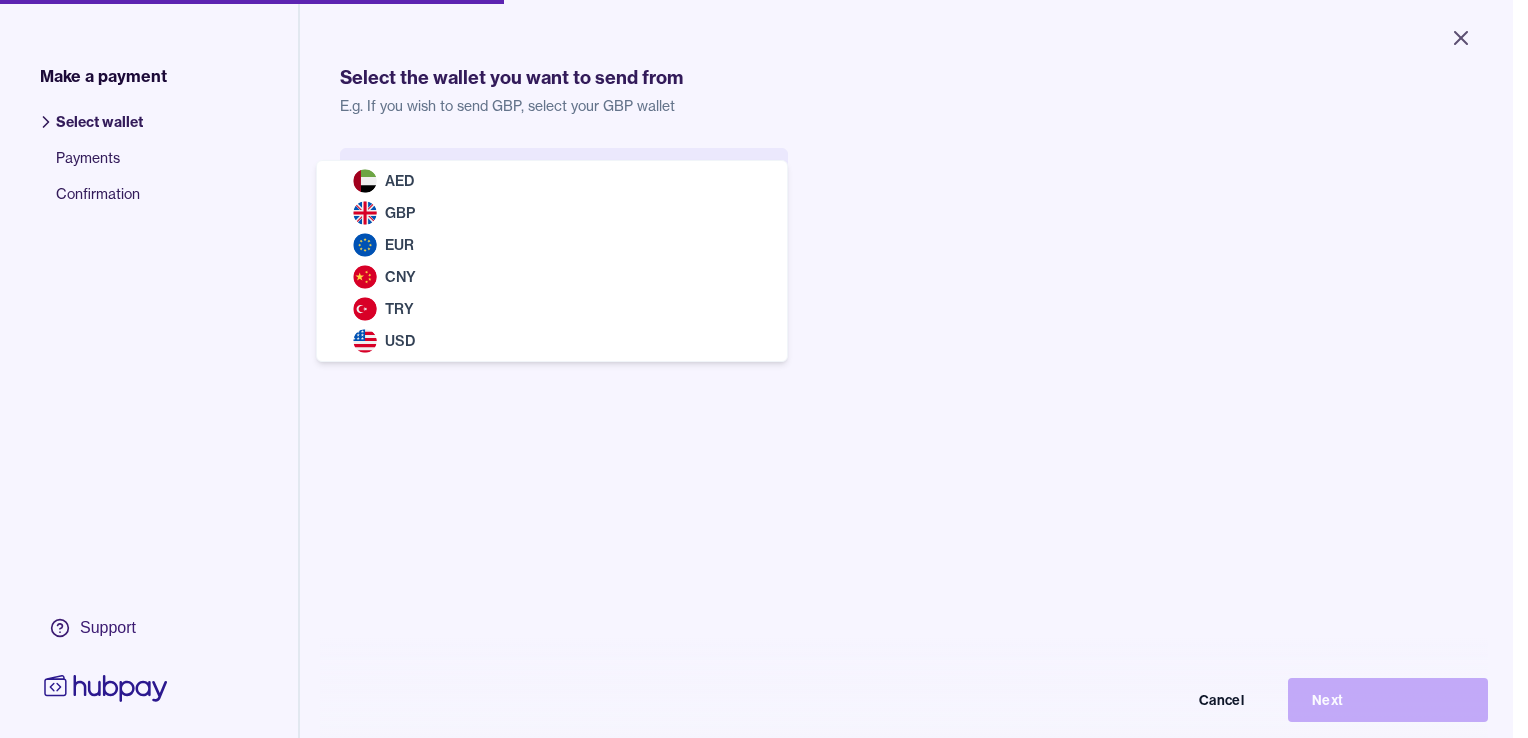 click on "Close Make a payment Select wallet Payments Confirmation Support Select the wallet you want to send from E.g. If you wish to send GBP, select your GBP wallet Select wallet Cancel Next Make a payment | Hubpay AED GBP EUR CNY TRY USD" at bounding box center (756, 369) 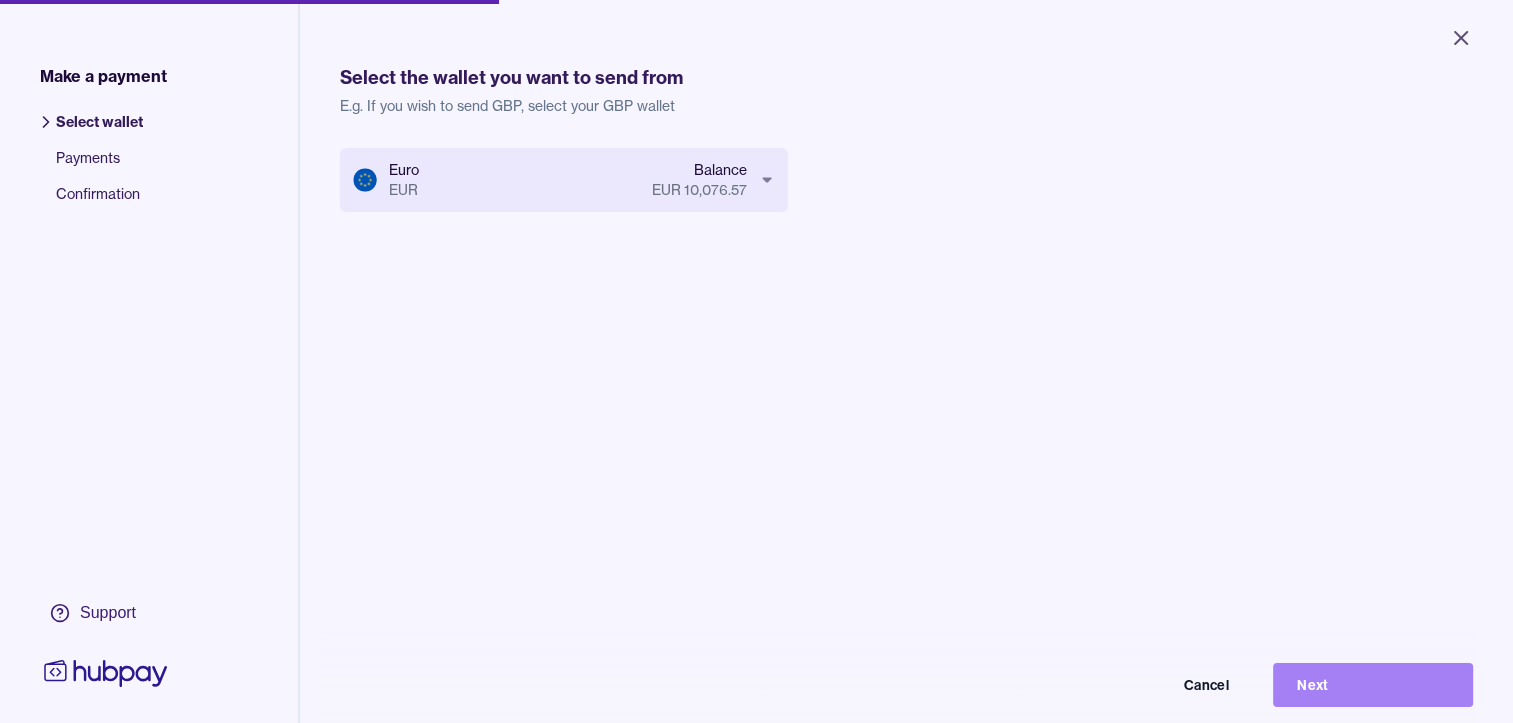 click on "Next" at bounding box center (1373, 685) 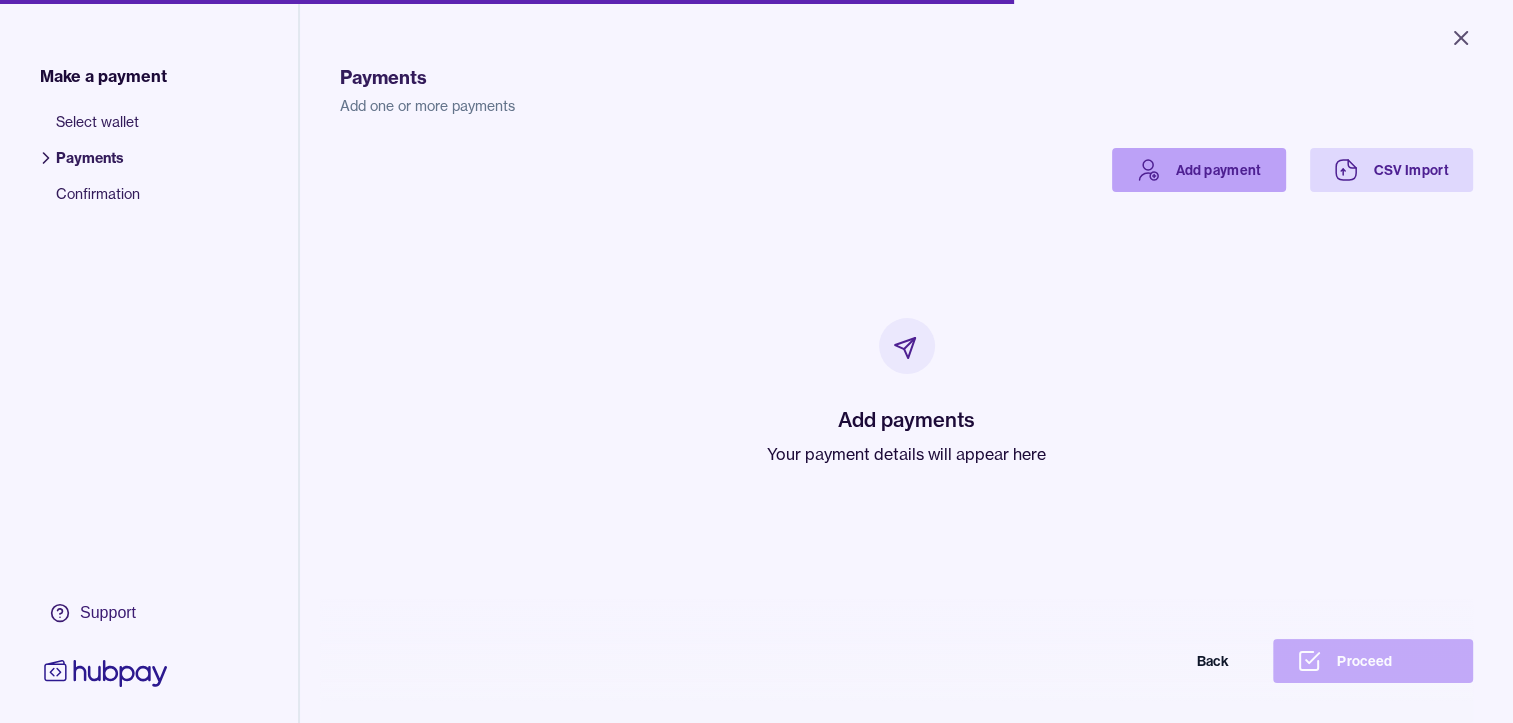 click on "Add payment" at bounding box center (1199, 170) 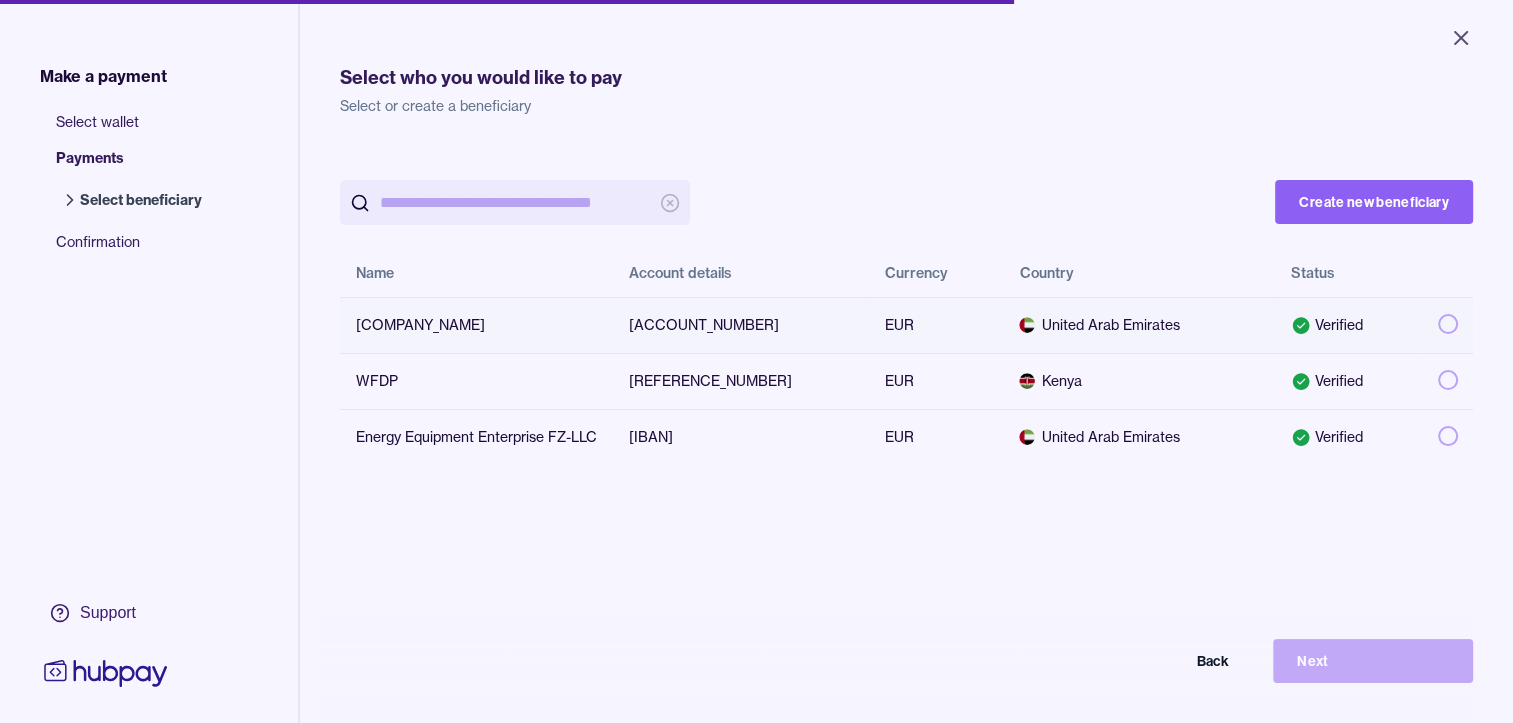 click at bounding box center [1448, 324] 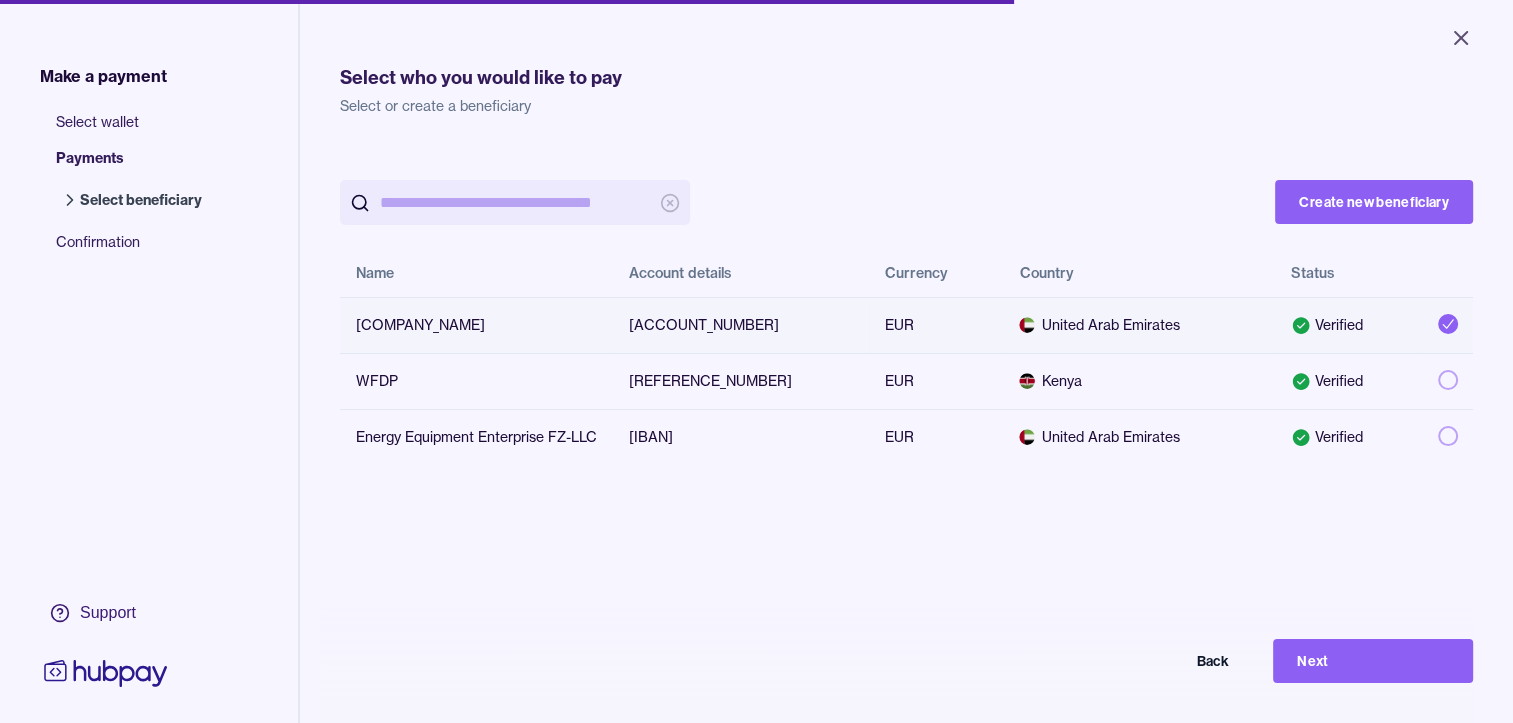 click on "Select wallet" at bounding box center (139, 130) 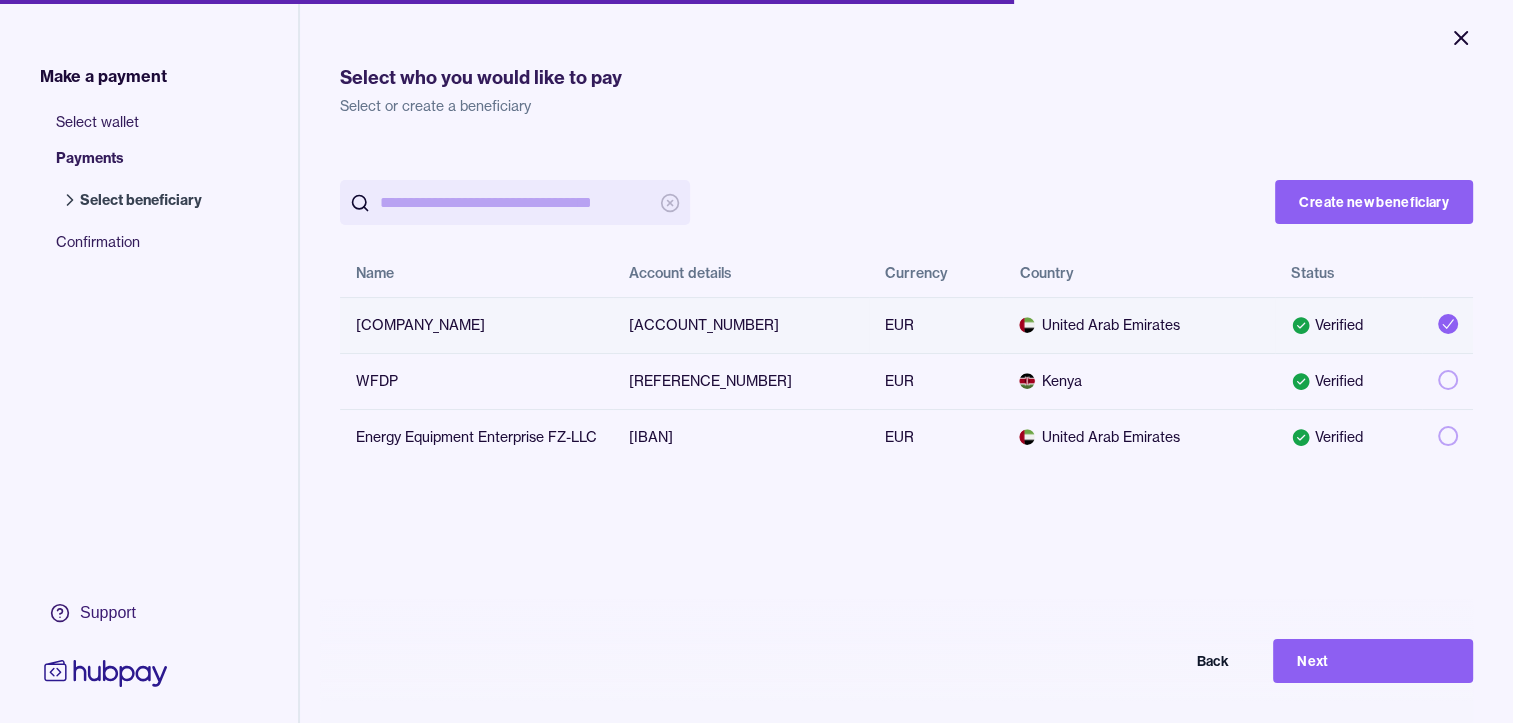 click 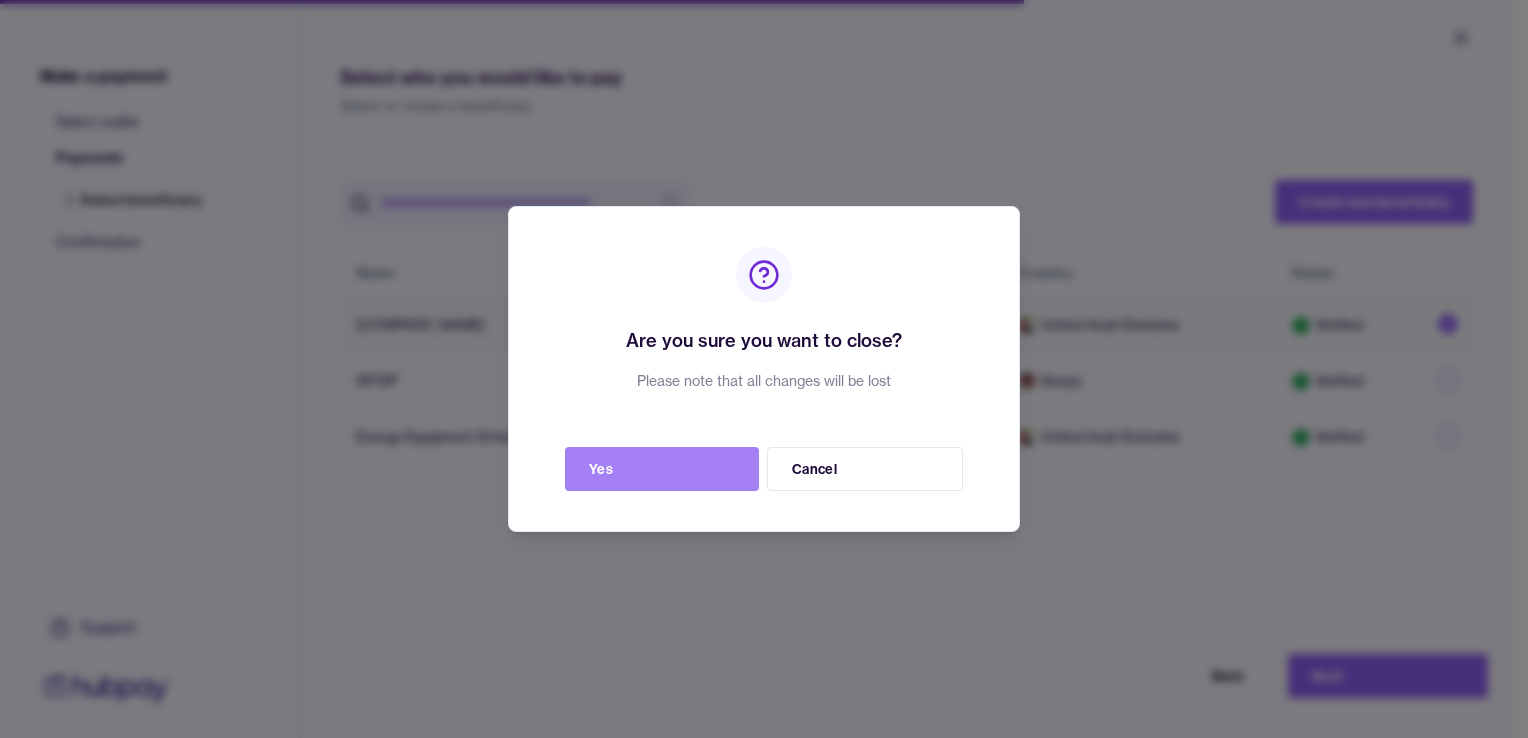 click on "Yes" at bounding box center (662, 469) 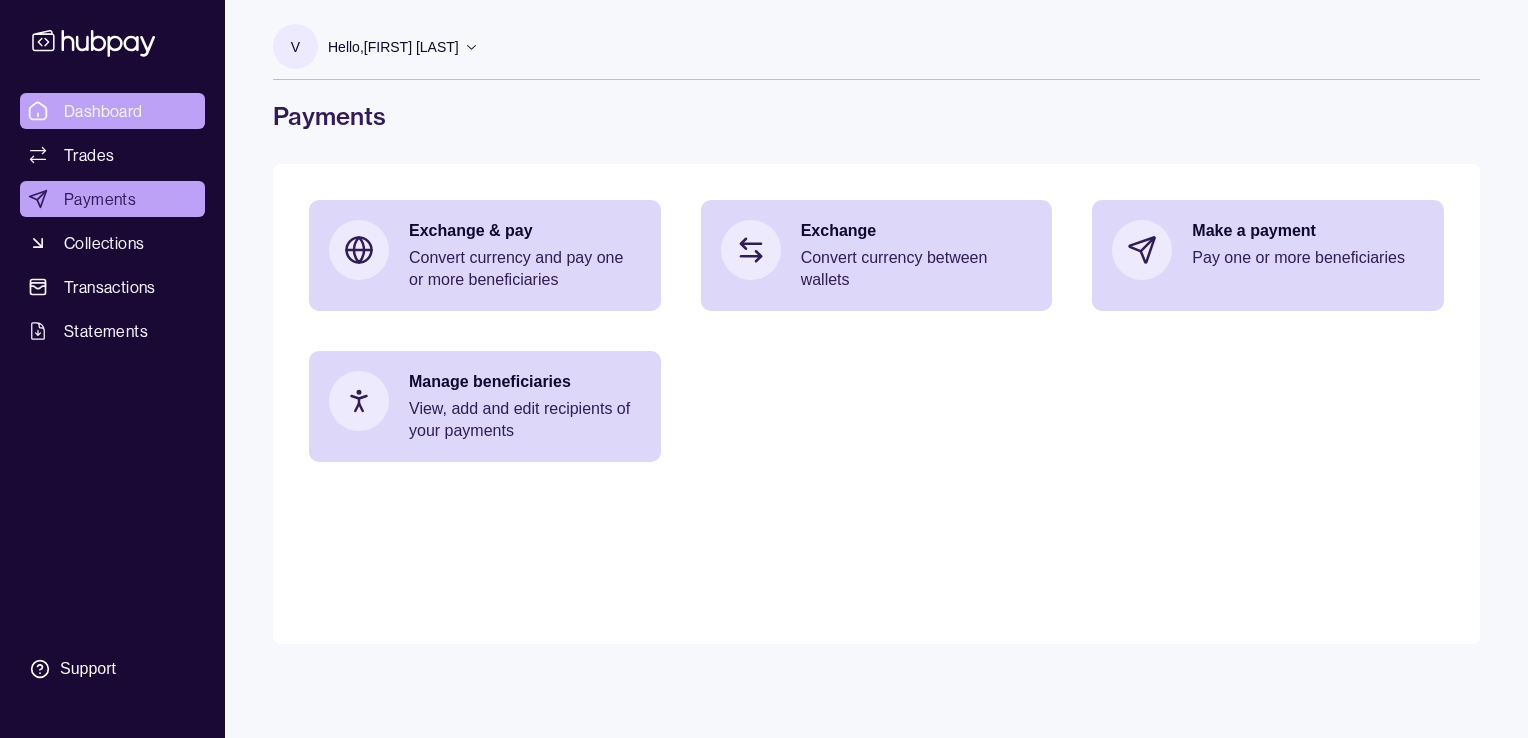 click on "Dashboard" at bounding box center [103, 111] 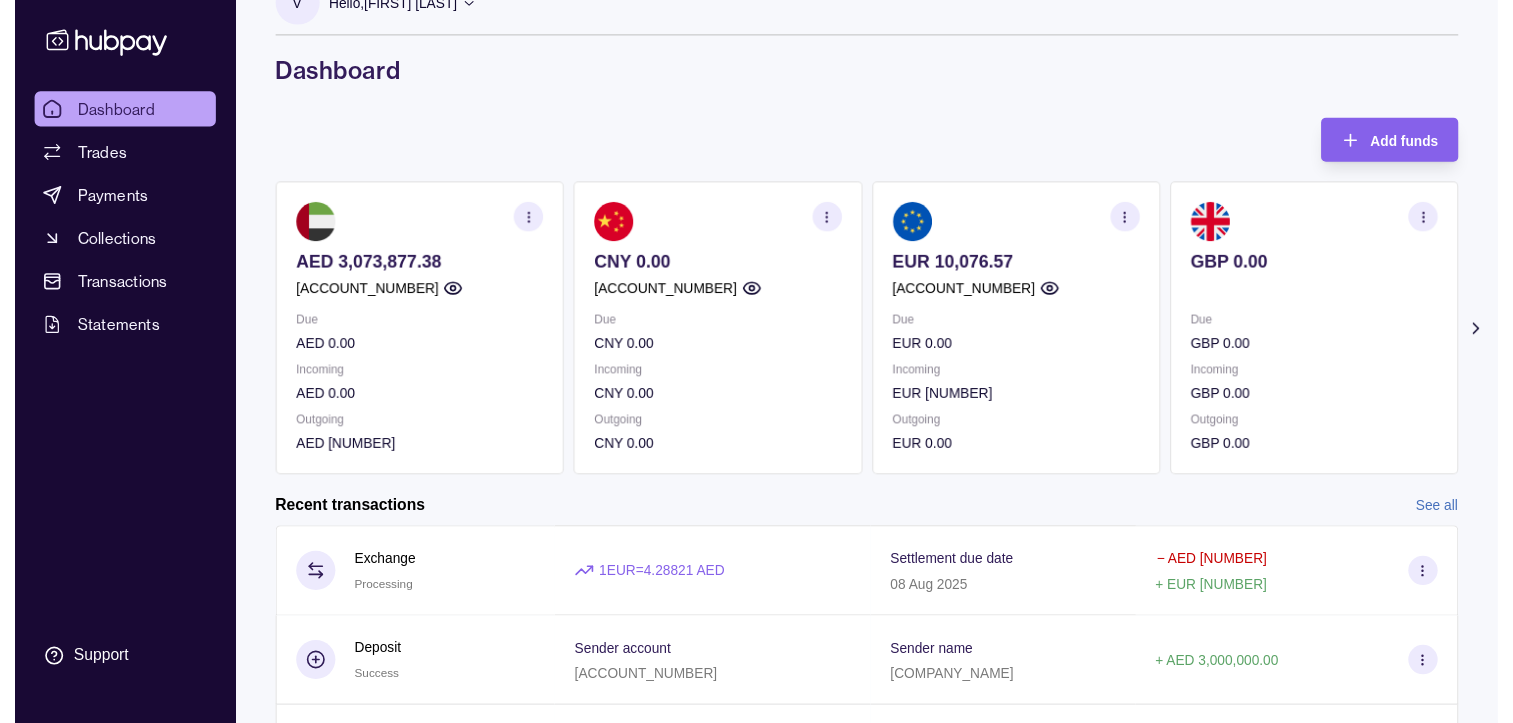 scroll, scrollTop: 0, scrollLeft: 0, axis: both 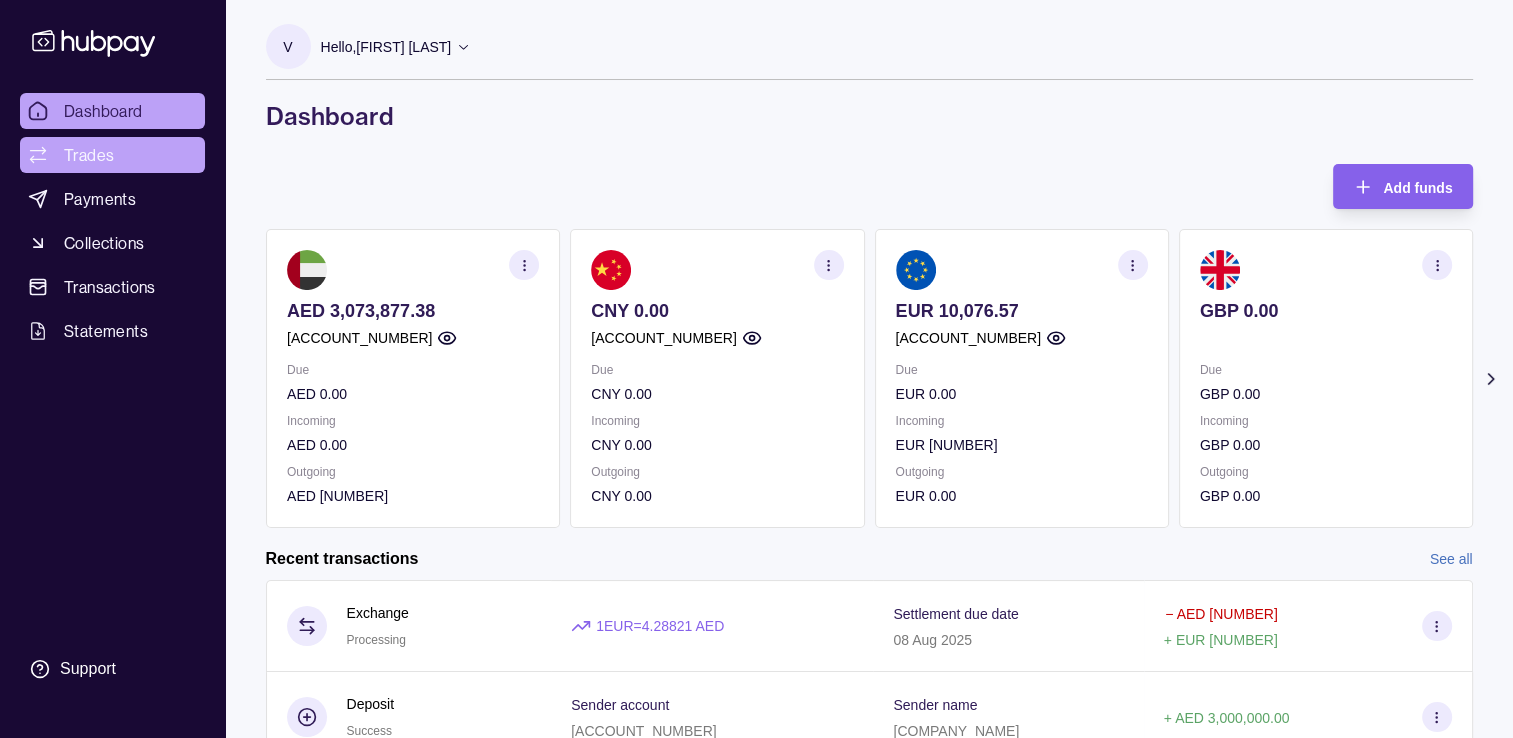 click on "Trades" at bounding box center [89, 155] 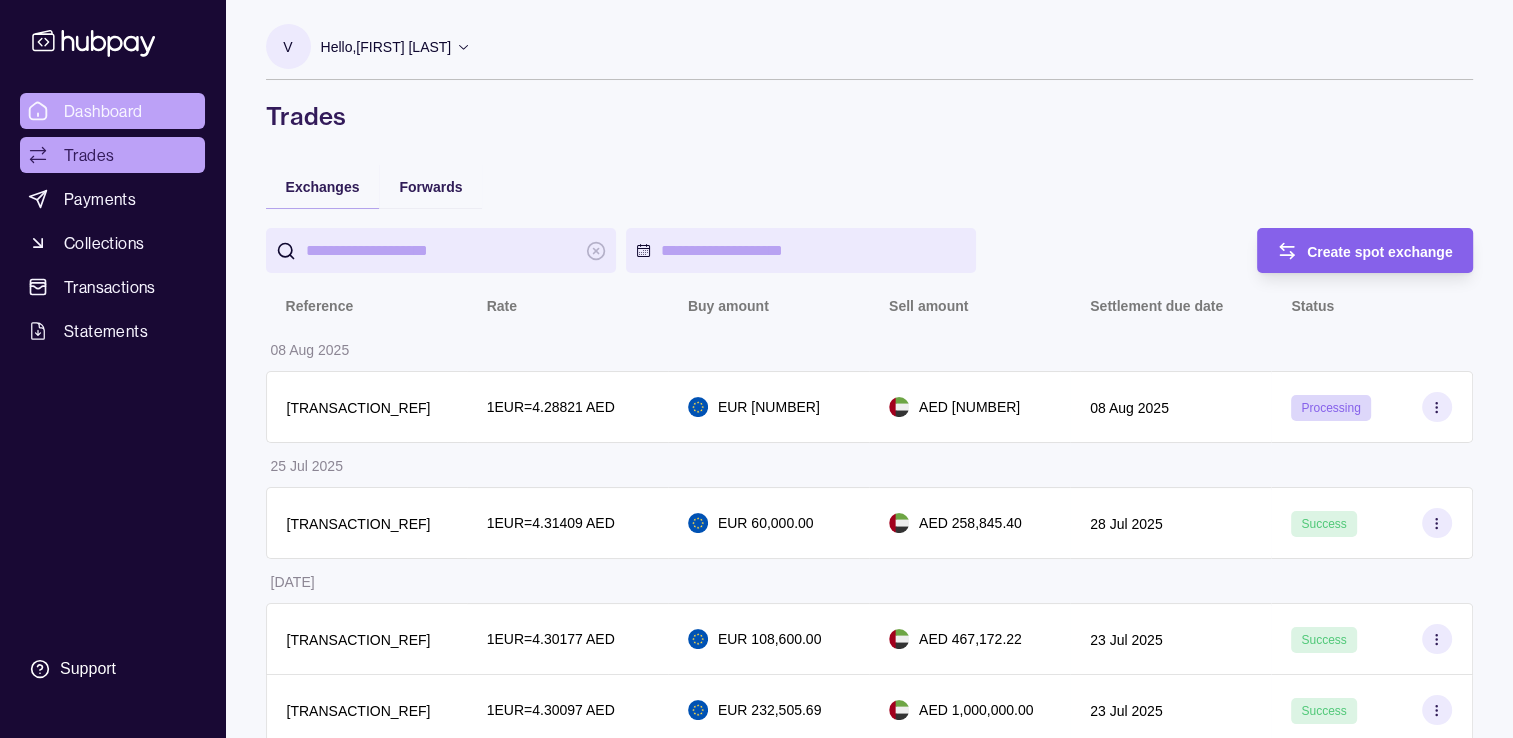 click on "Dashboard" at bounding box center (103, 111) 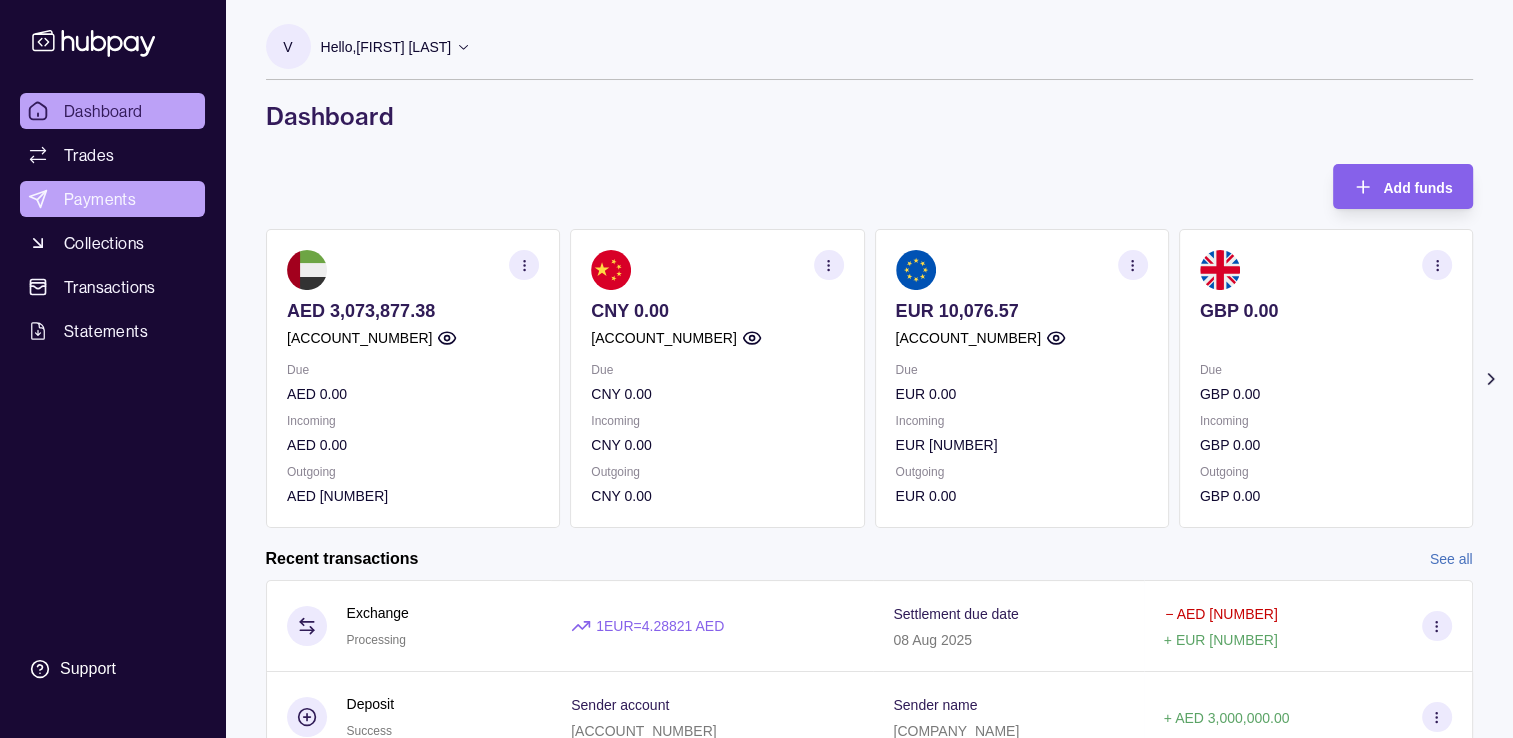click on "Payments" at bounding box center [112, 199] 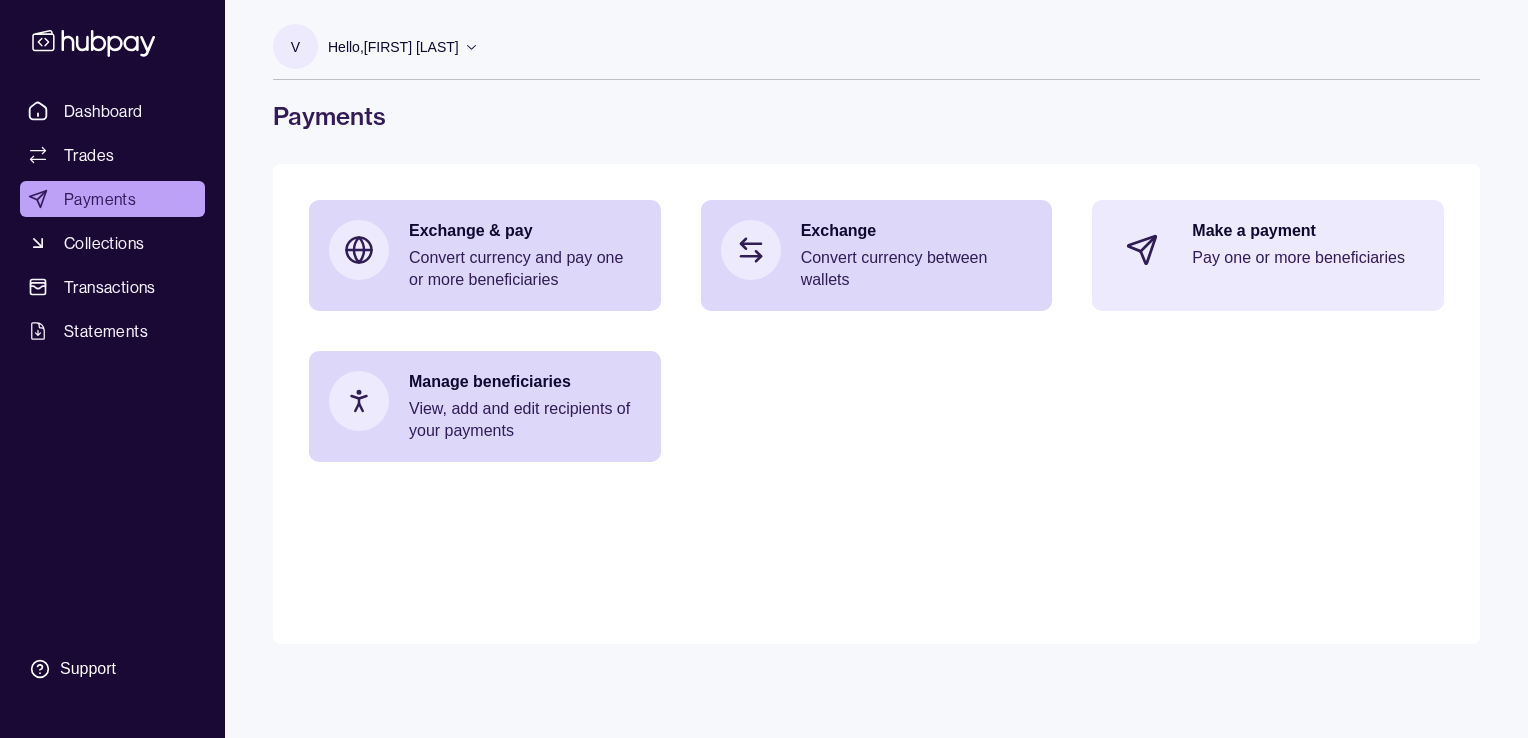 click on "Make a payment Pay one or more beneficiaries" at bounding box center (1308, 250) 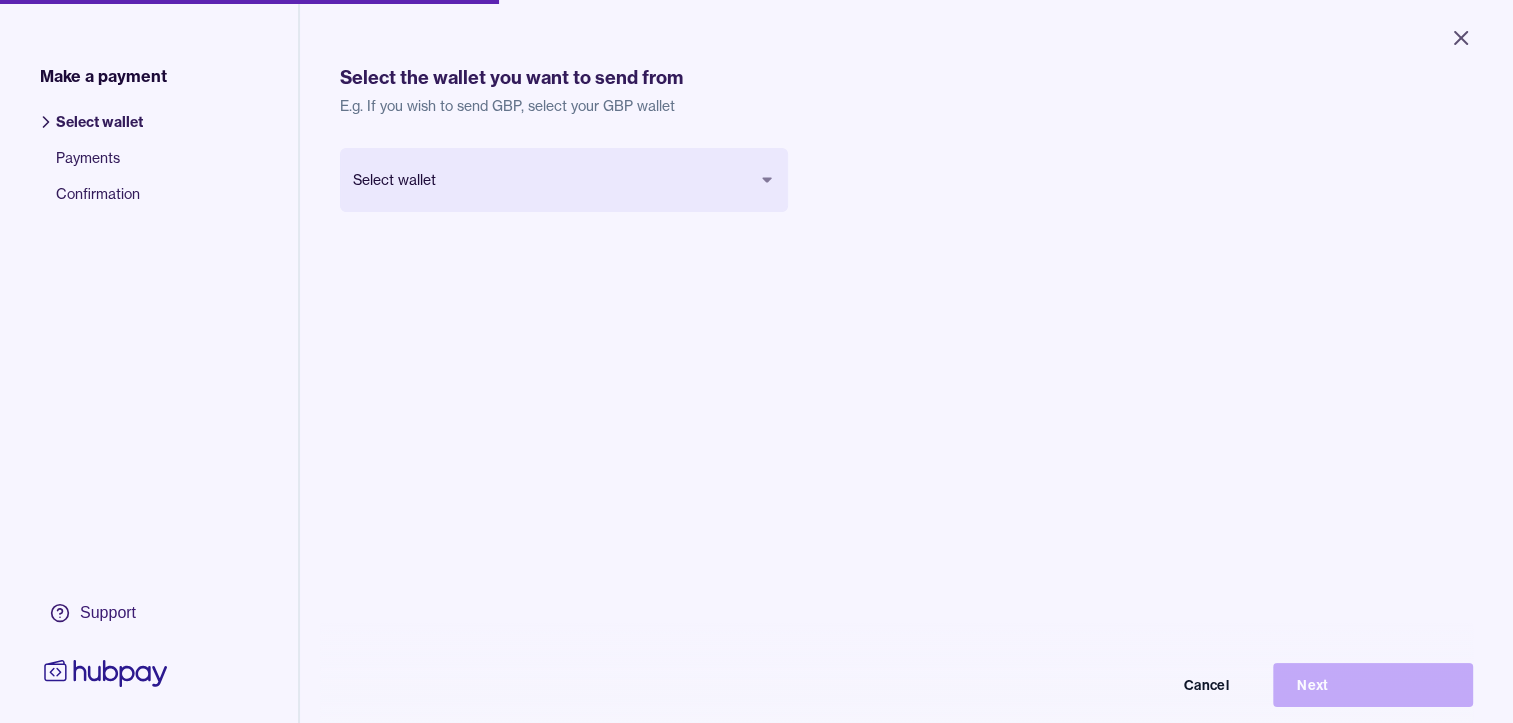 click on "Close Make a payment Select wallet Payments Confirmation Support Select the wallet you want to send from E.g. If you wish to send GBP, select your GBP wallet Select wallet Cancel Next Make a payment | Hubpay" at bounding box center [756, 361] 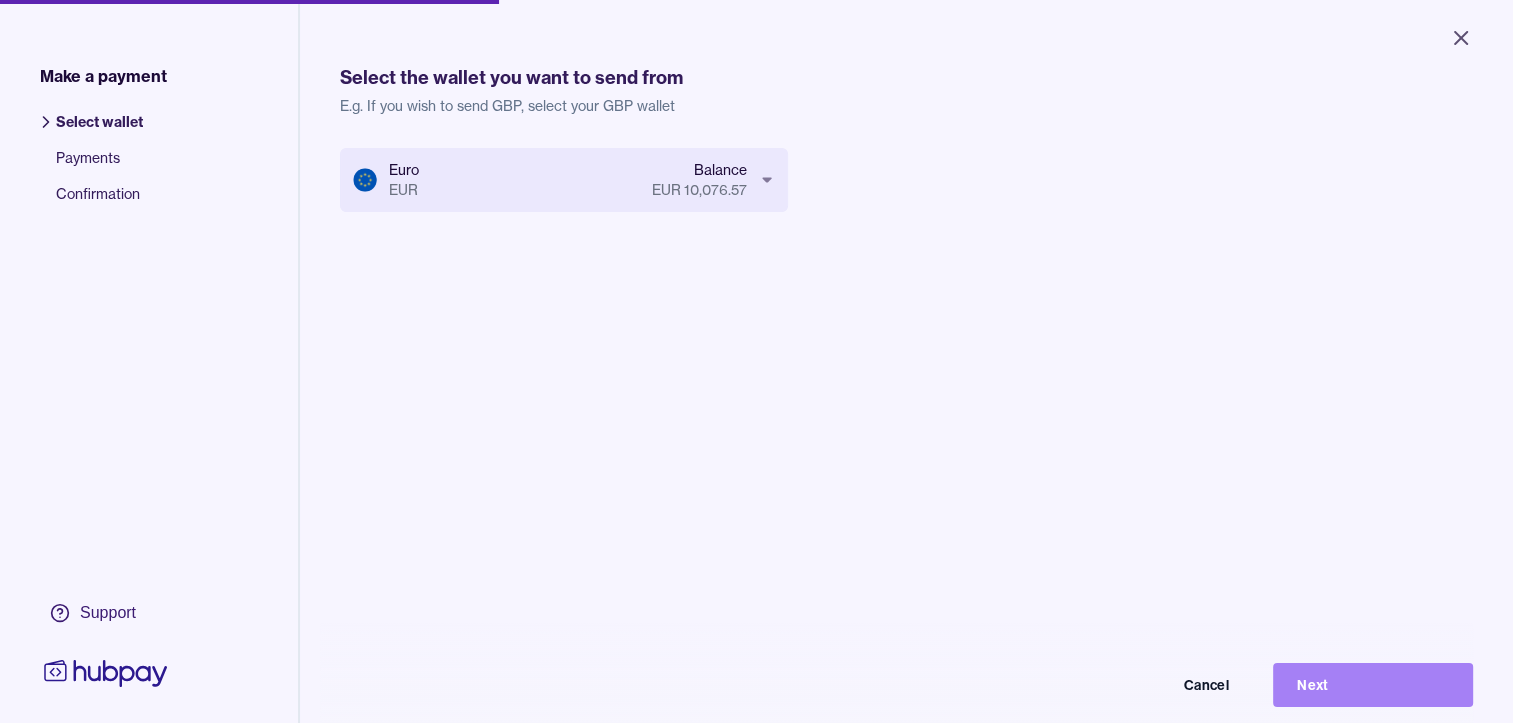 click on "Next" at bounding box center (1373, 685) 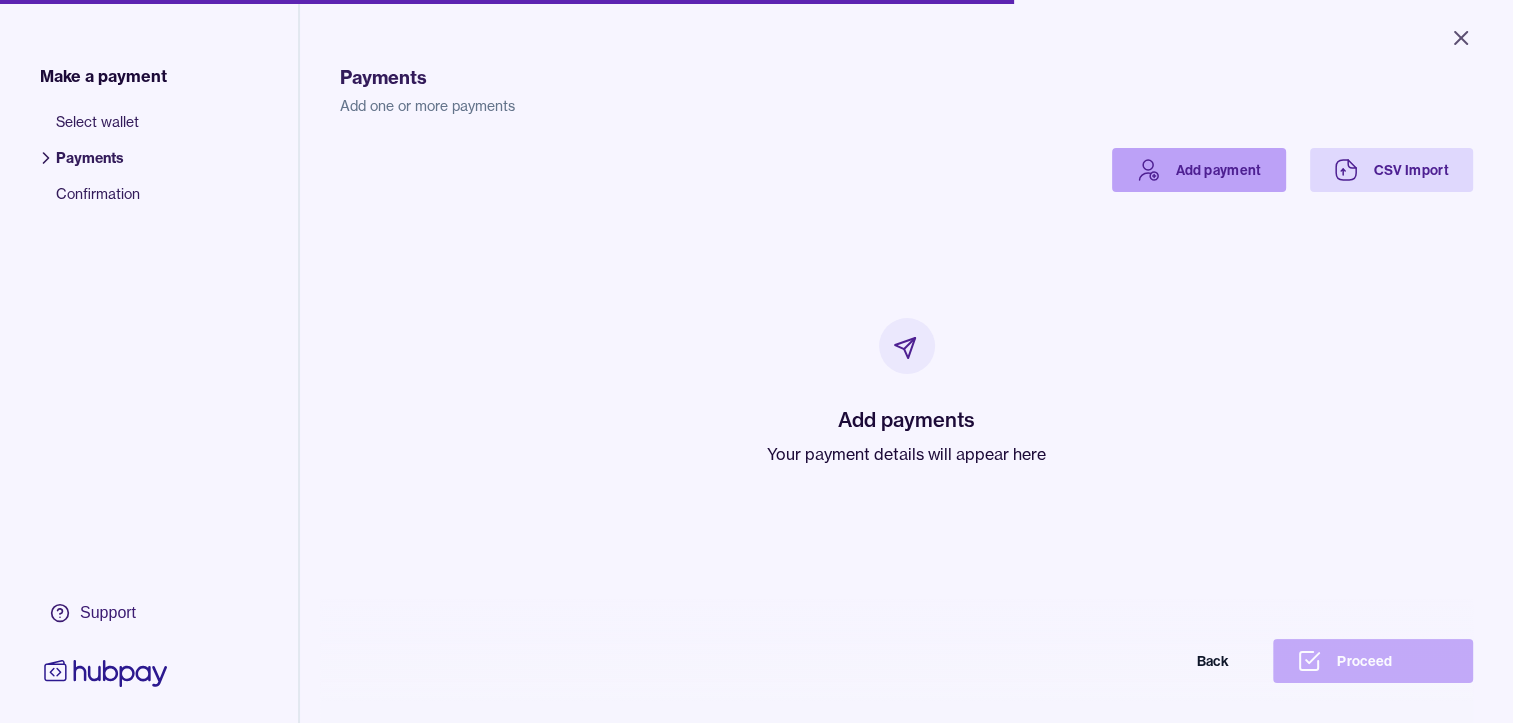 click on "Add payment" at bounding box center [1199, 170] 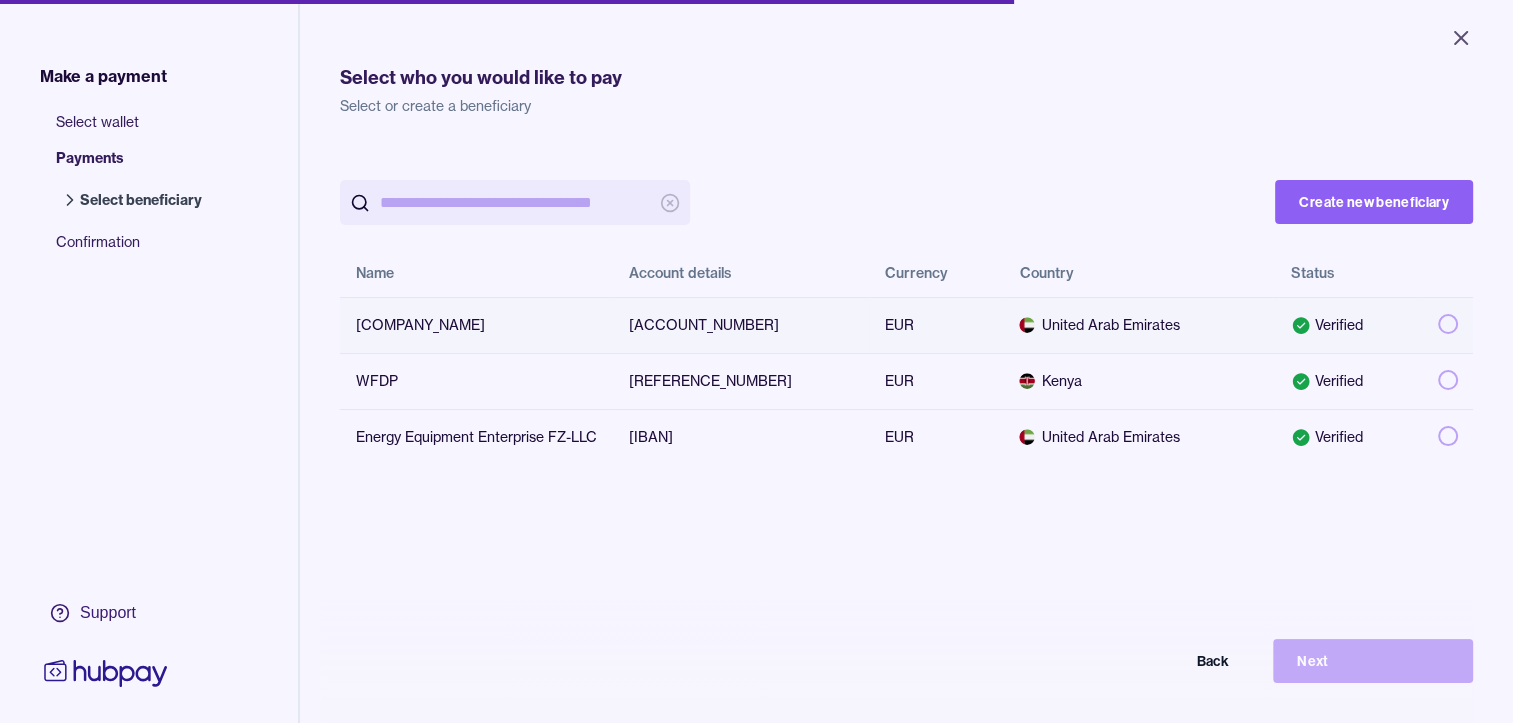 click at bounding box center (1447, 325) 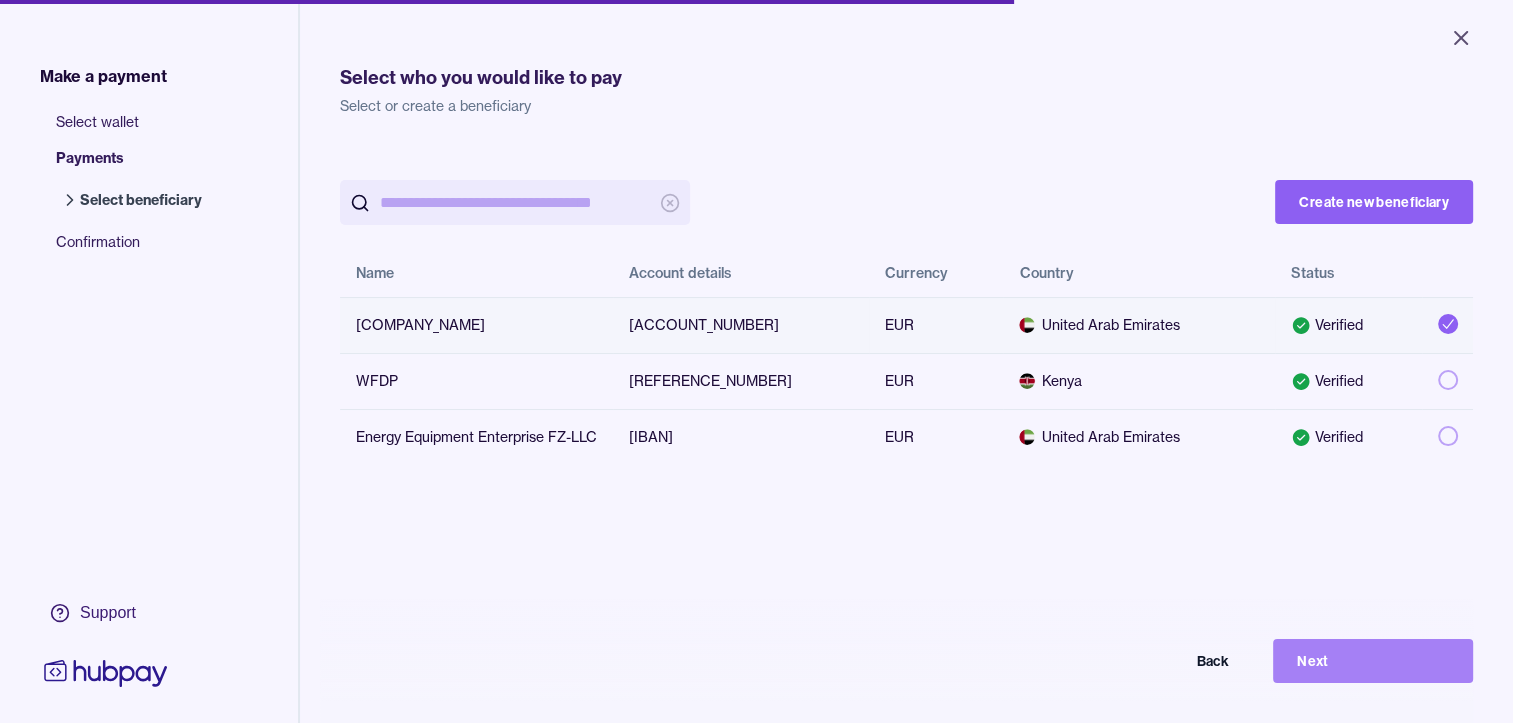 click on "Next" at bounding box center [1373, 661] 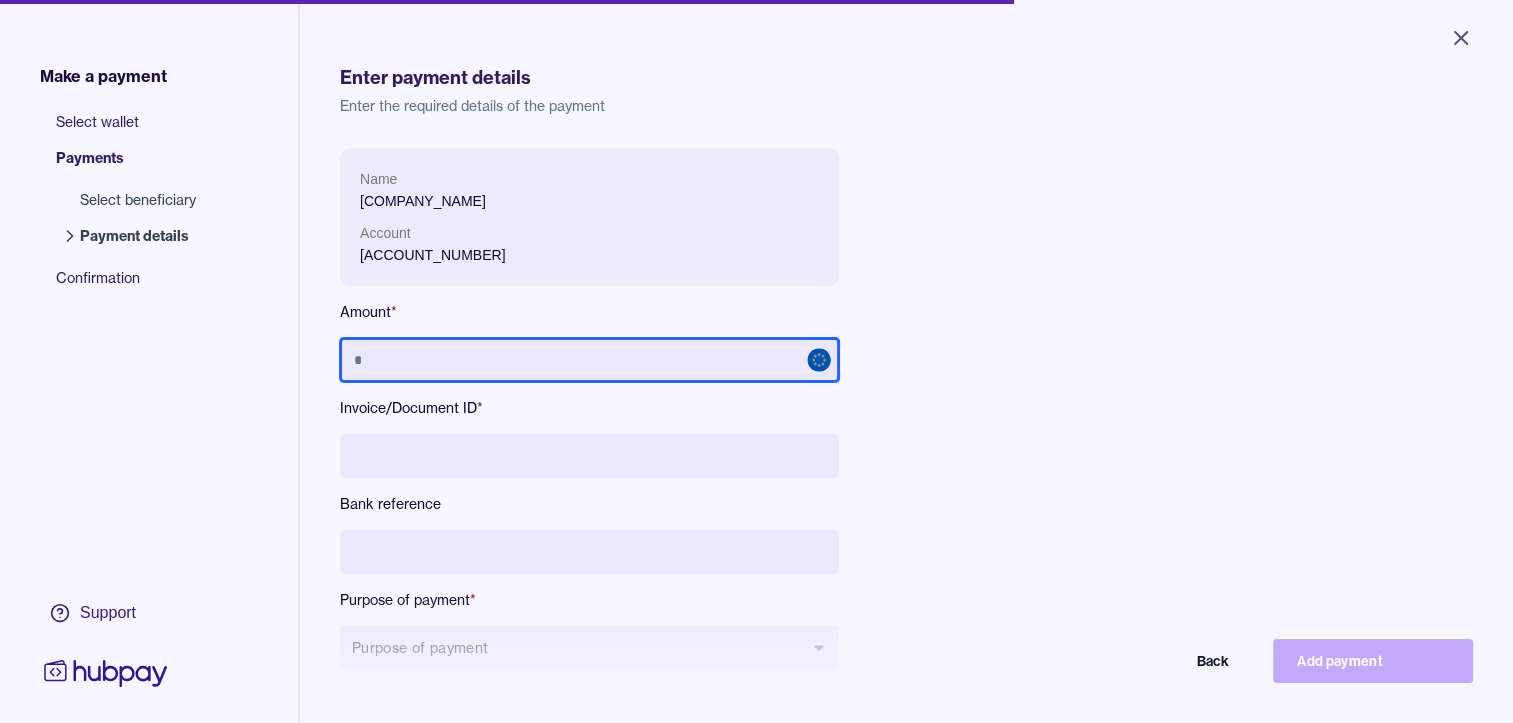 click at bounding box center [589, 360] 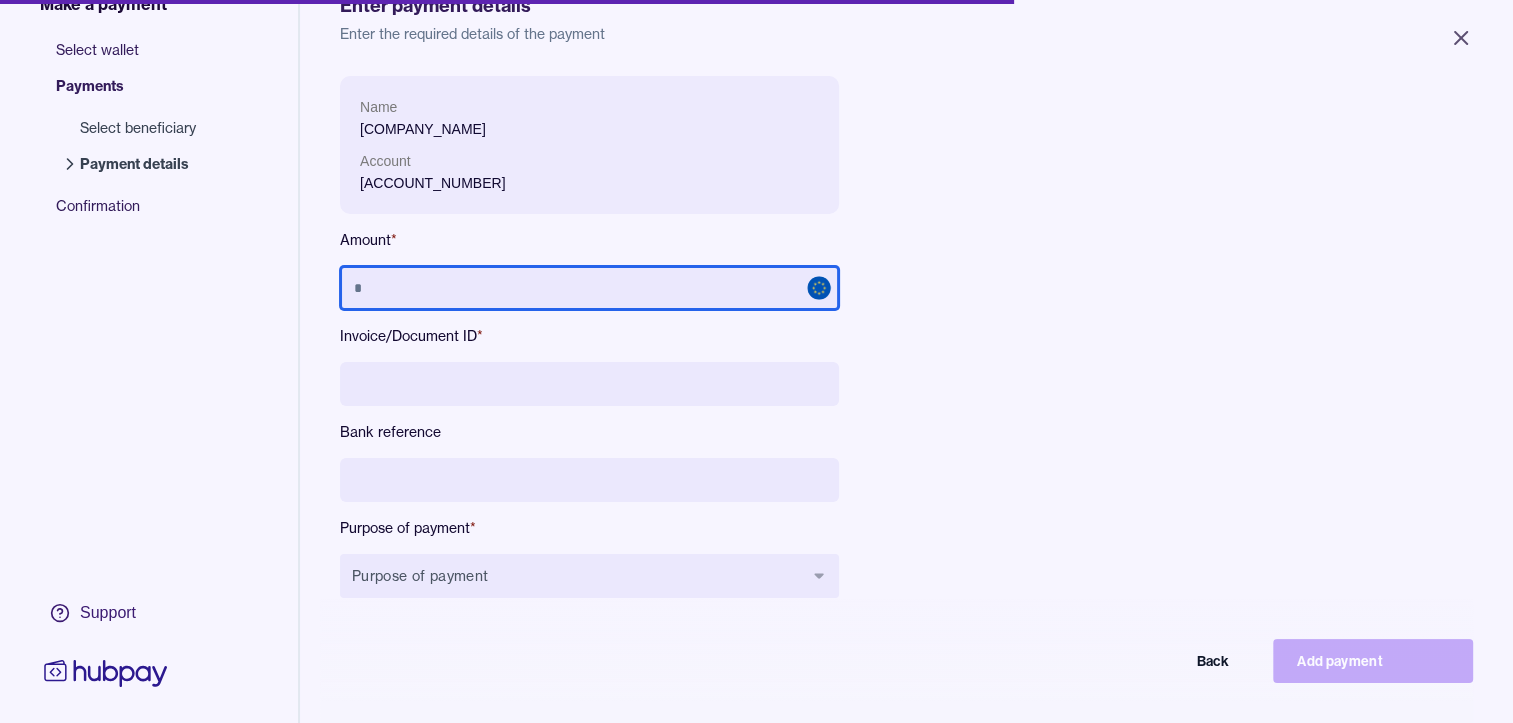 scroll, scrollTop: 100, scrollLeft: 0, axis: vertical 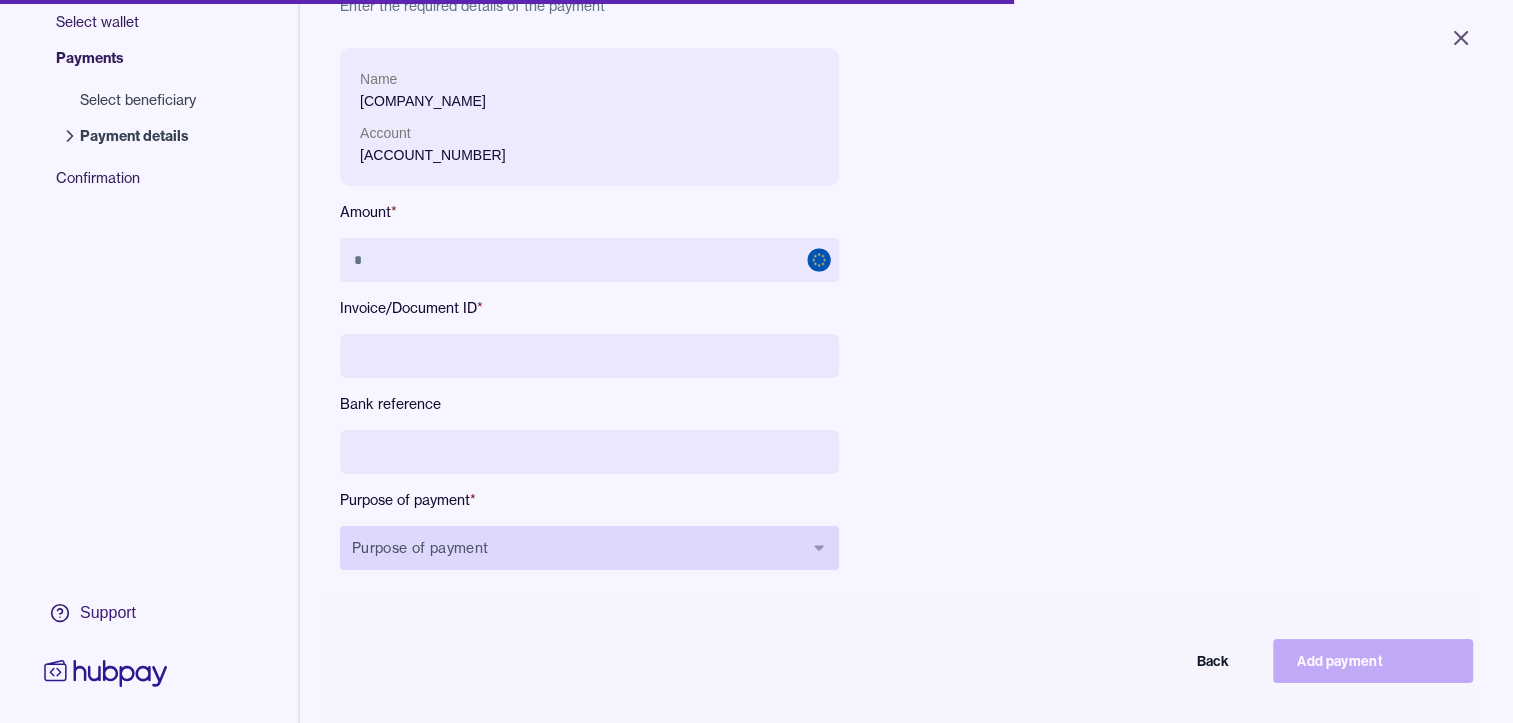 click on "Purpose of payment" at bounding box center (589, 548) 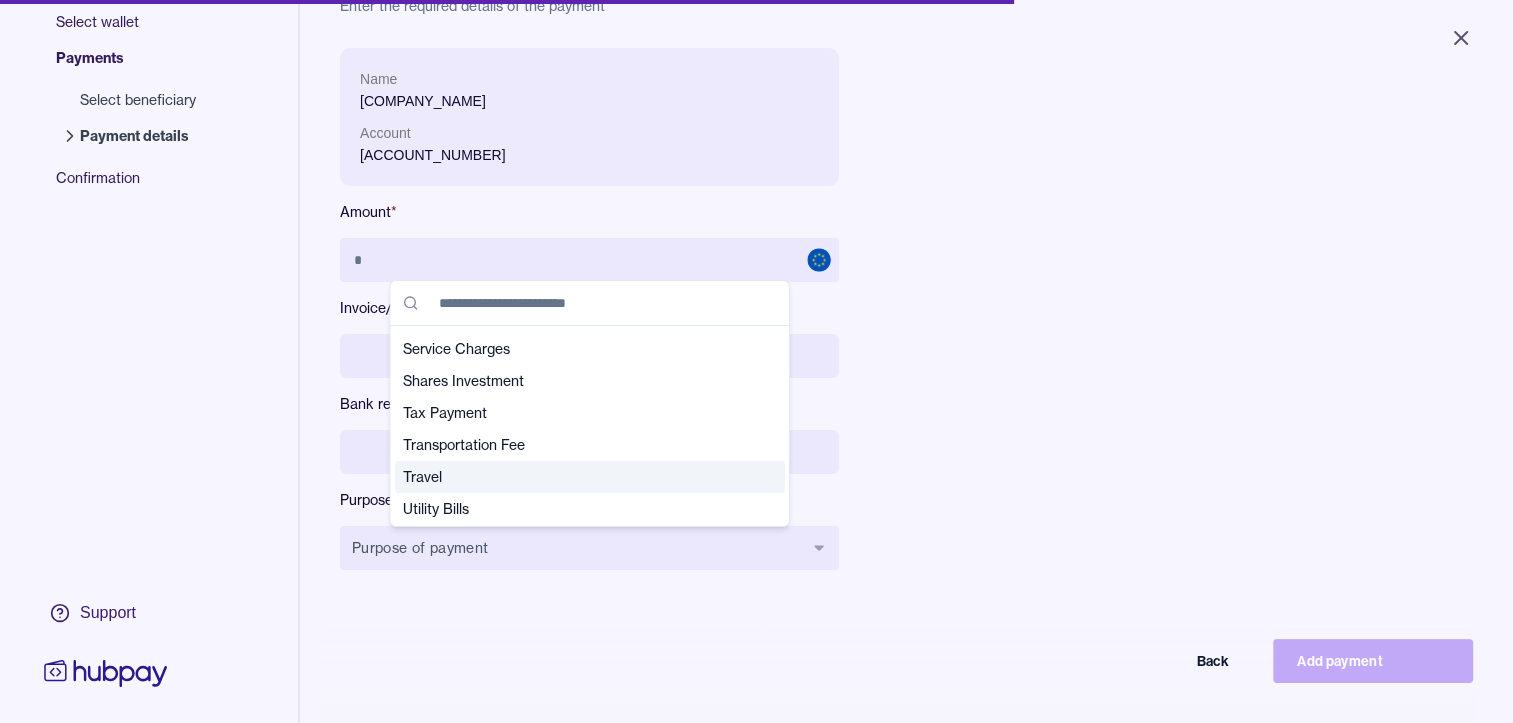 scroll, scrollTop: 704, scrollLeft: 0, axis: vertical 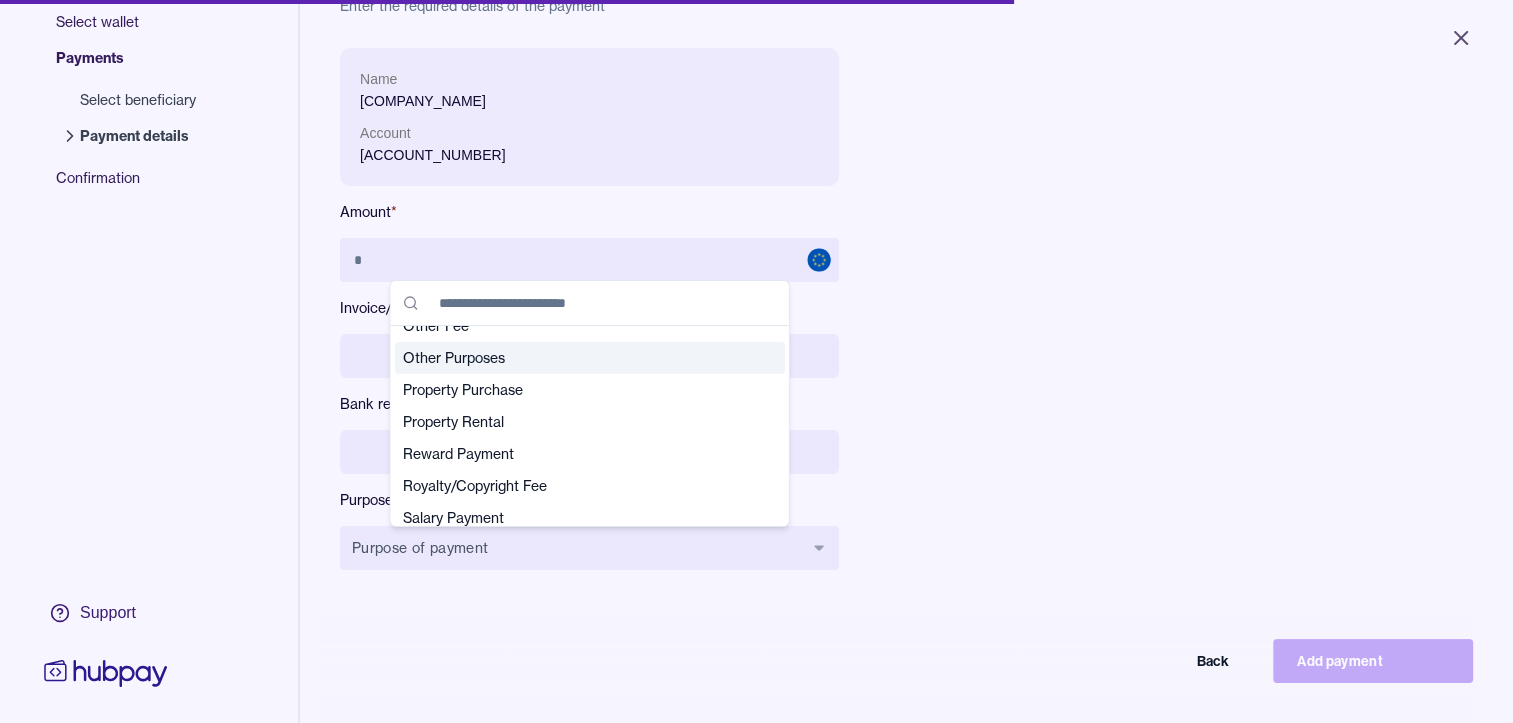 click on "Other Purposes" at bounding box center (578, 358) 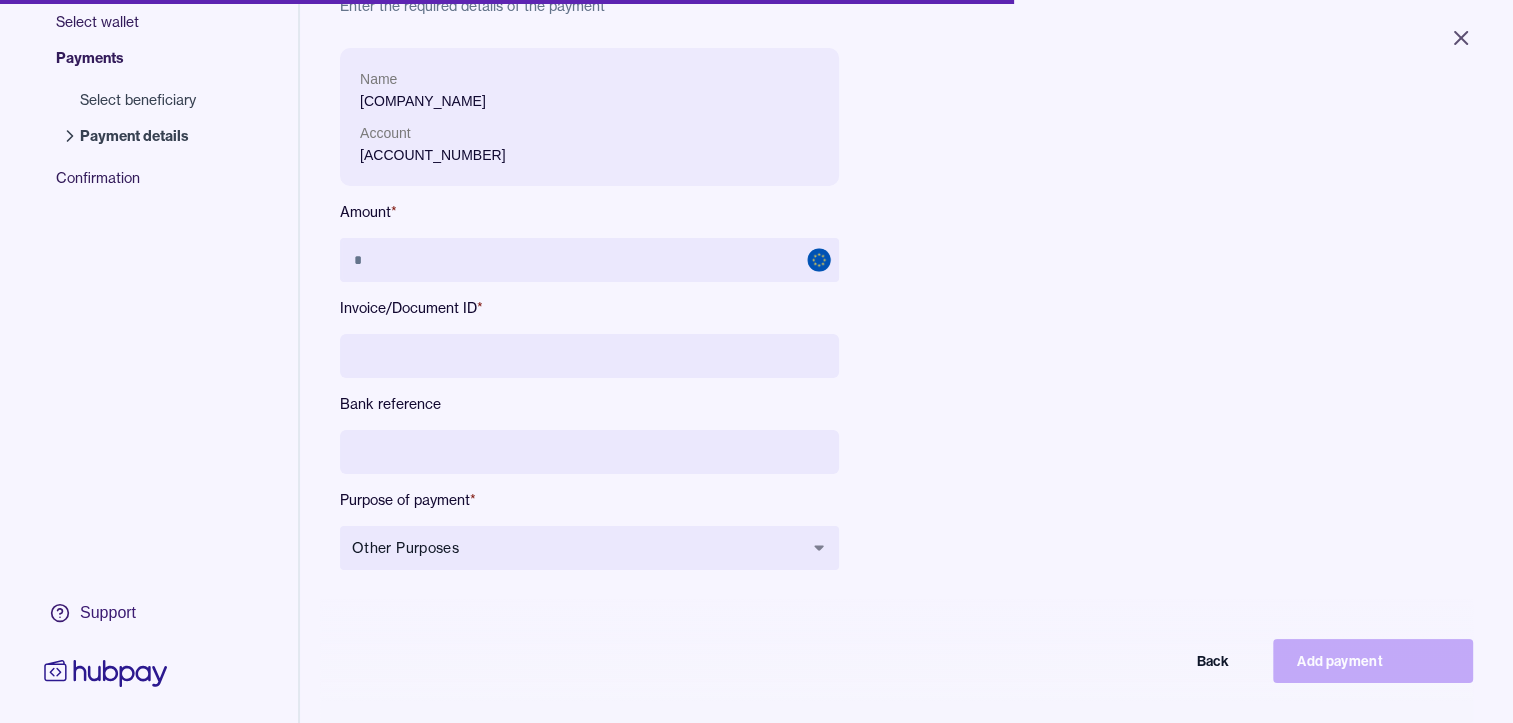 click at bounding box center (589, 452) 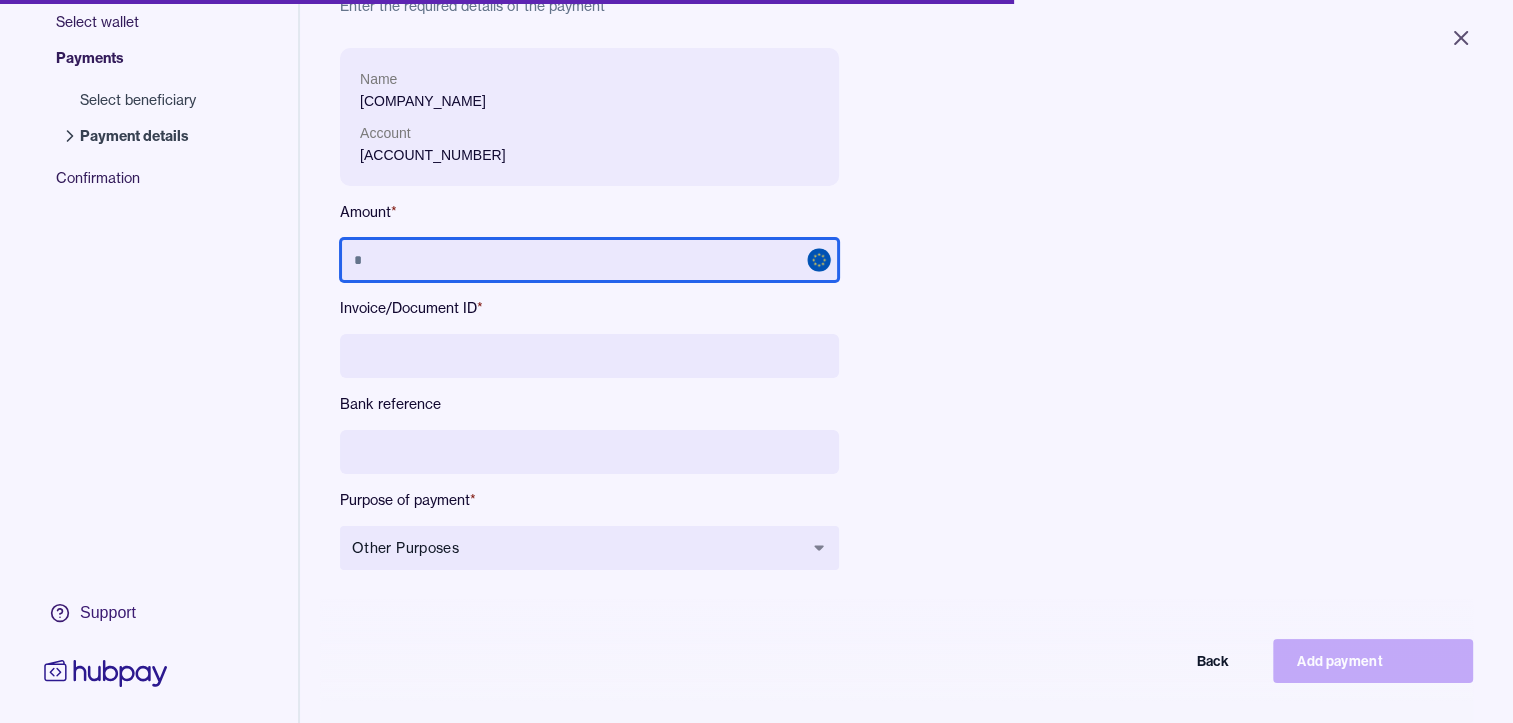 click at bounding box center [589, 260] 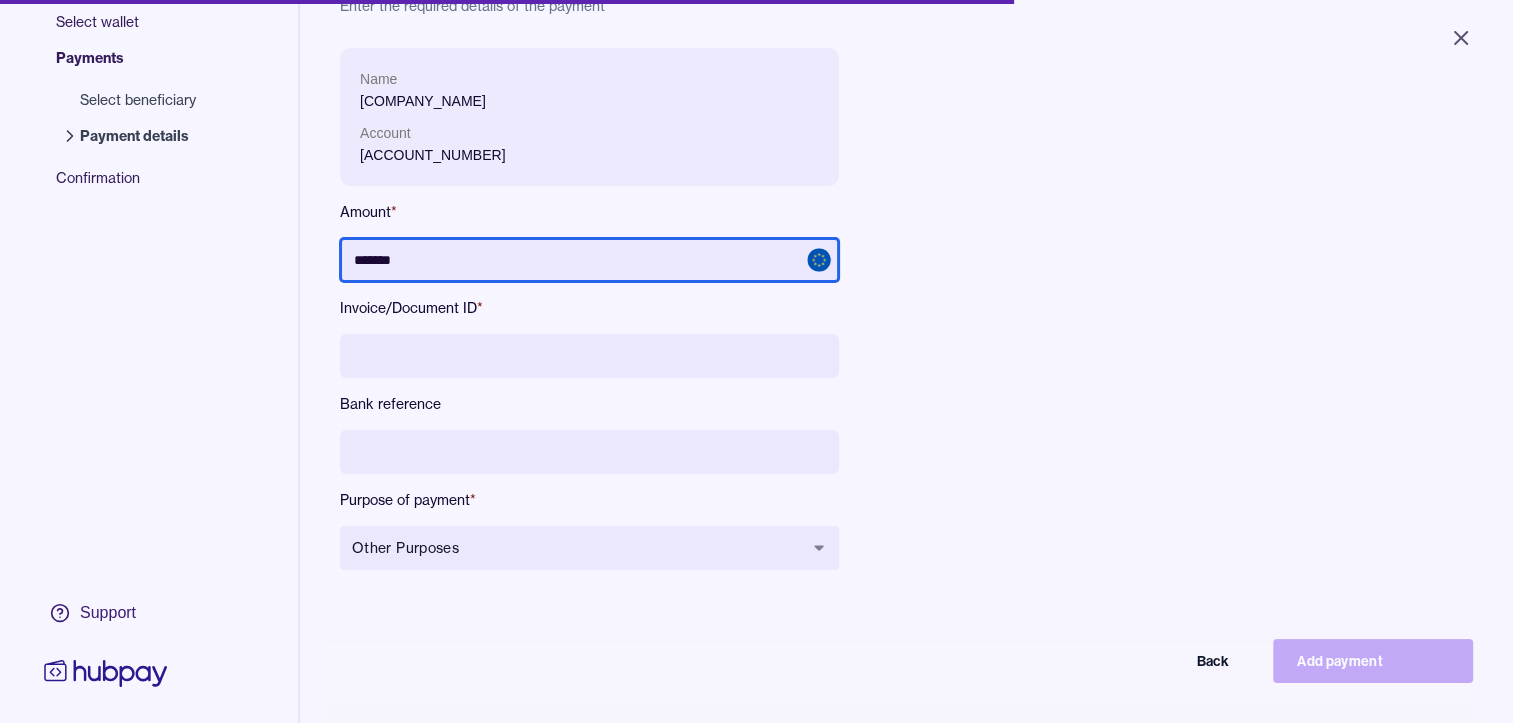 type on "*******" 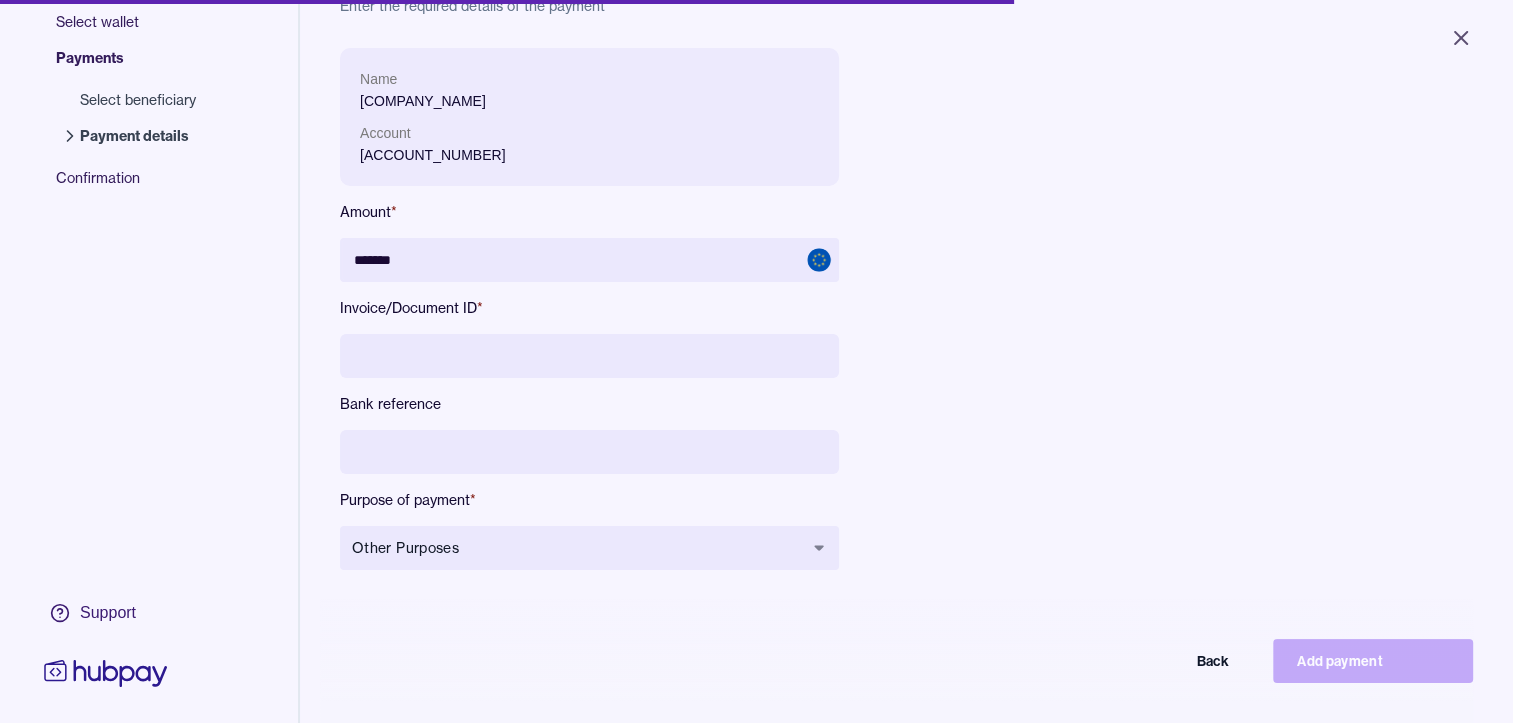 click at bounding box center (589, 356) 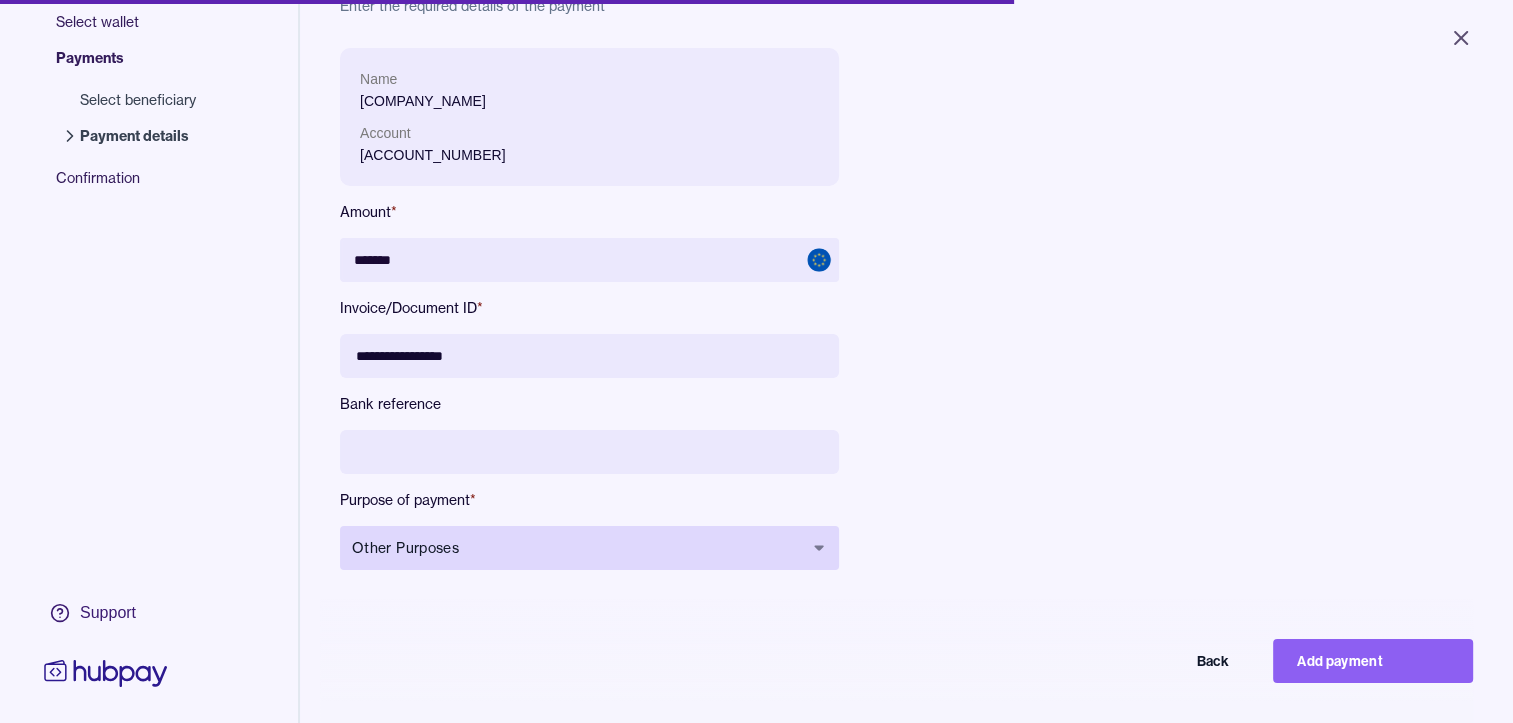 type on "**********" 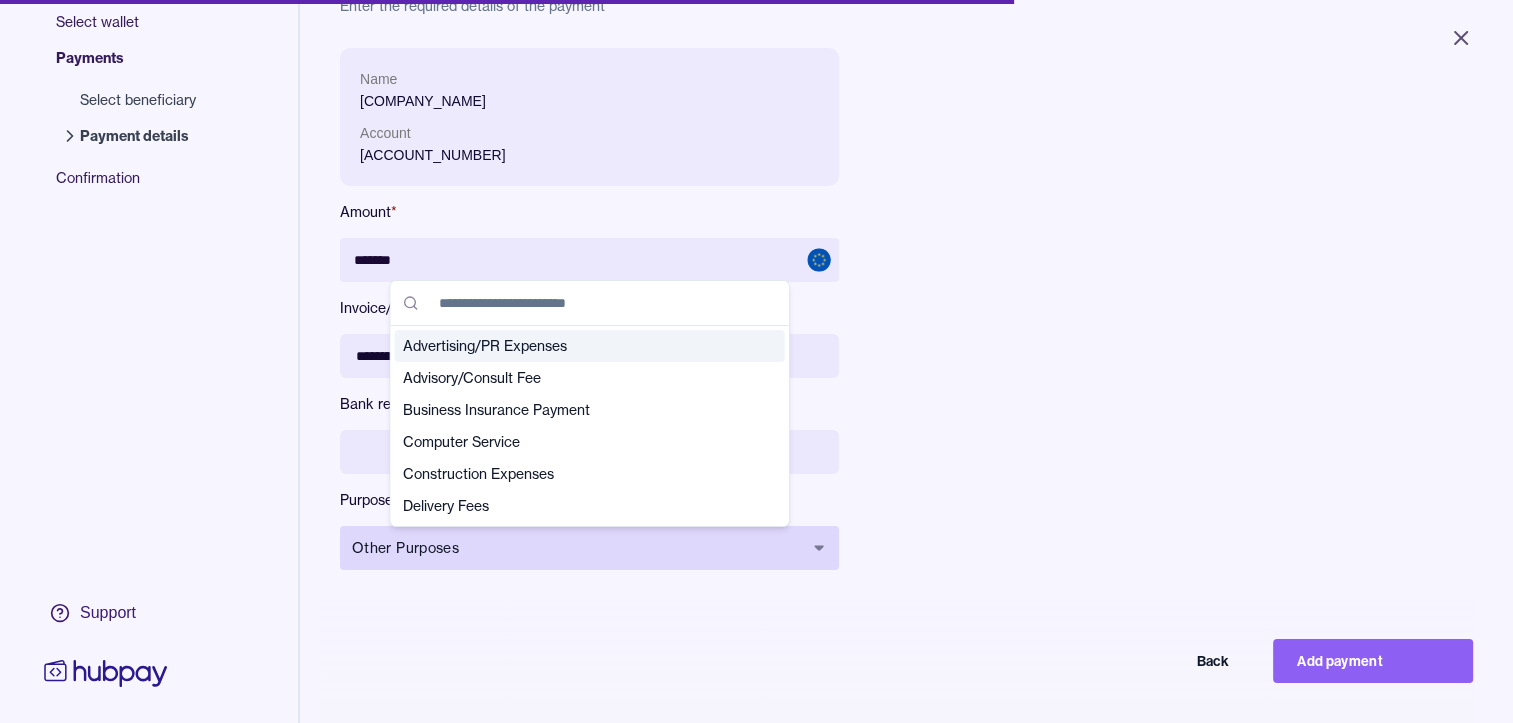 click on "Other Purposes" at bounding box center (577, 548) 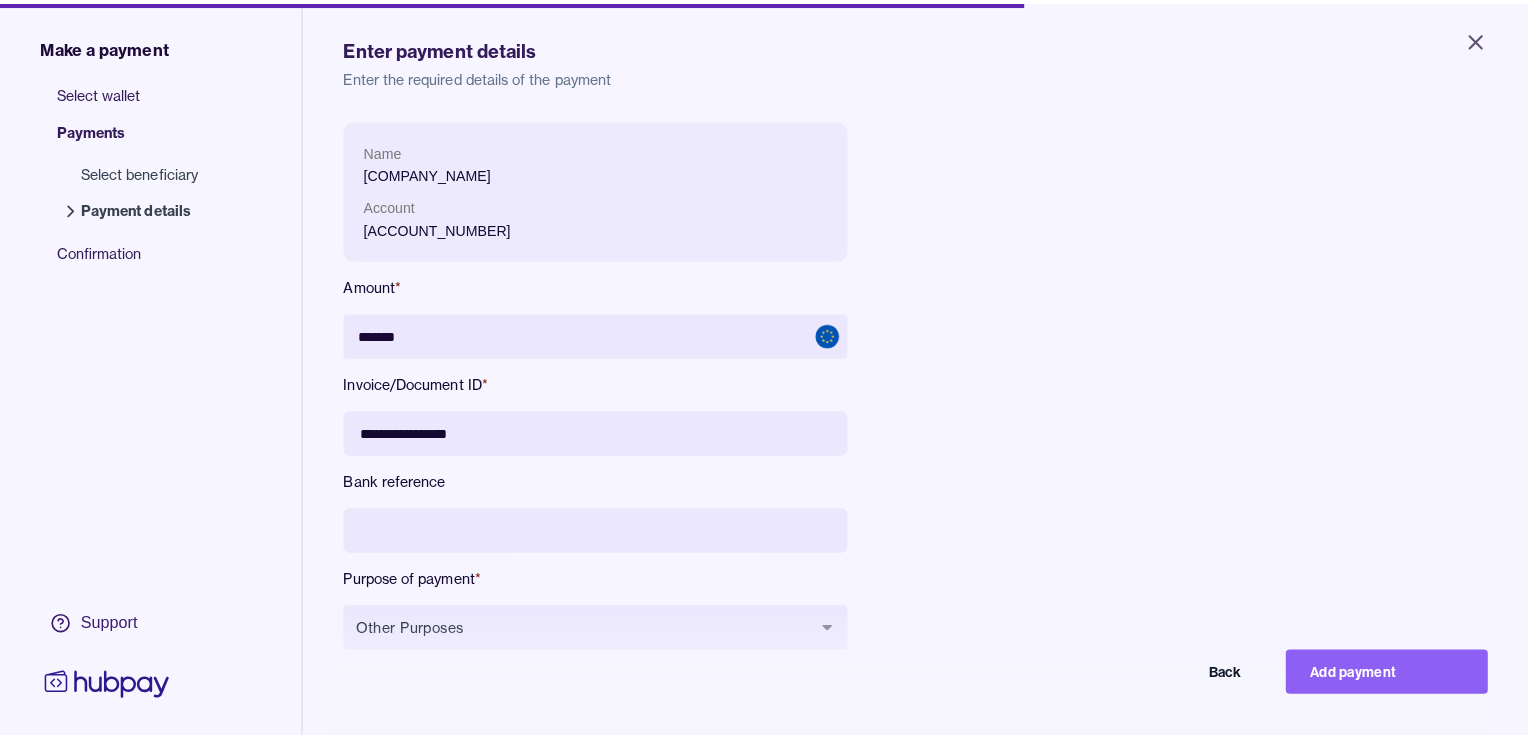 scroll, scrollTop: 0, scrollLeft: 0, axis: both 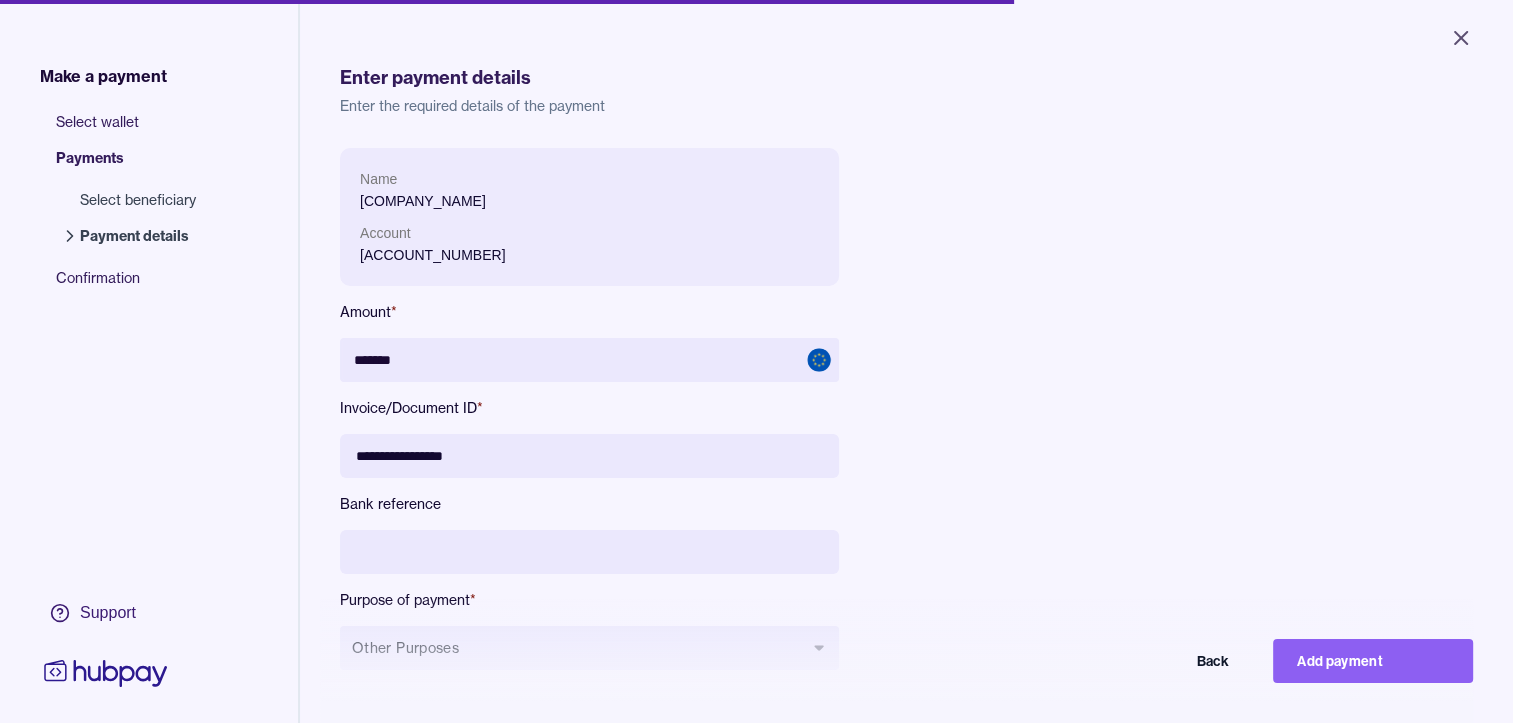 type 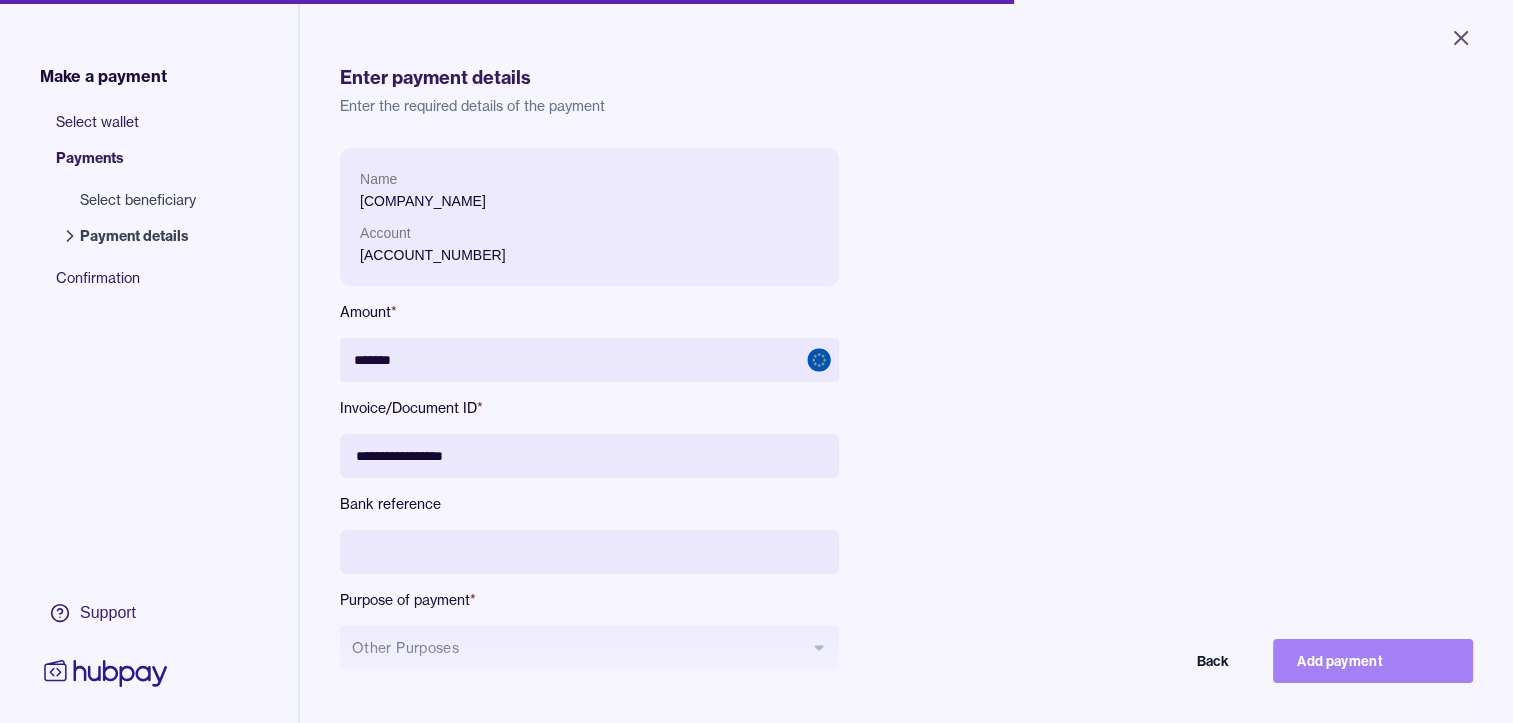 click on "Add payment" at bounding box center [1373, 661] 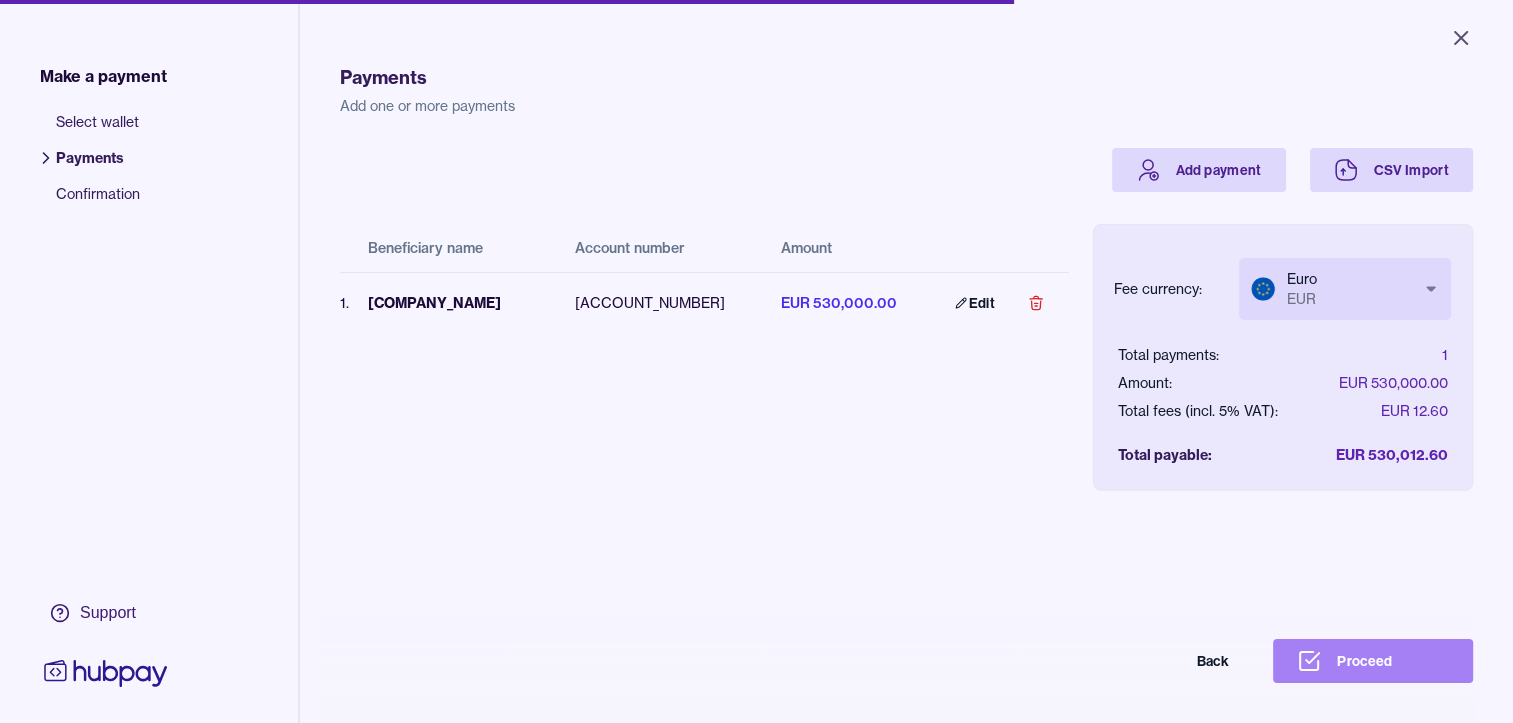 click on "Proceed" at bounding box center (1373, 661) 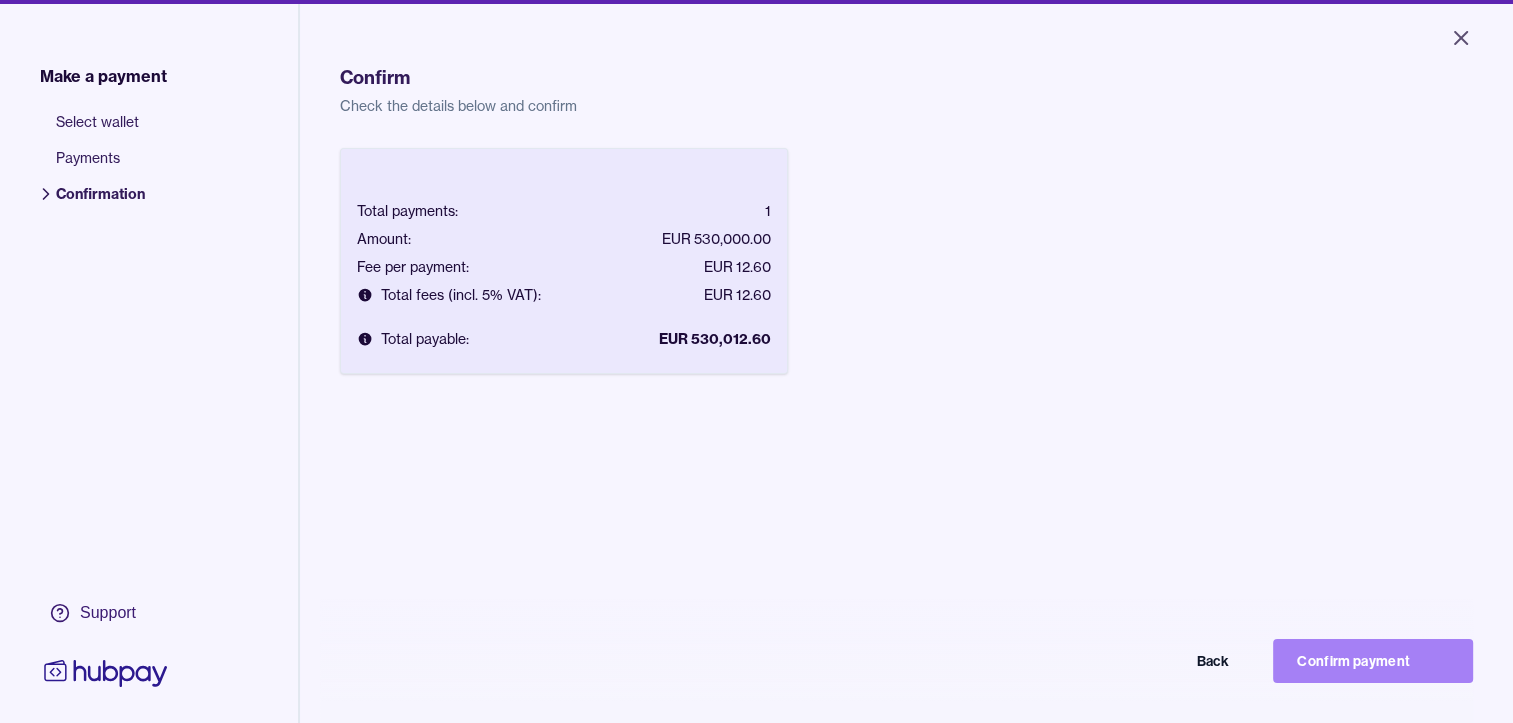 click on "Confirm payment" at bounding box center [1373, 661] 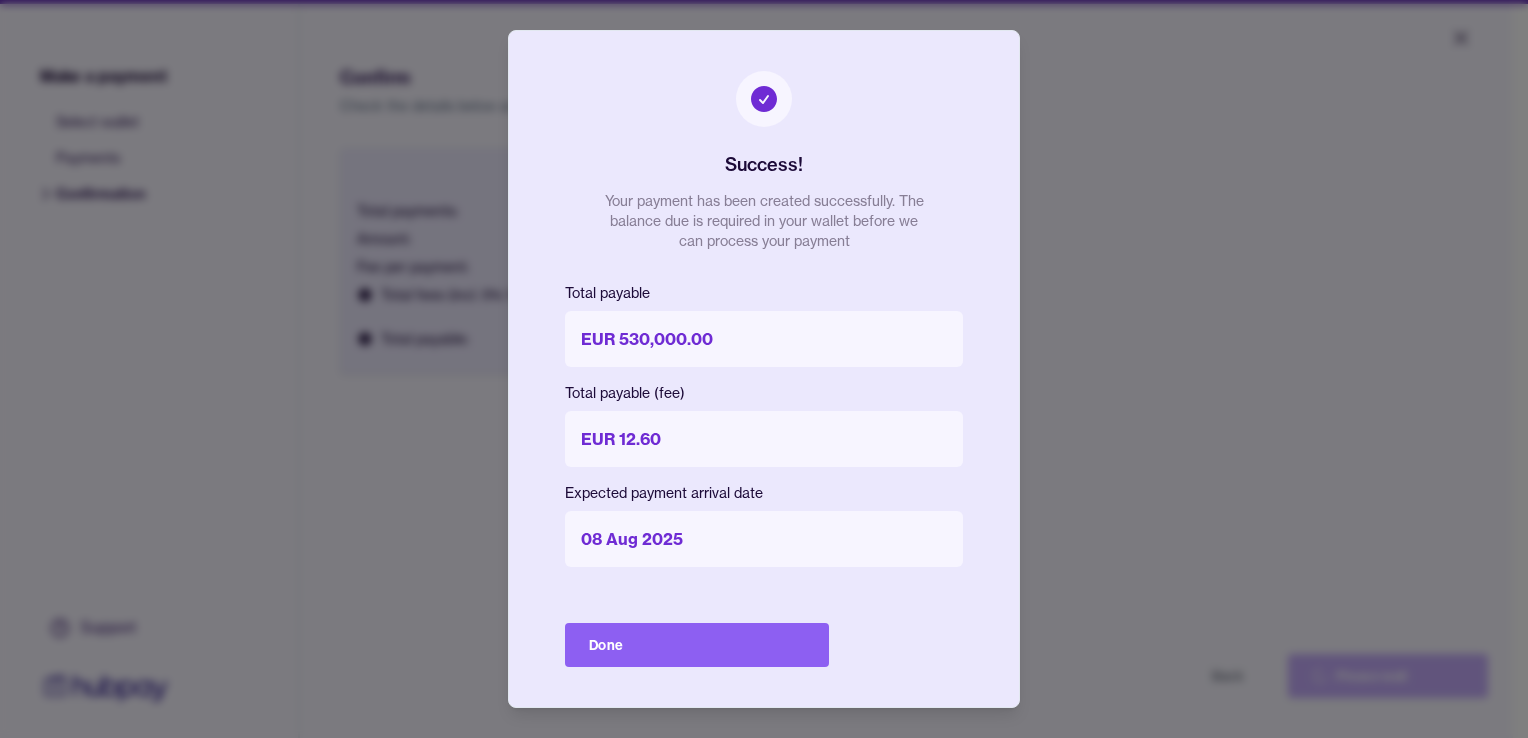 click on "EUR 12.60" at bounding box center [764, 439] 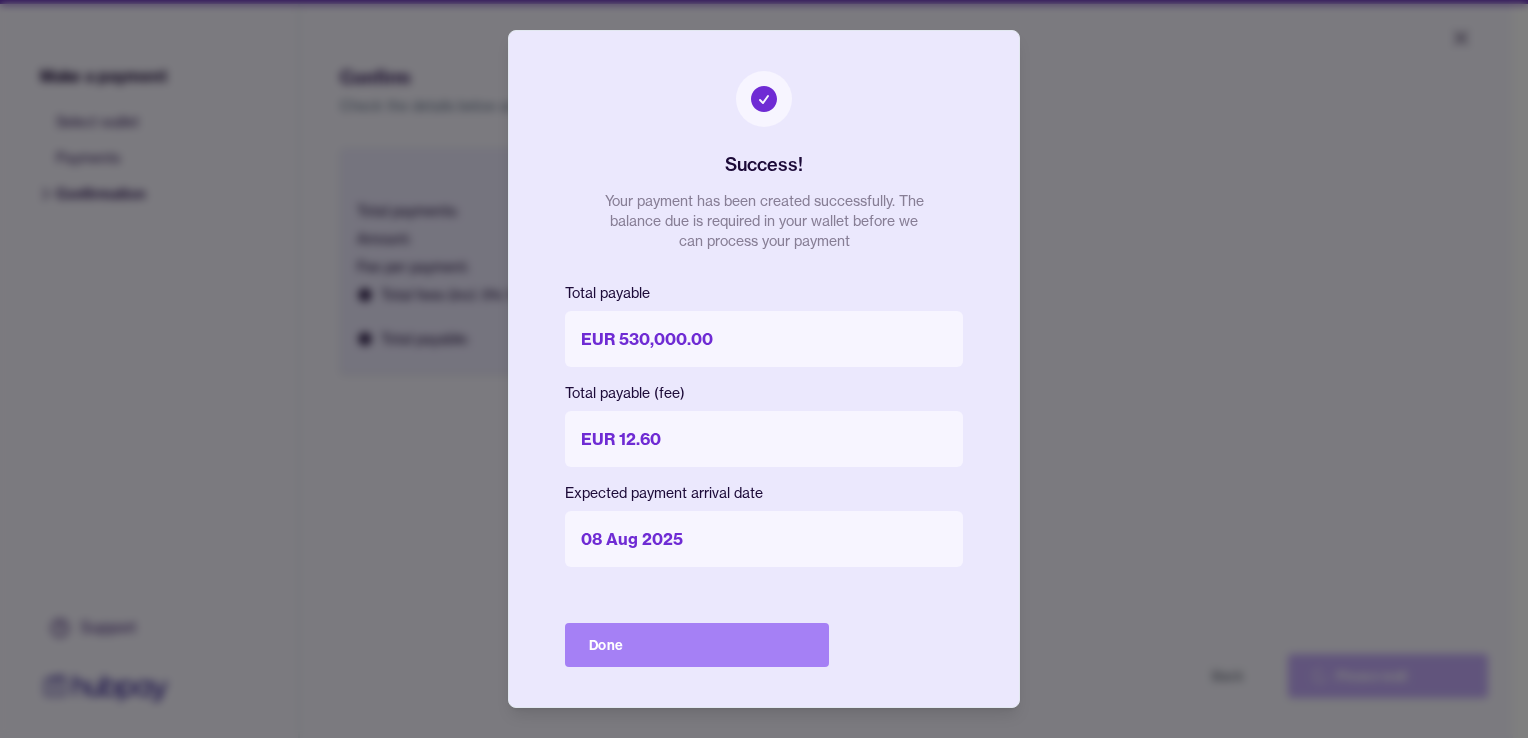 click on "Done" at bounding box center (697, 645) 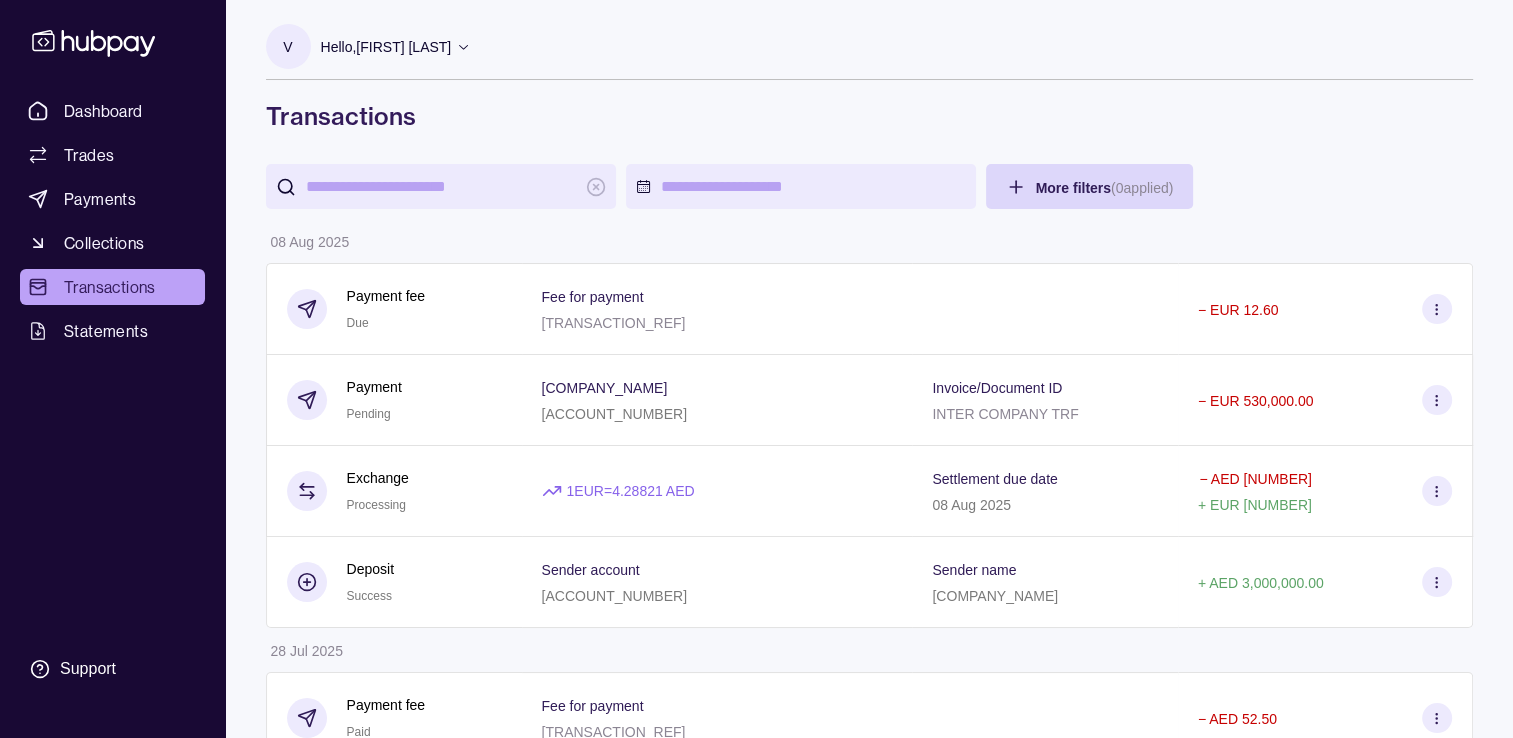 click on "Transactions" at bounding box center (110, 287) 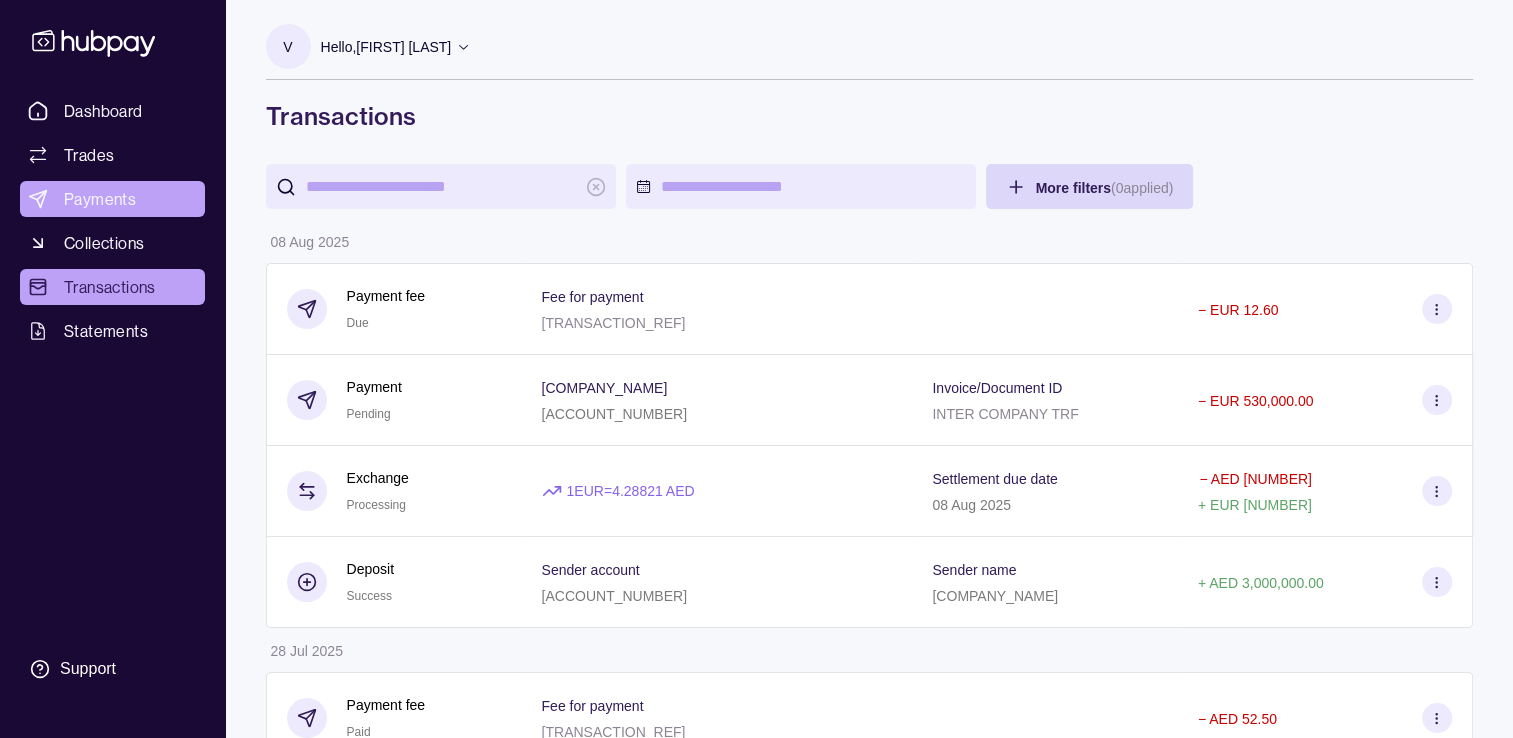 click on "Payments" at bounding box center [100, 199] 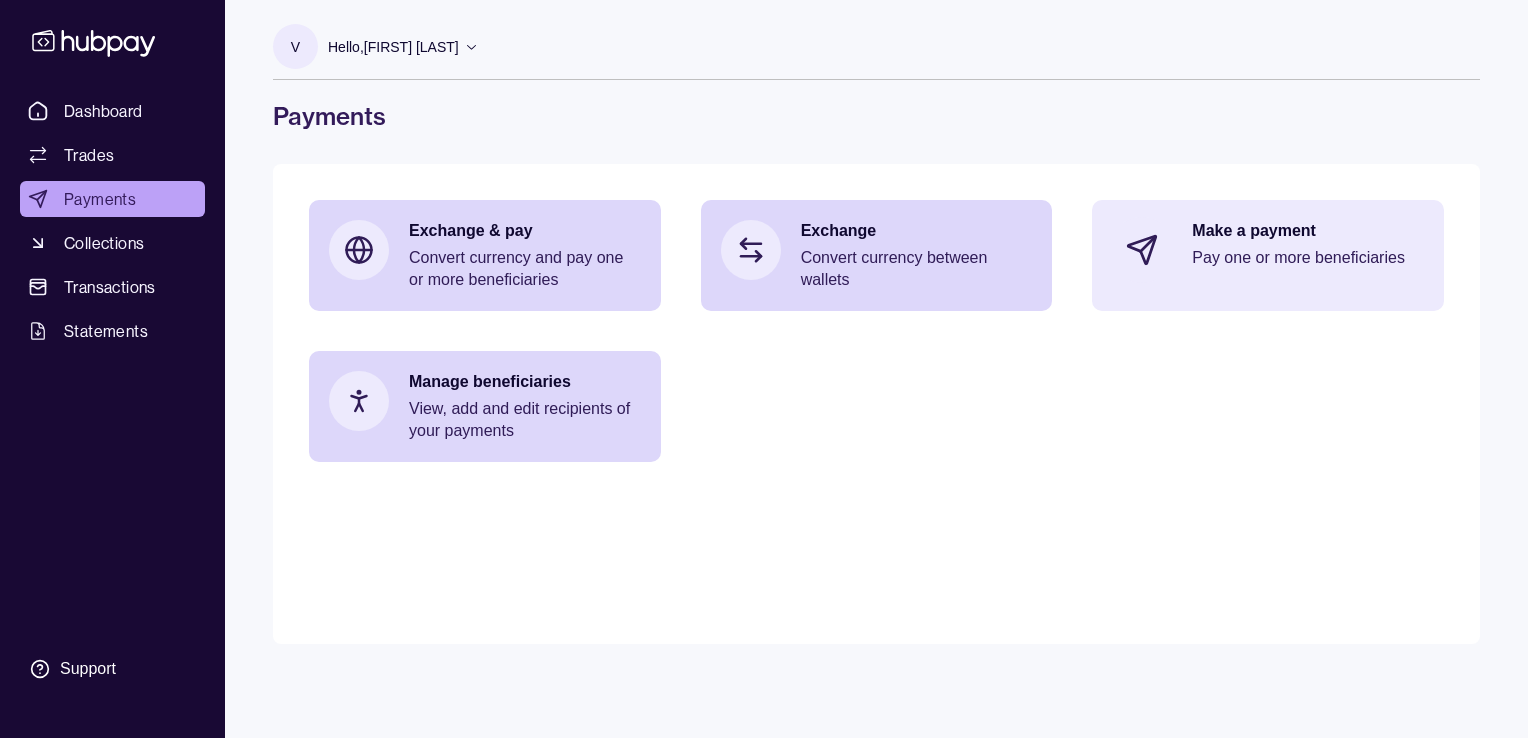 click on "Pay one or more beneficiaries" at bounding box center [1308, 258] 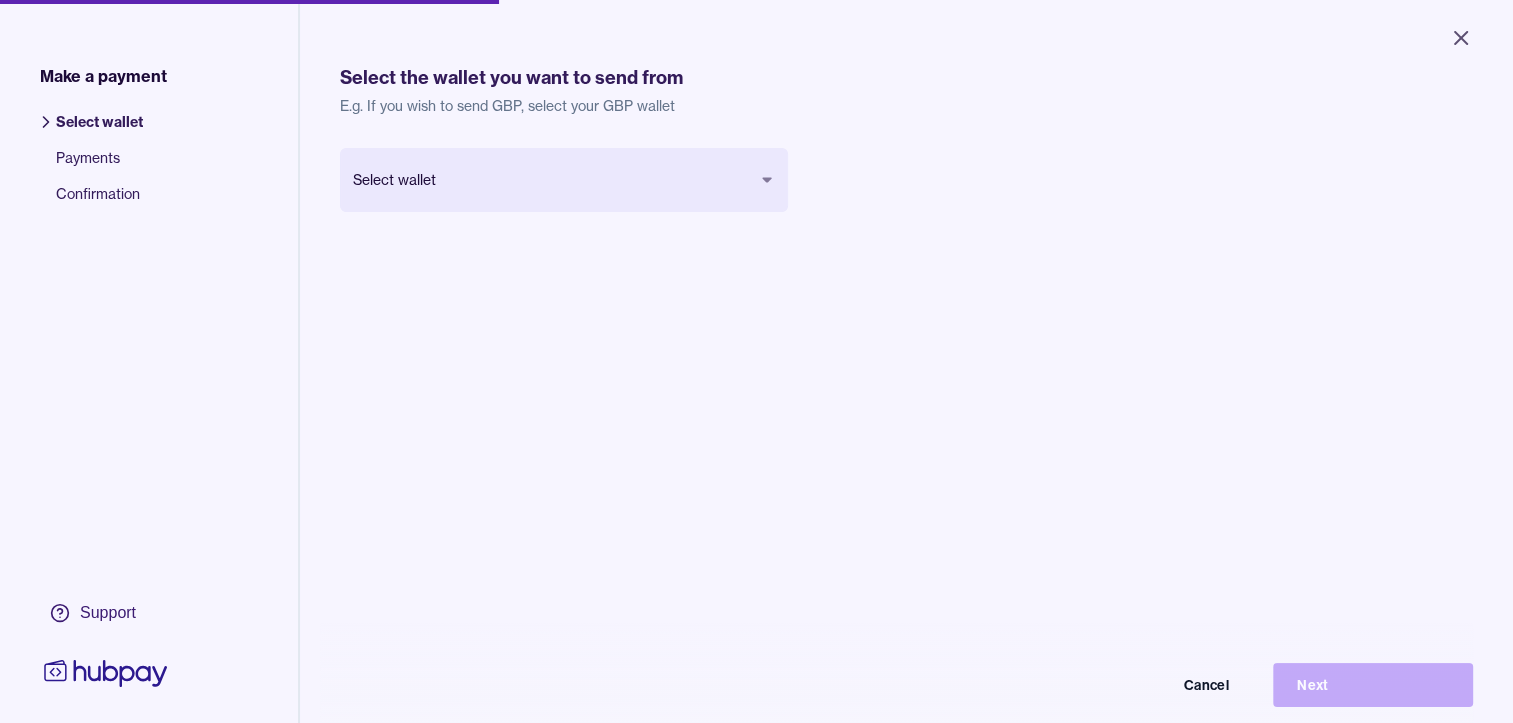 click on "Close Make a payment Select wallet Payments Confirmation Support Select the wallet you want to send from E.g. If you wish to send GBP, select your GBP wallet Select wallet Cancel Next Make a payment | Hubpay" at bounding box center [756, 361] 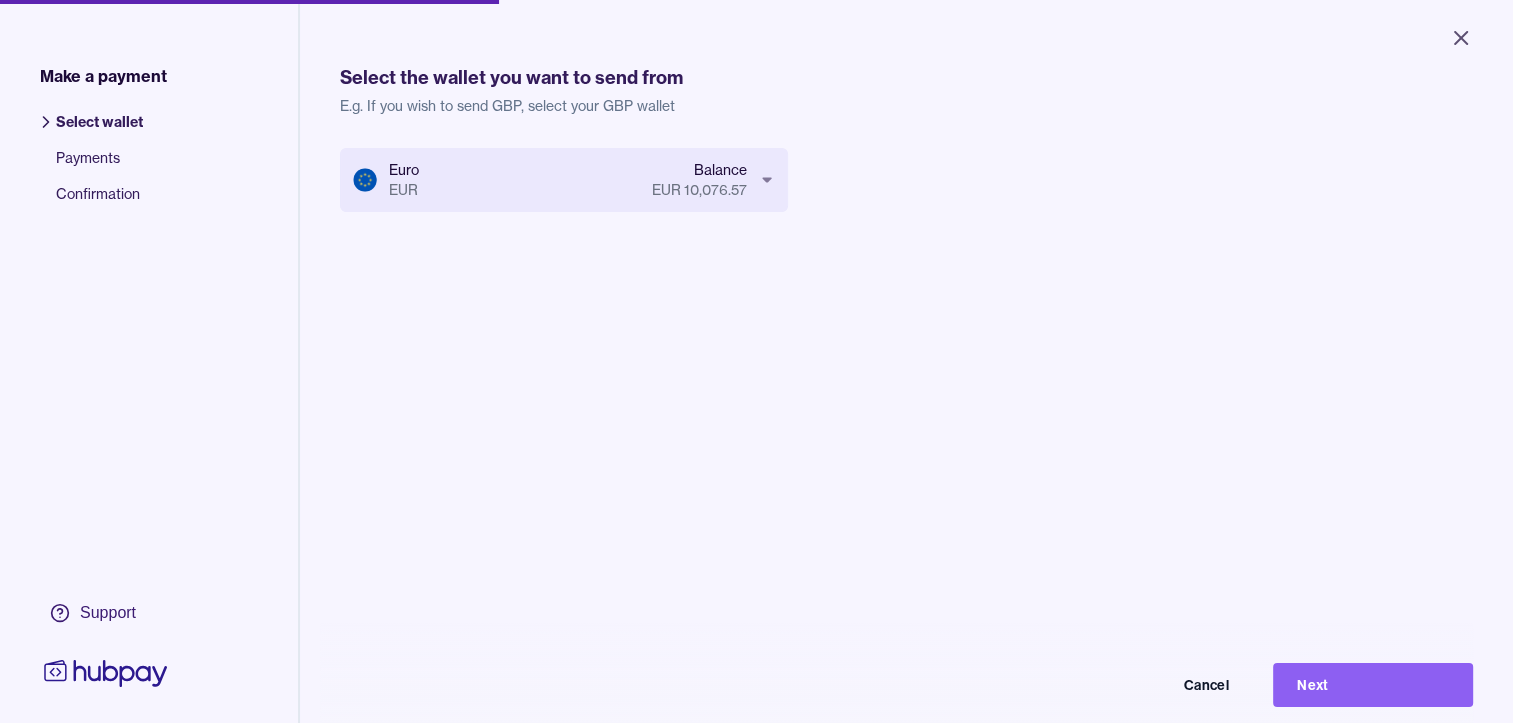 click on "Euro EUR Balance EUR 10,076.57 Cancel Next" at bounding box center [906, 509] 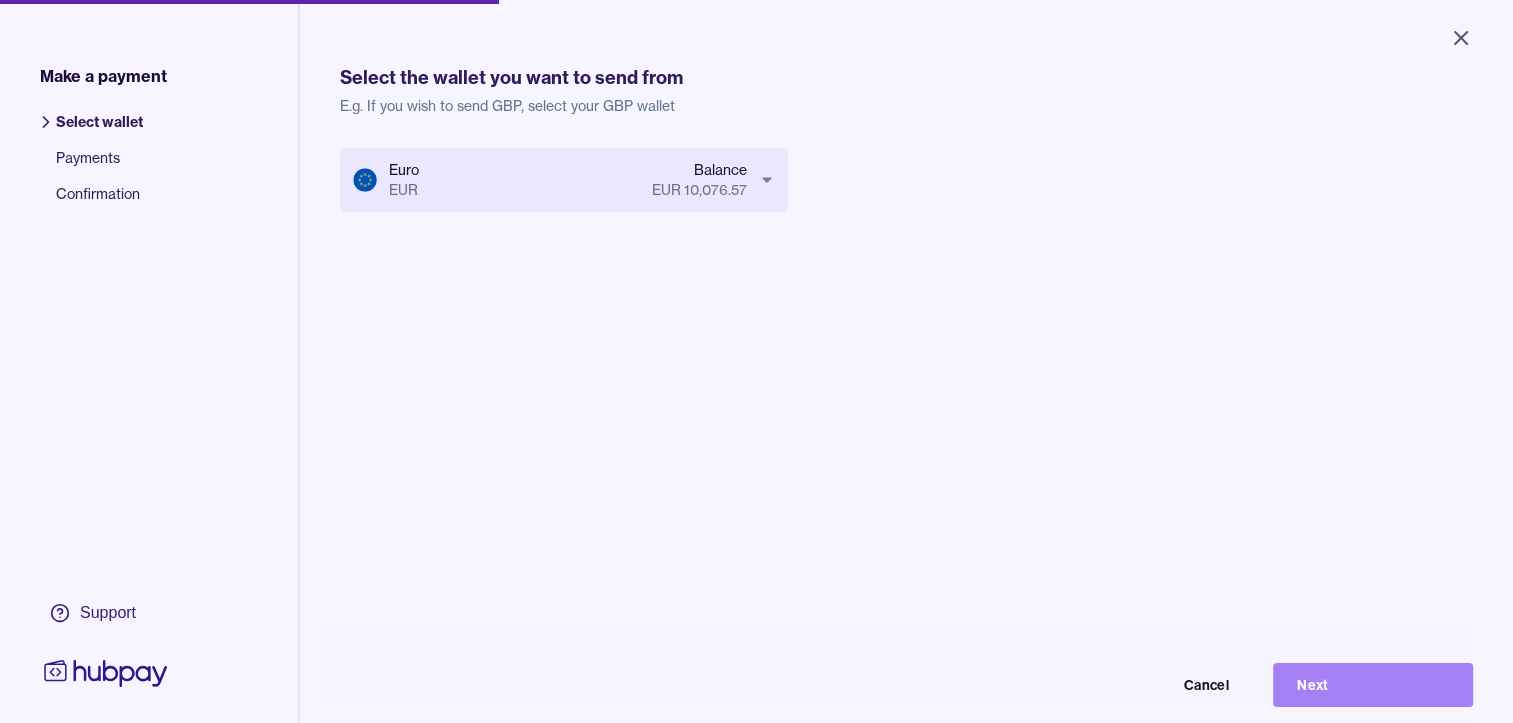 click on "Next" at bounding box center [1373, 685] 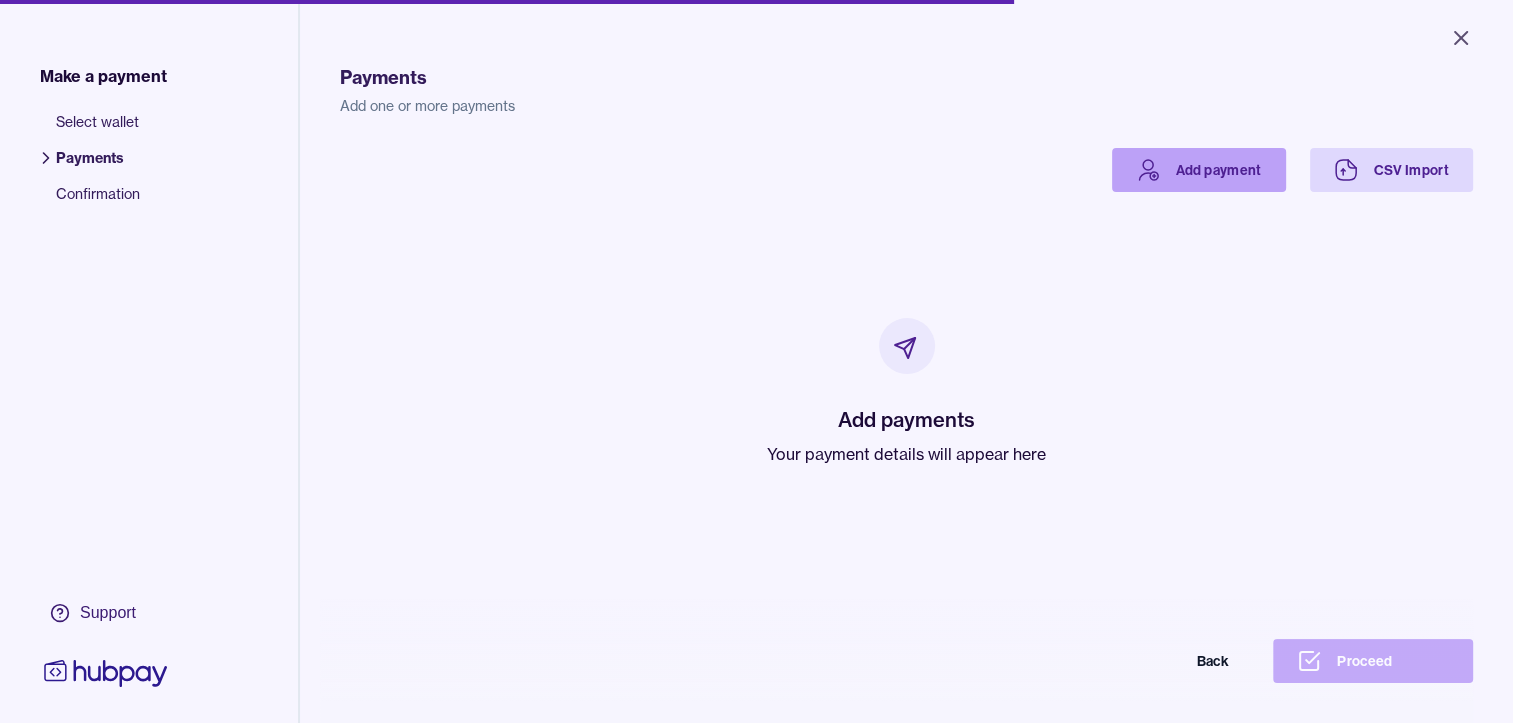 click on "Add payment" at bounding box center [1199, 170] 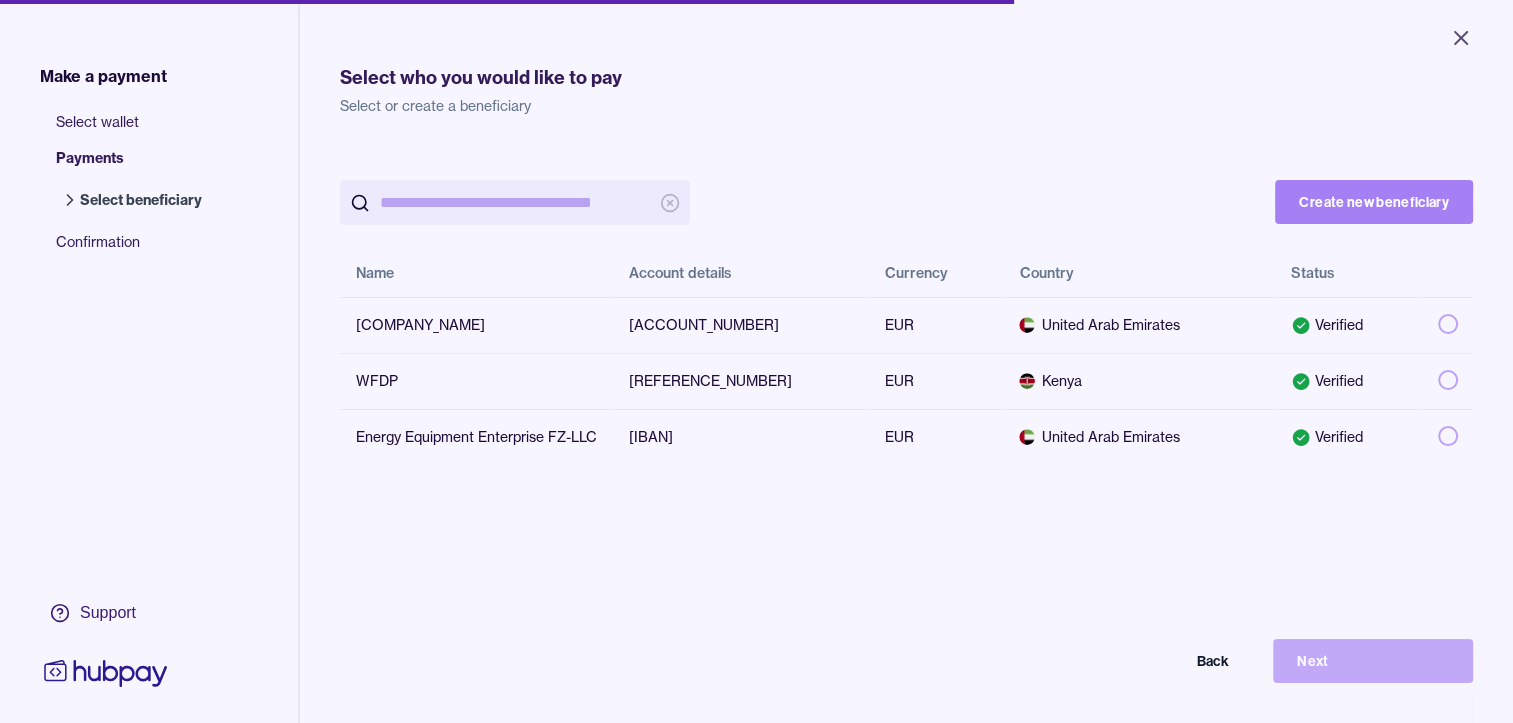 click on "Create new beneficiary" at bounding box center (1374, 202) 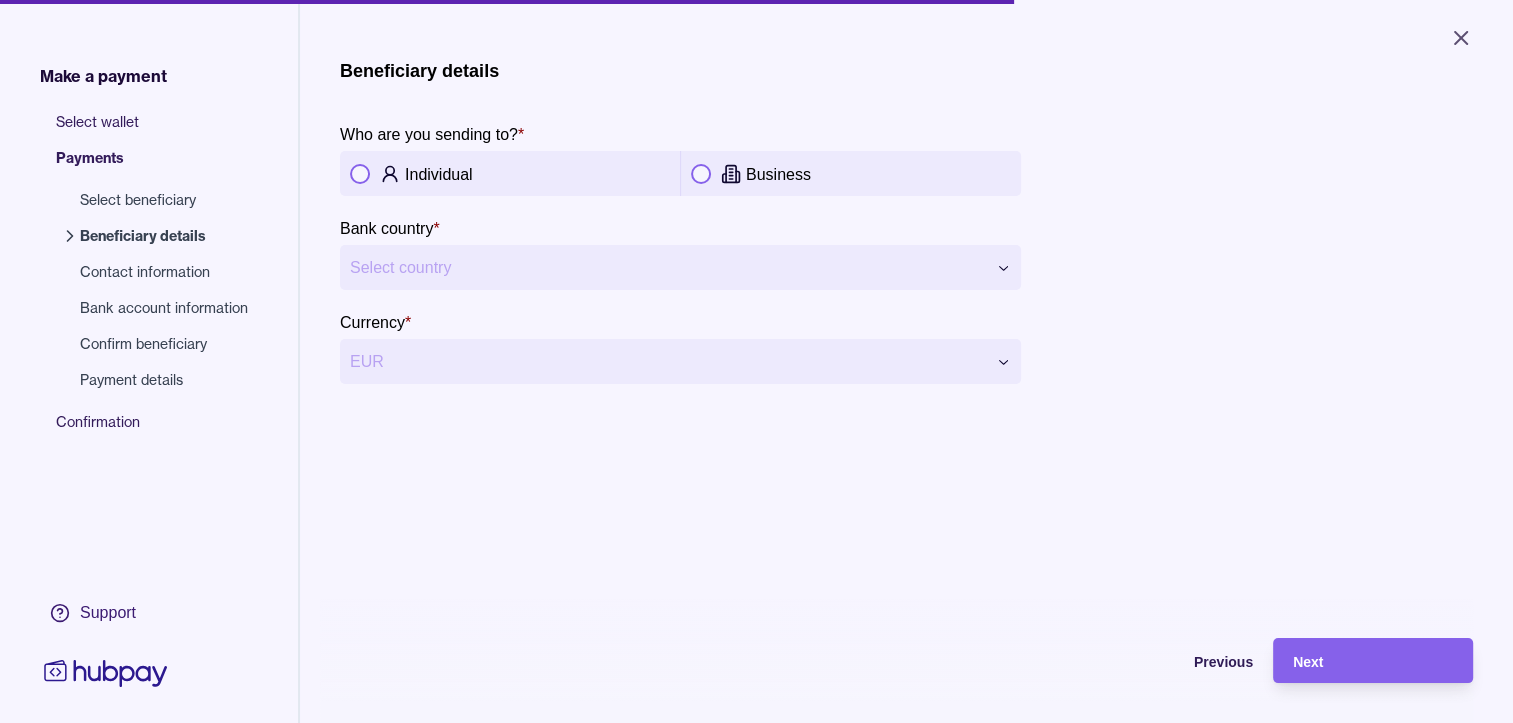 click at bounding box center (701, 174) 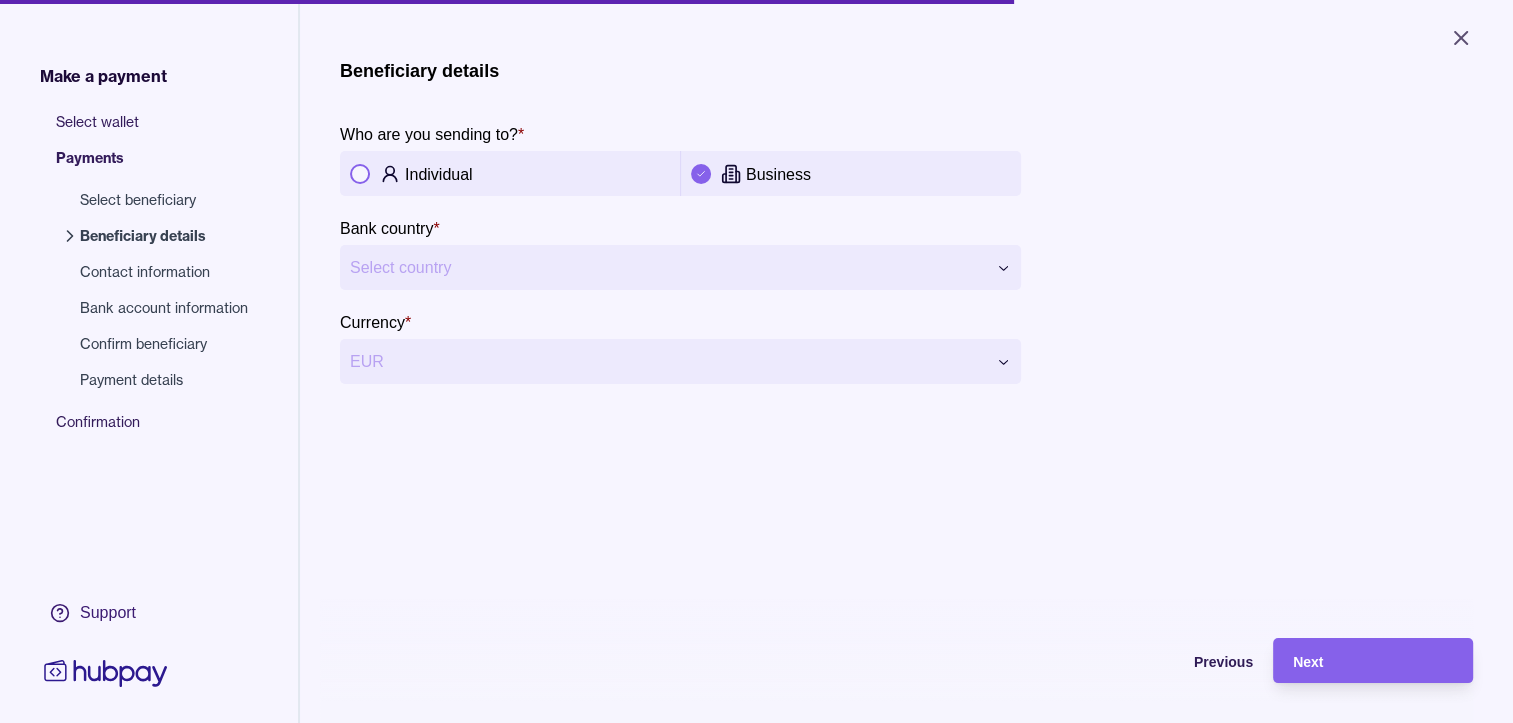 click on "**********" at bounding box center [756, 361] 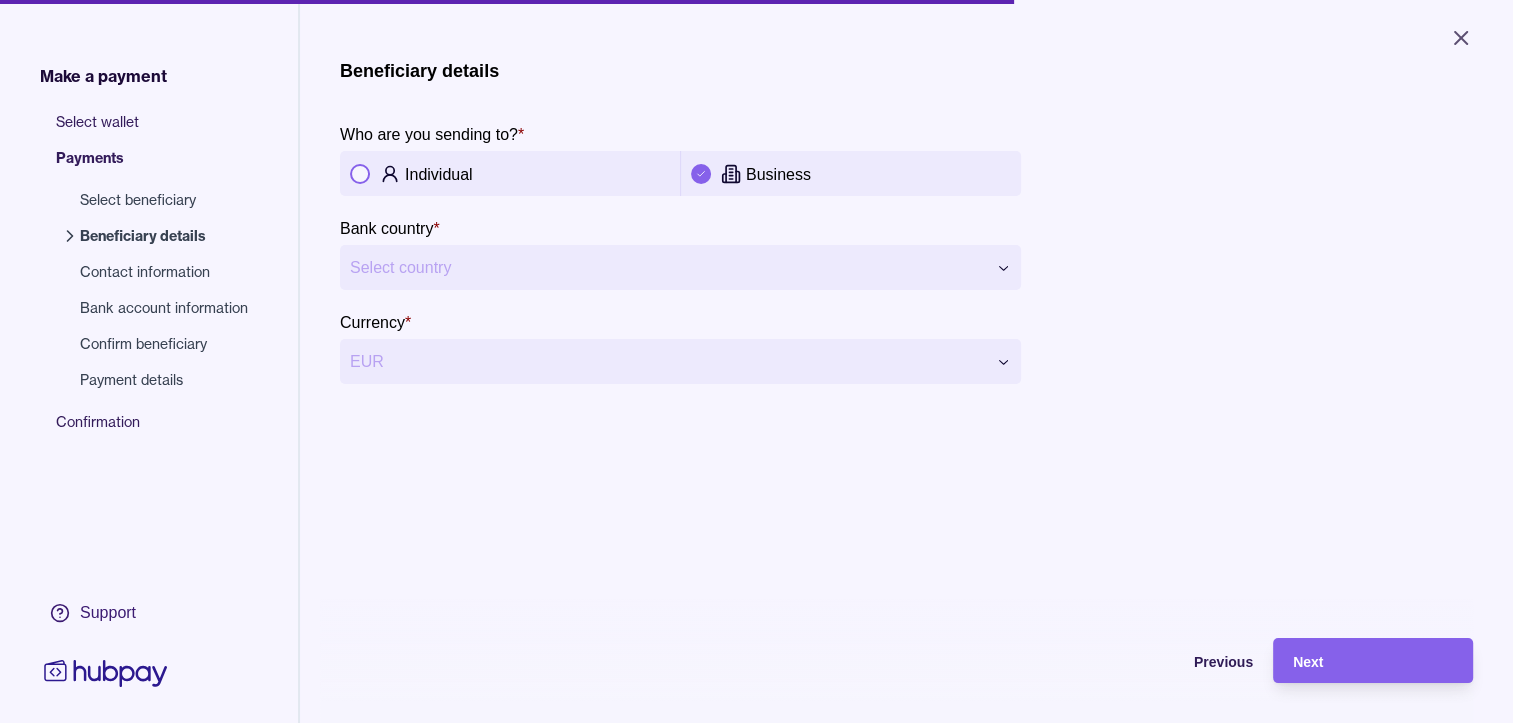 click on "**********" at bounding box center (756, 361) 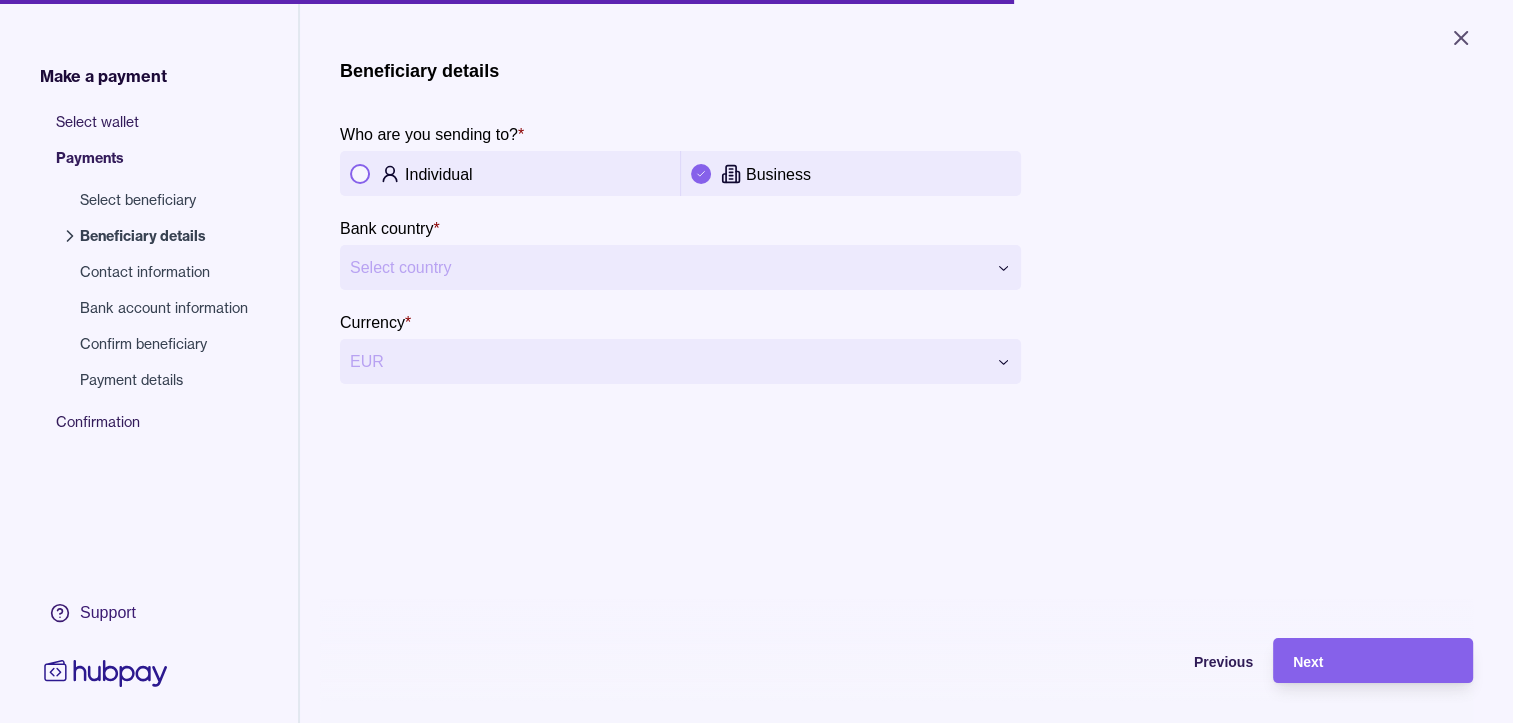 type 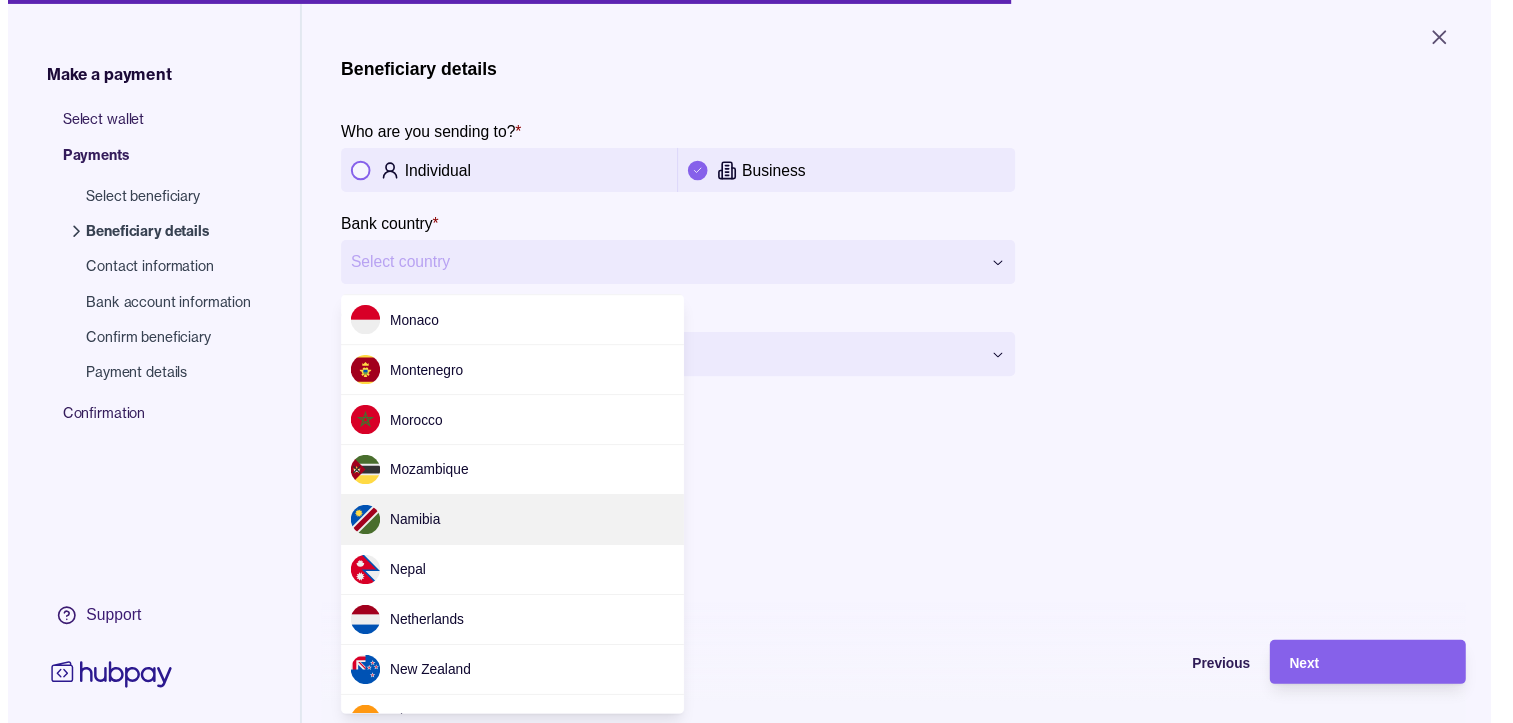 scroll, scrollTop: 3940, scrollLeft: 0, axis: vertical 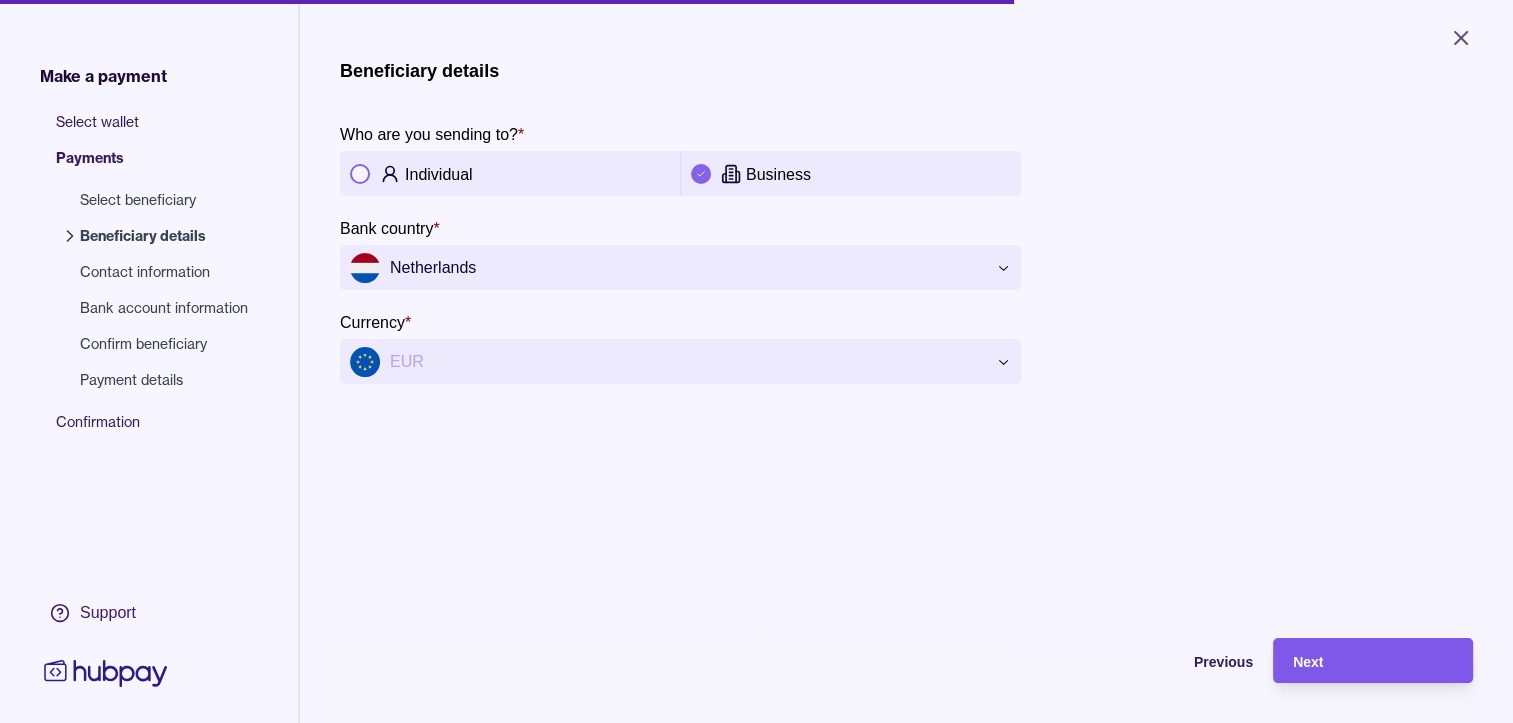 click on "Next" at bounding box center (1373, 661) 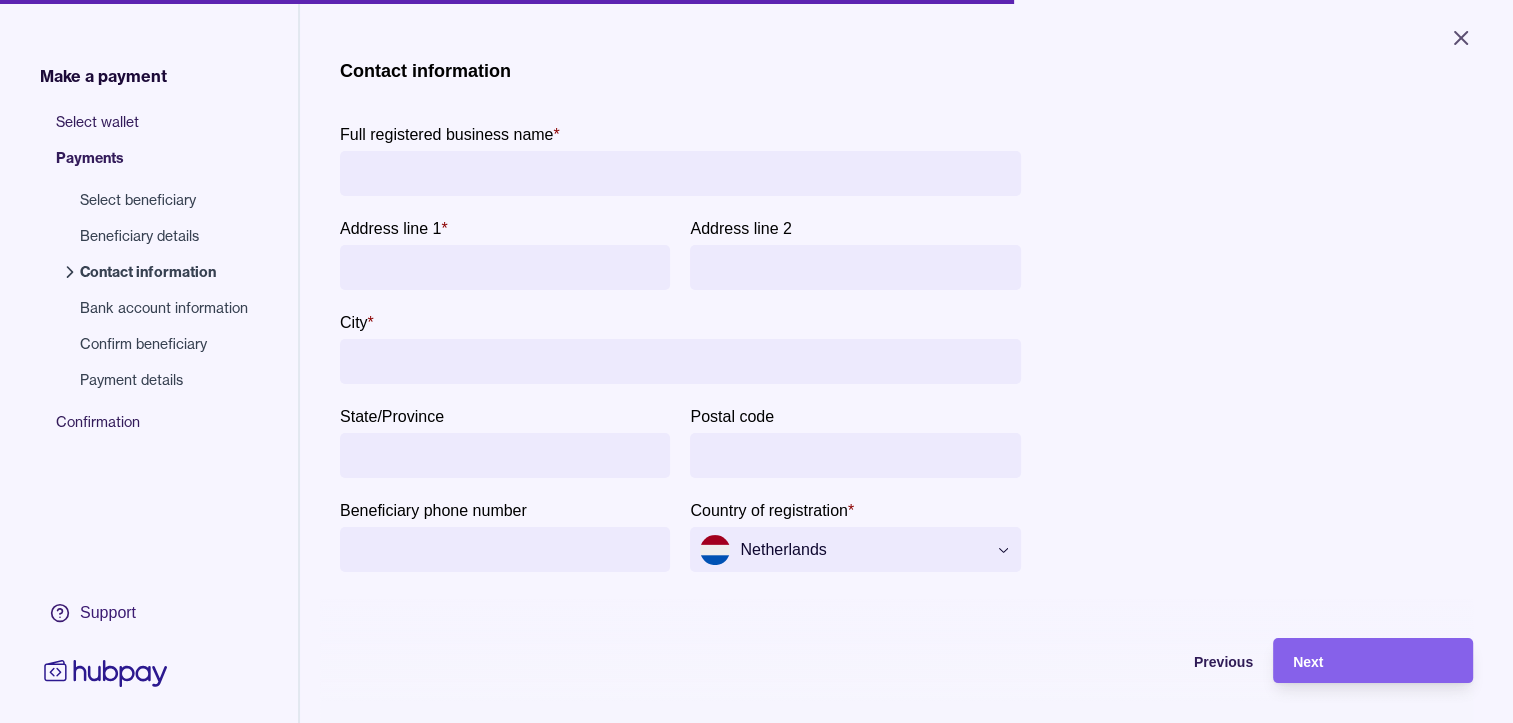 click on "Full registered business name  *" at bounding box center [680, 173] 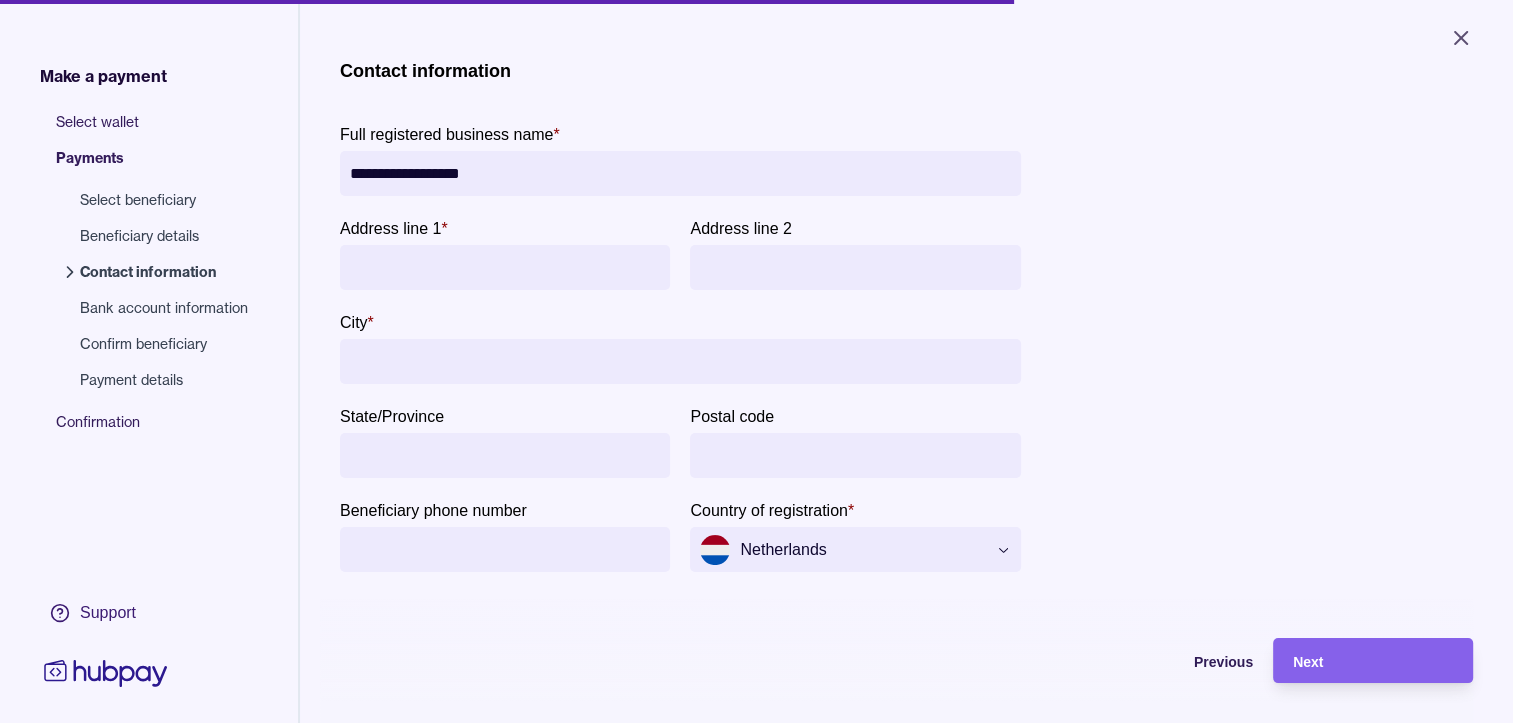 click on "Address line 1  *" at bounding box center [505, 267] 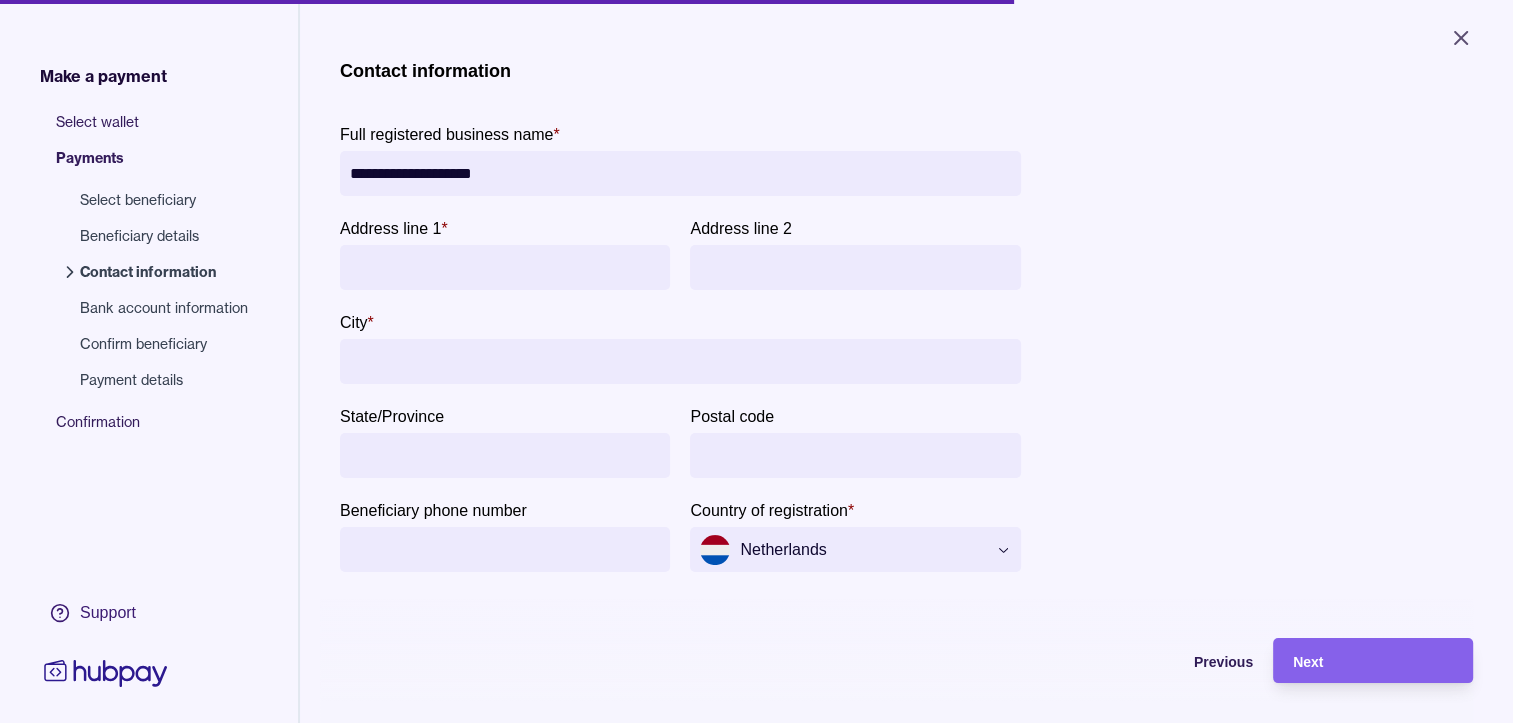 type on "**********" 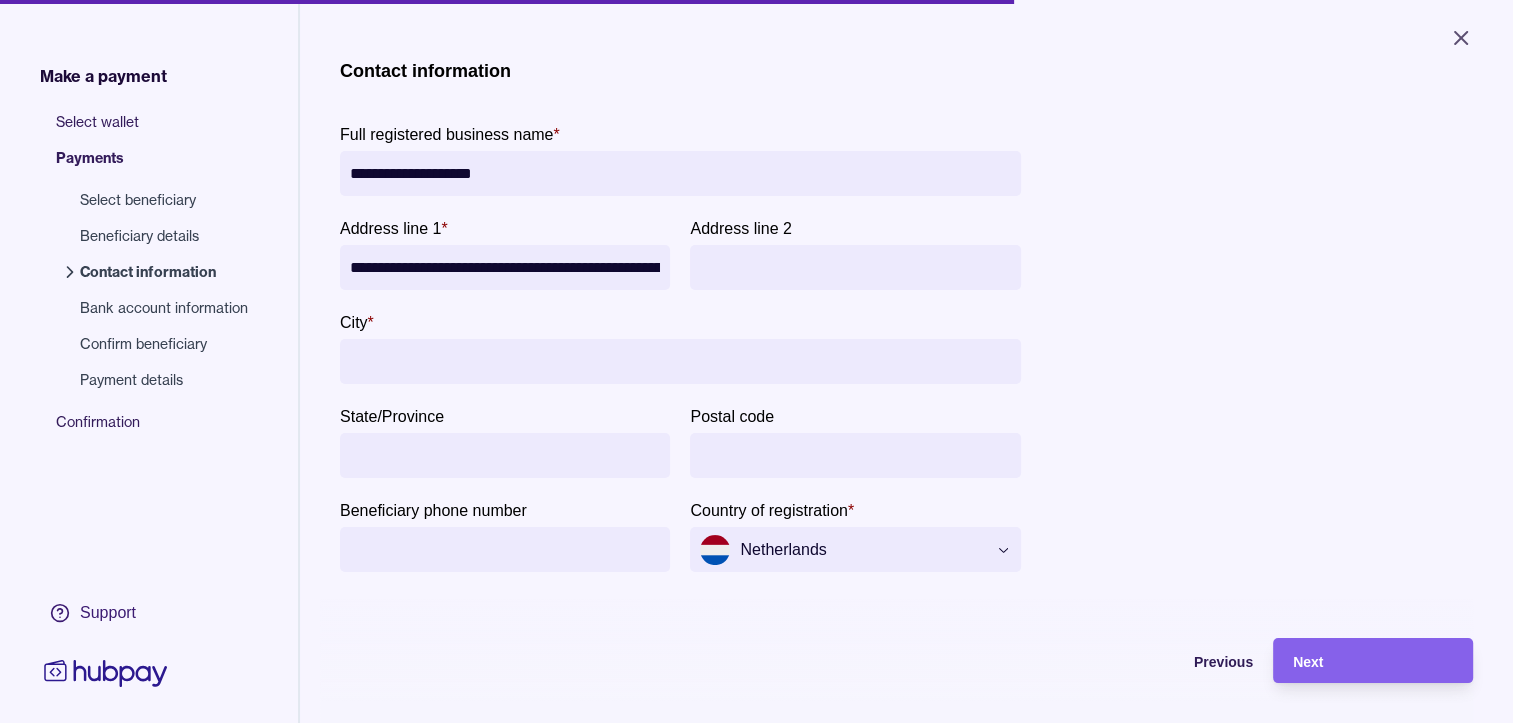 scroll, scrollTop: 0, scrollLeft: 93, axis: horizontal 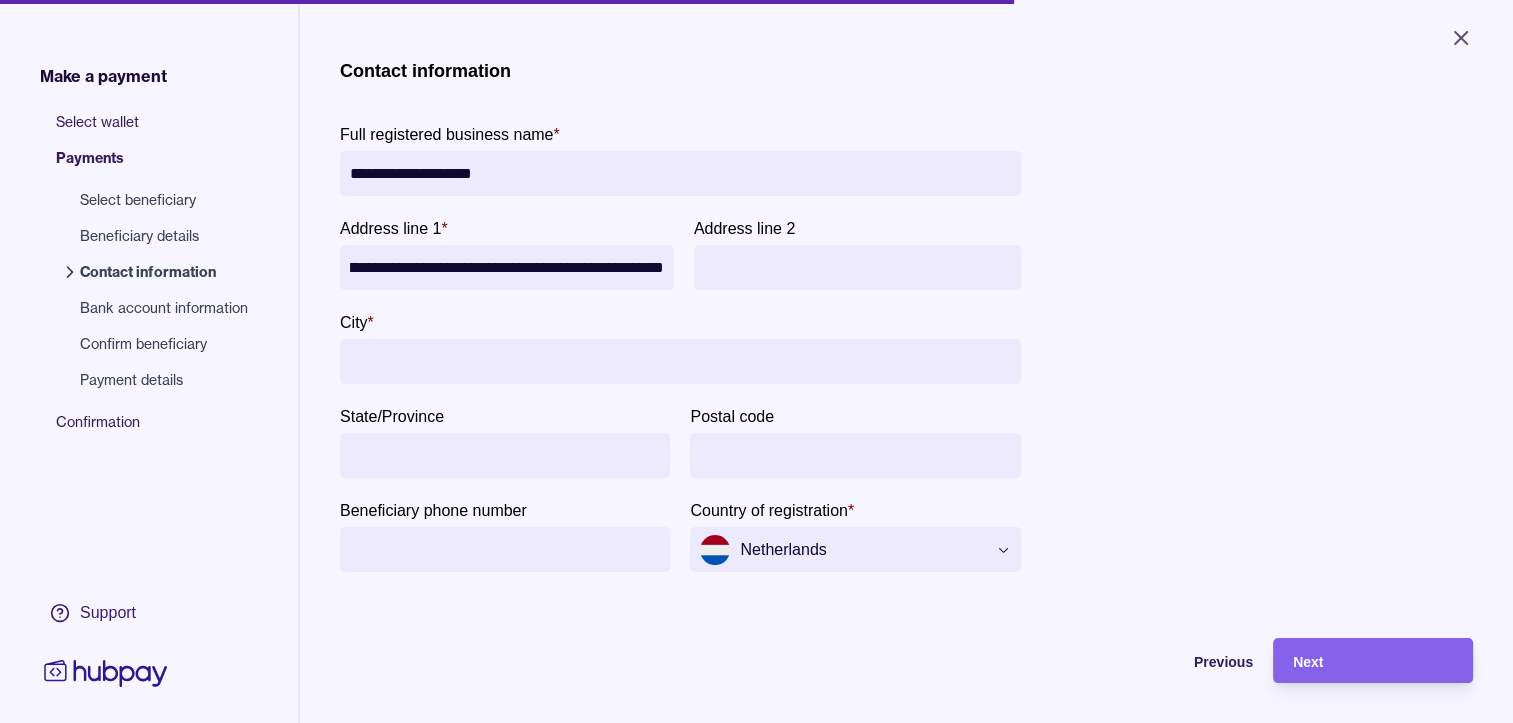 type on "**********" 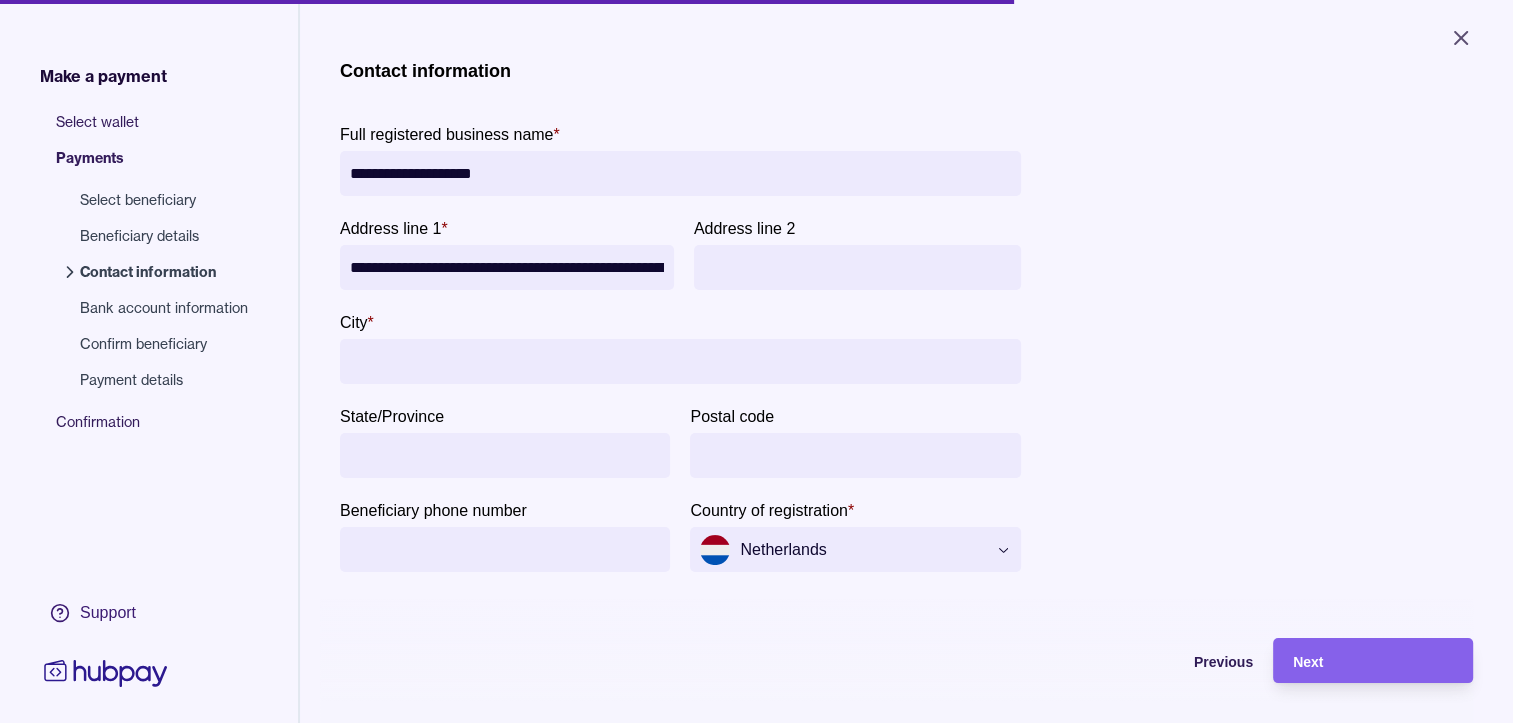 paste on "**********" 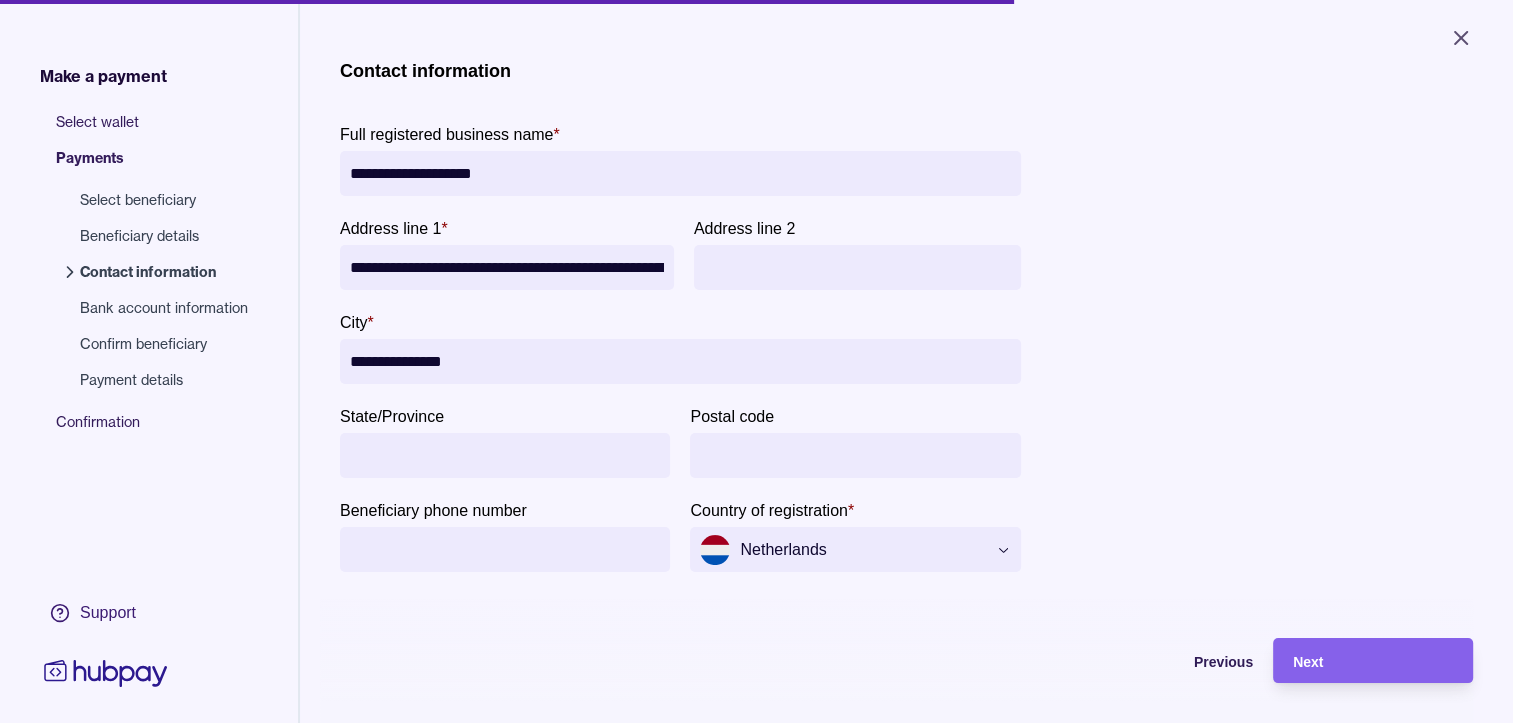 type on "**********" 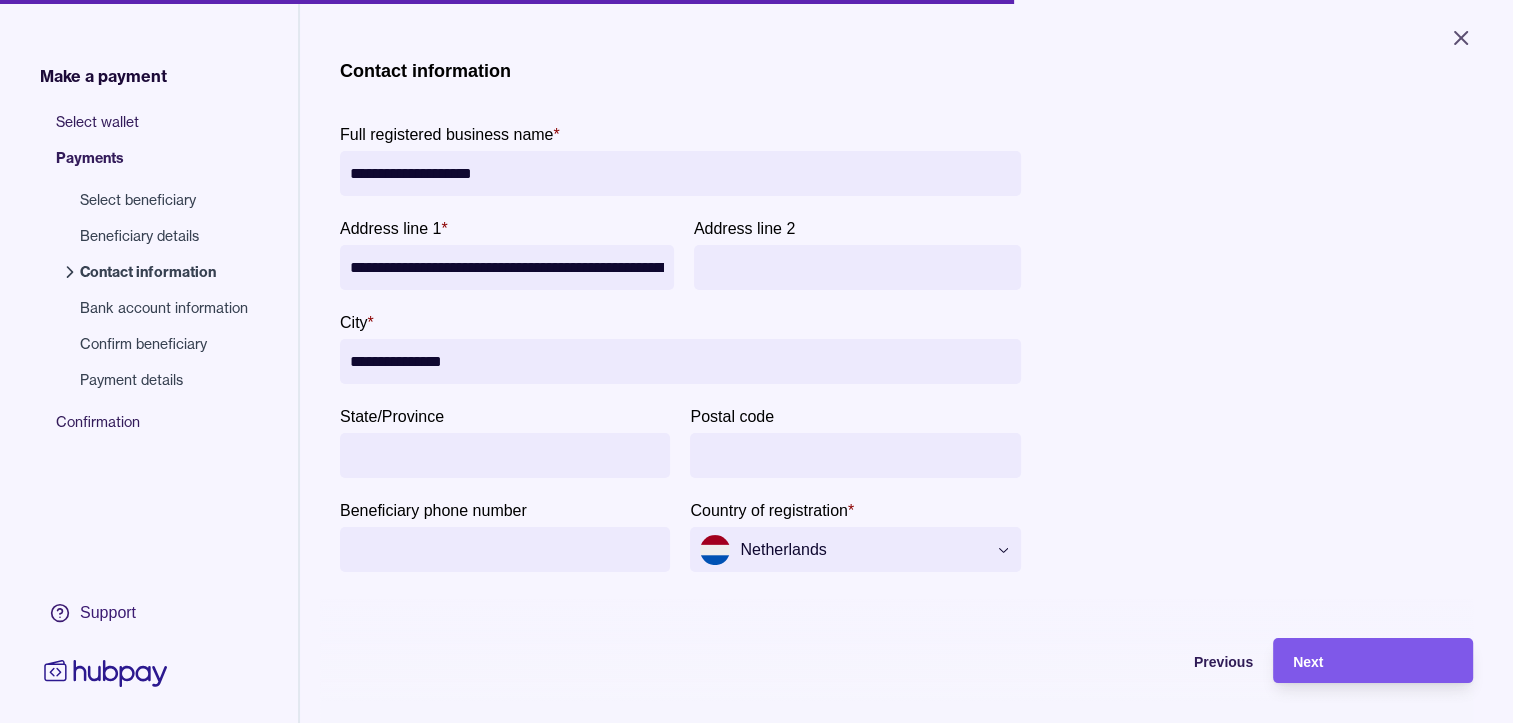 click on "Next" at bounding box center [1373, 661] 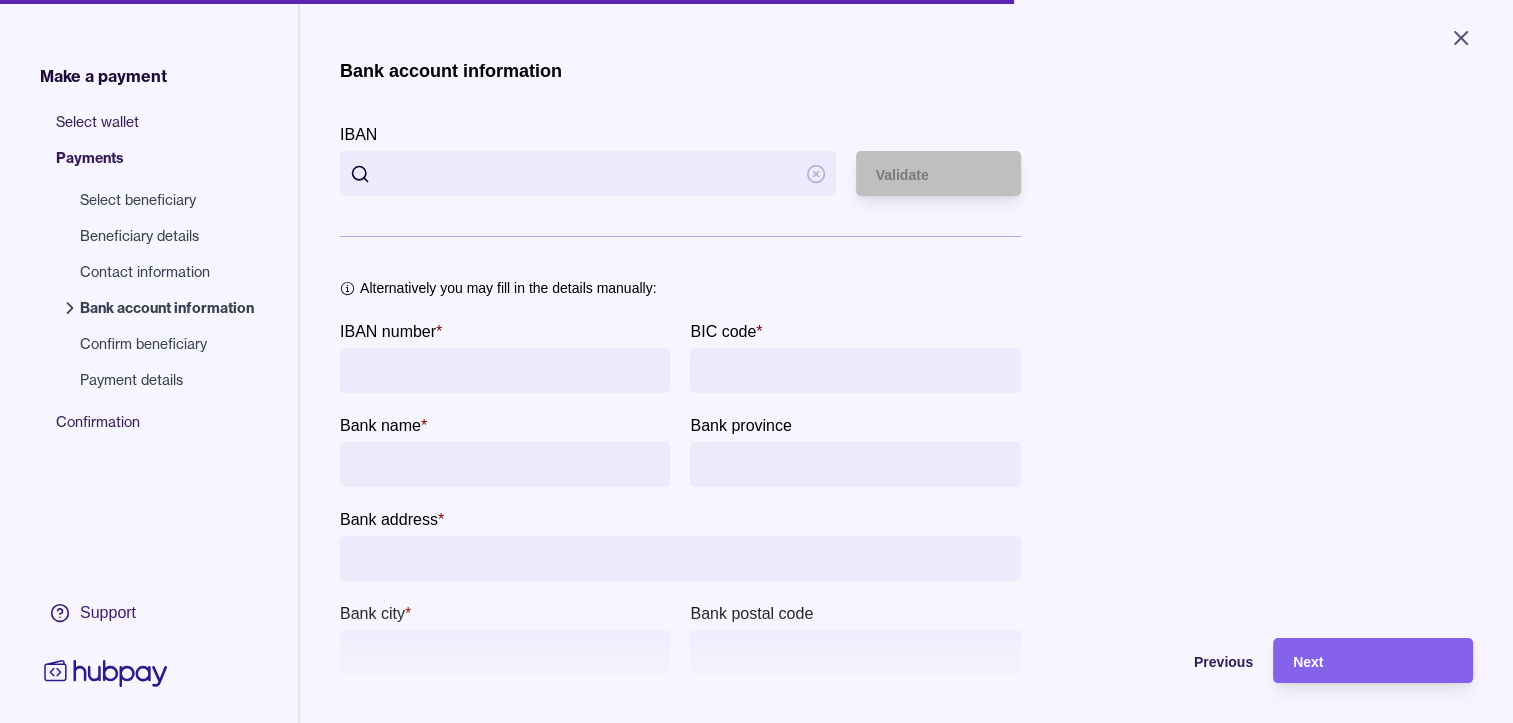 click on "IBAN number  *" at bounding box center (505, 370) 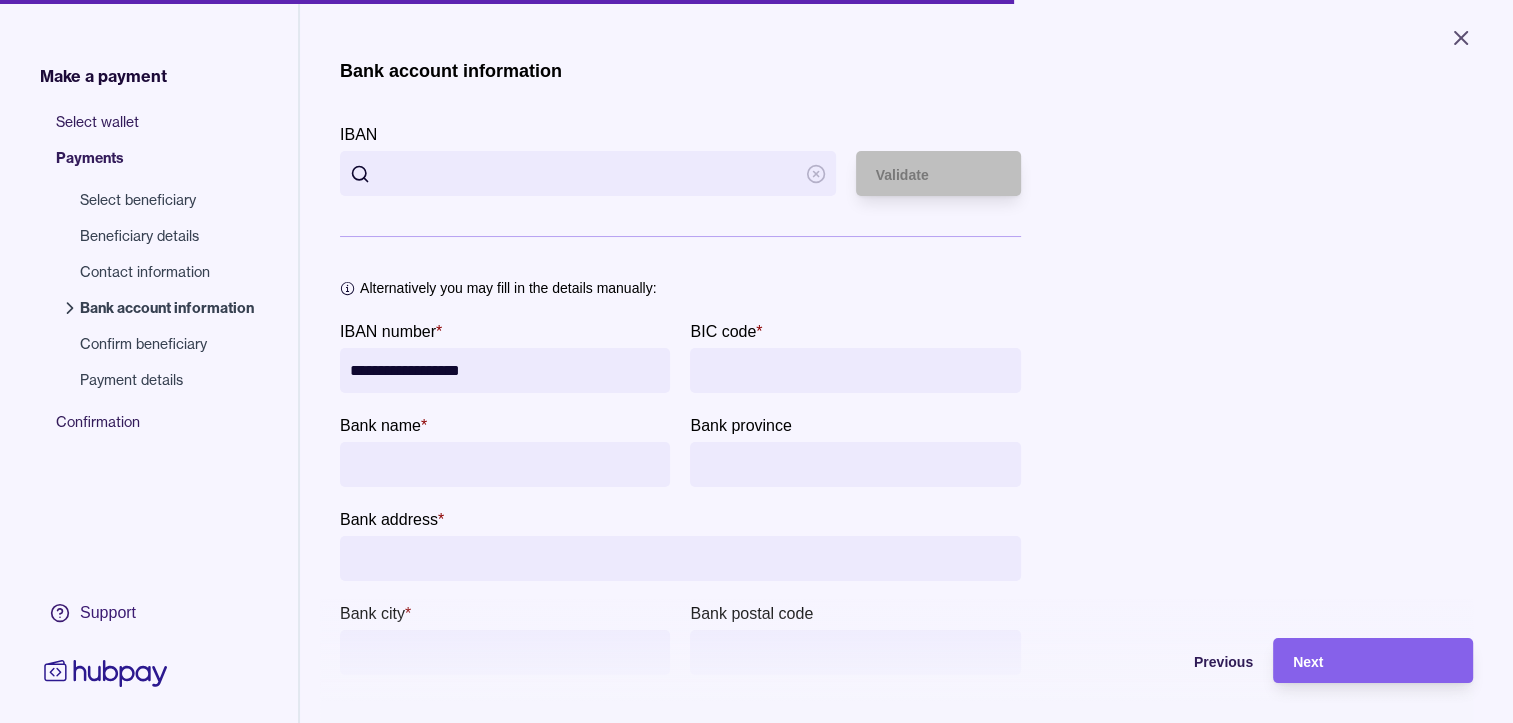 type on "**********" 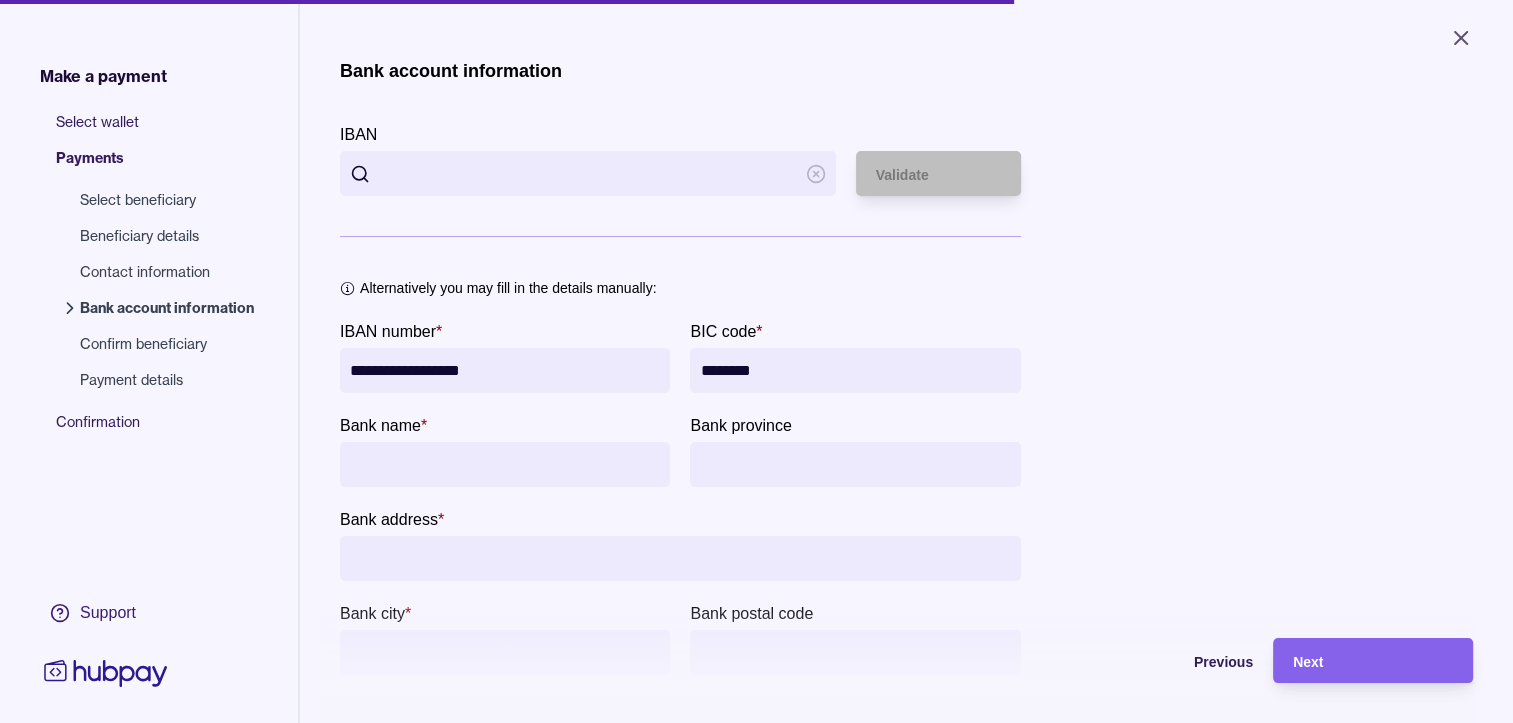 type on "********" 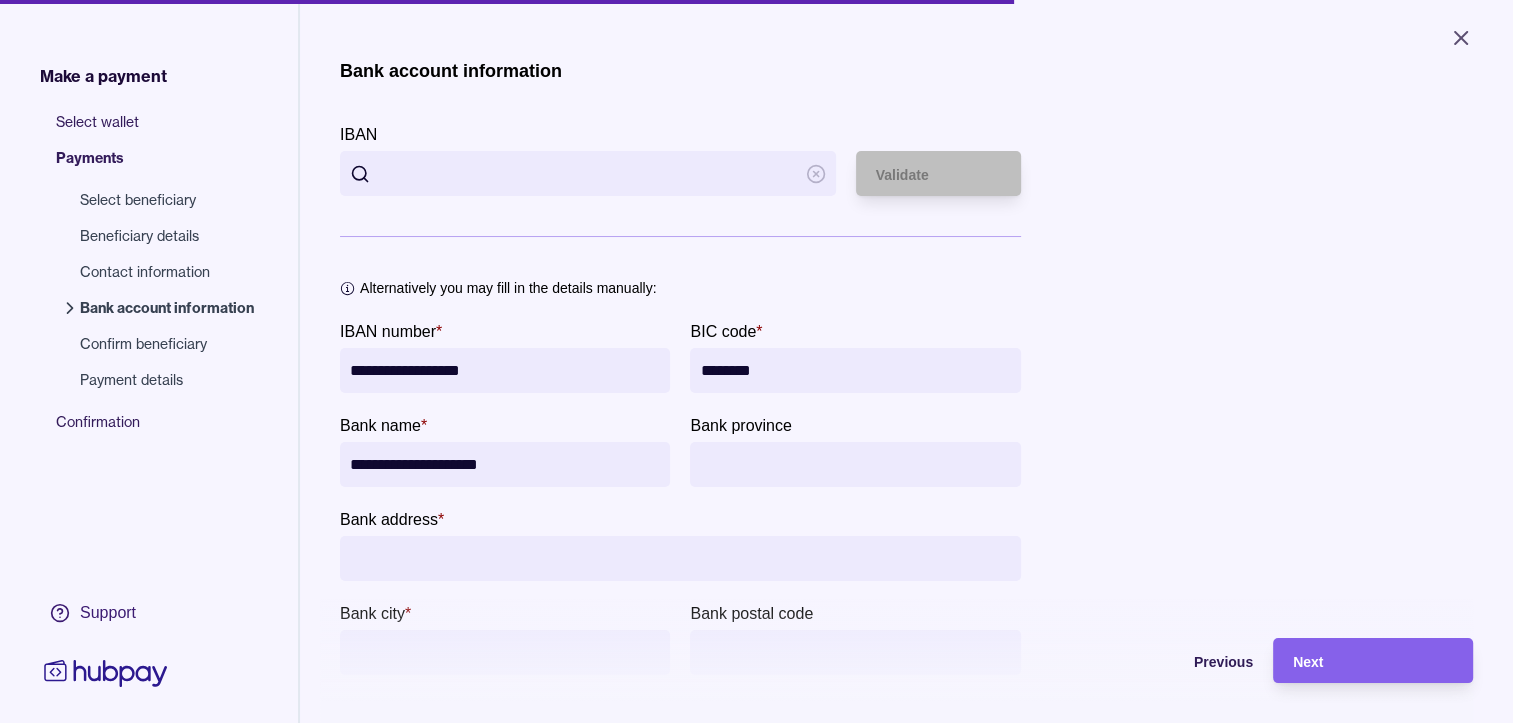 type on "**********" 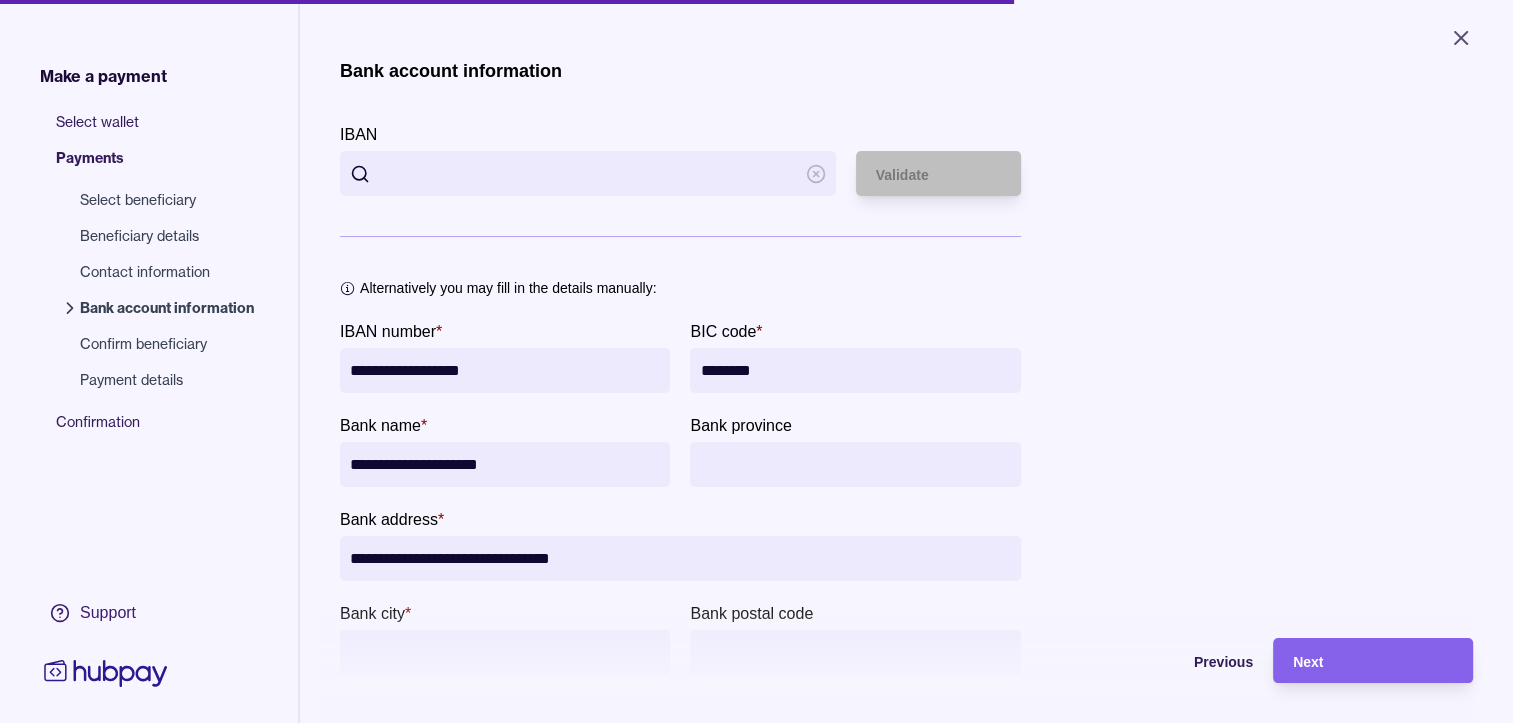 click on "**********" at bounding box center (680, 558) 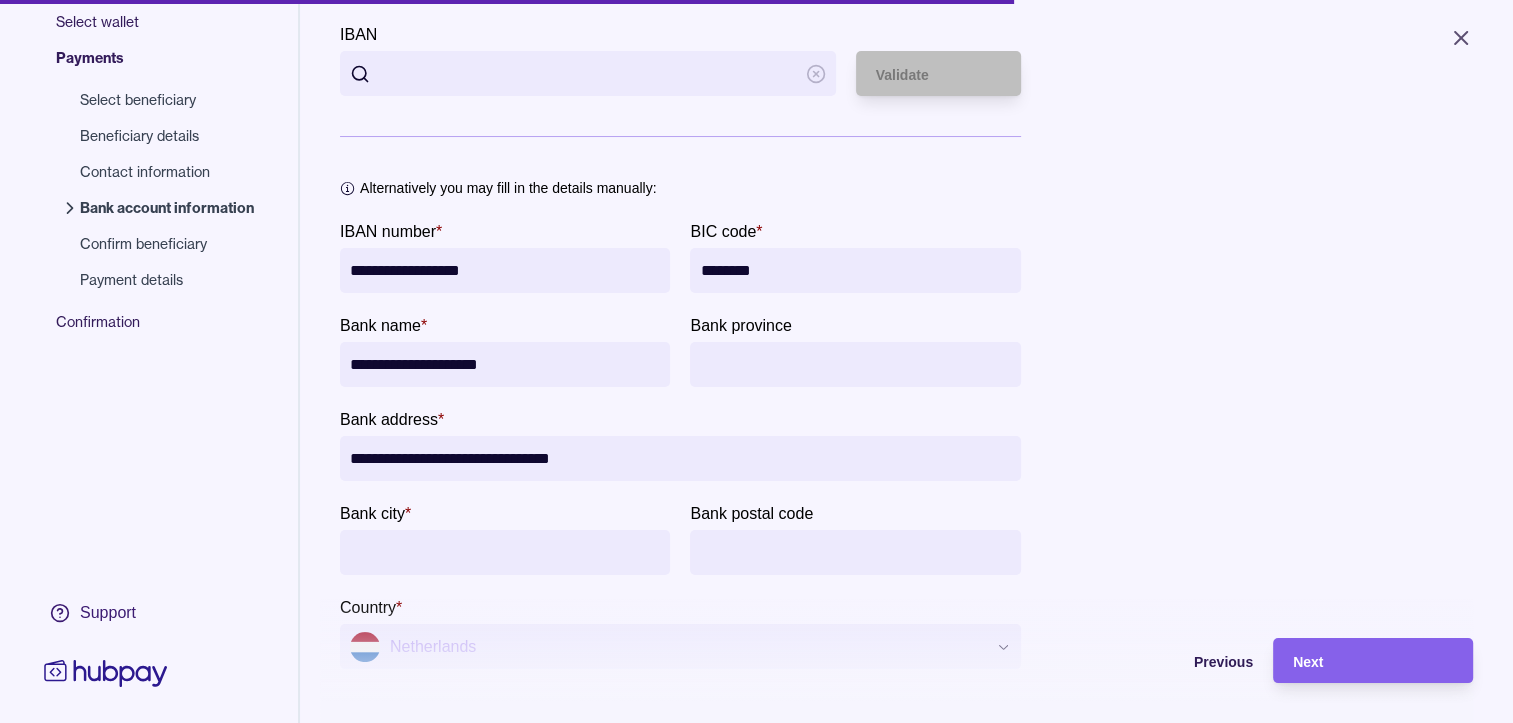 type on "**********" 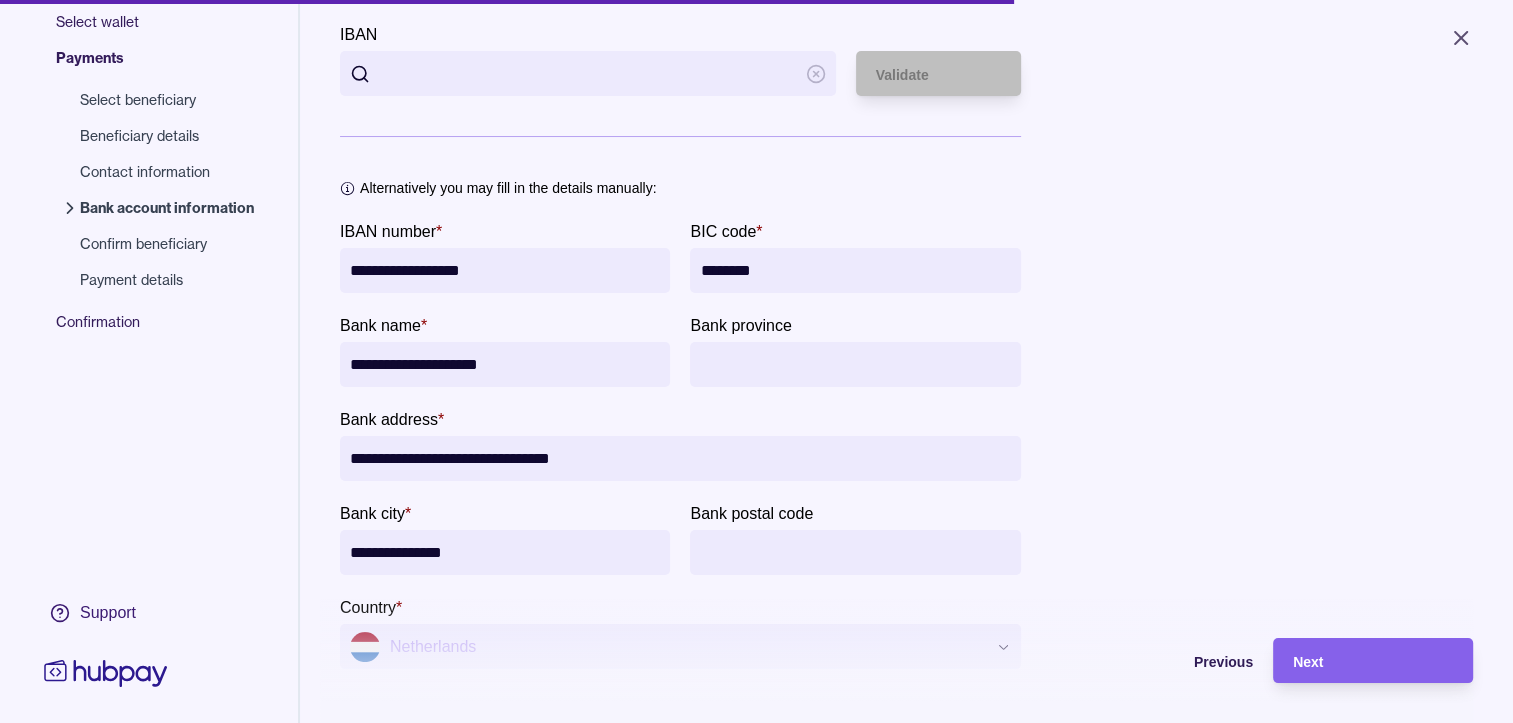 type on "**********" 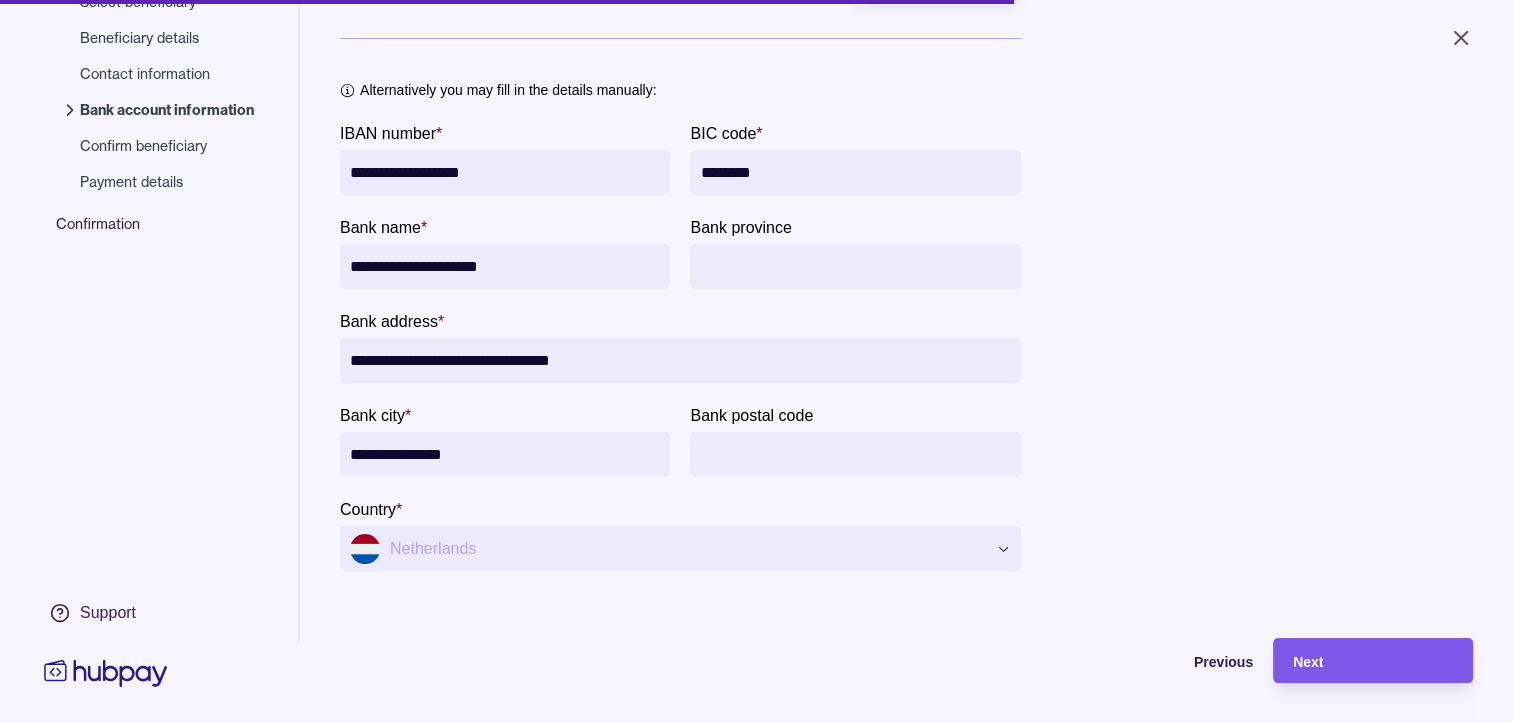 click on "Next" at bounding box center [1373, 661] 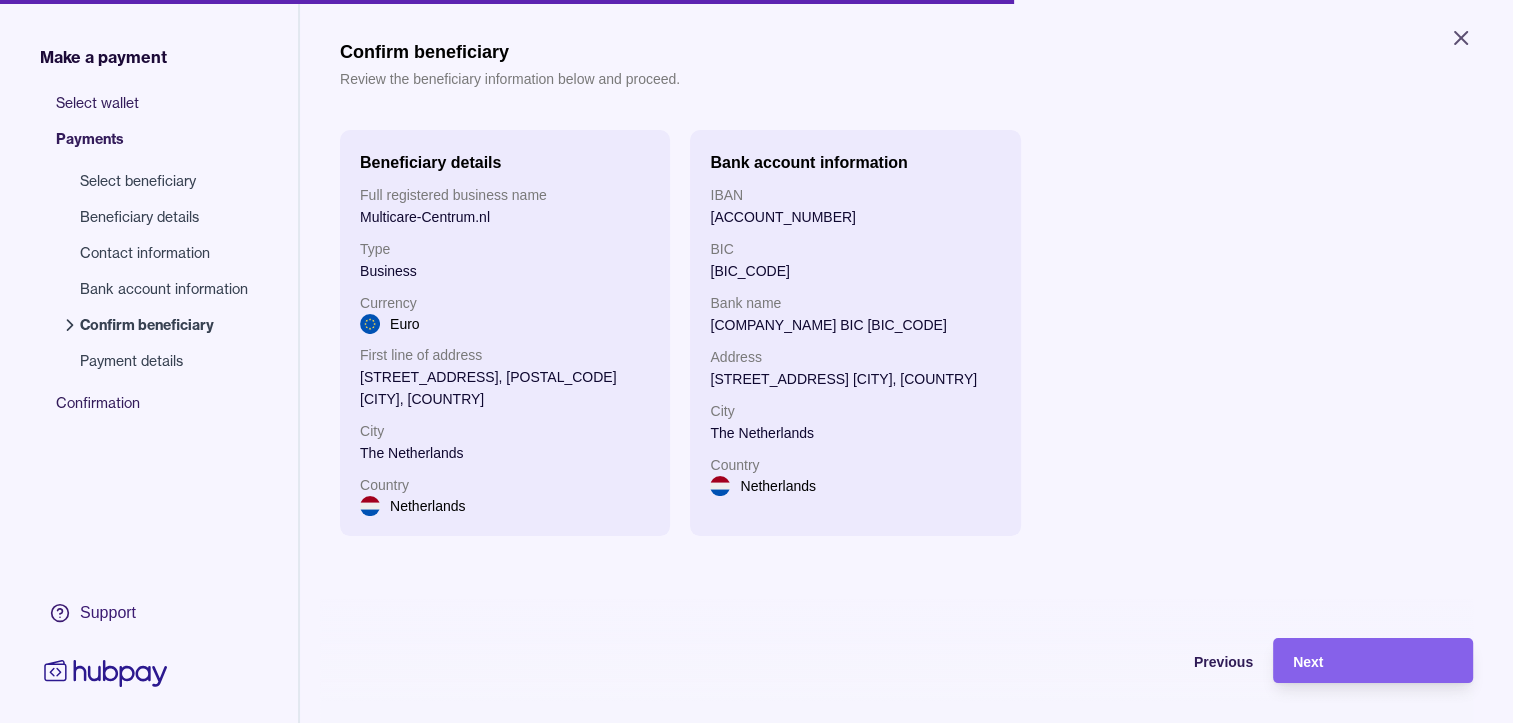 scroll, scrollTop: 0, scrollLeft: 0, axis: both 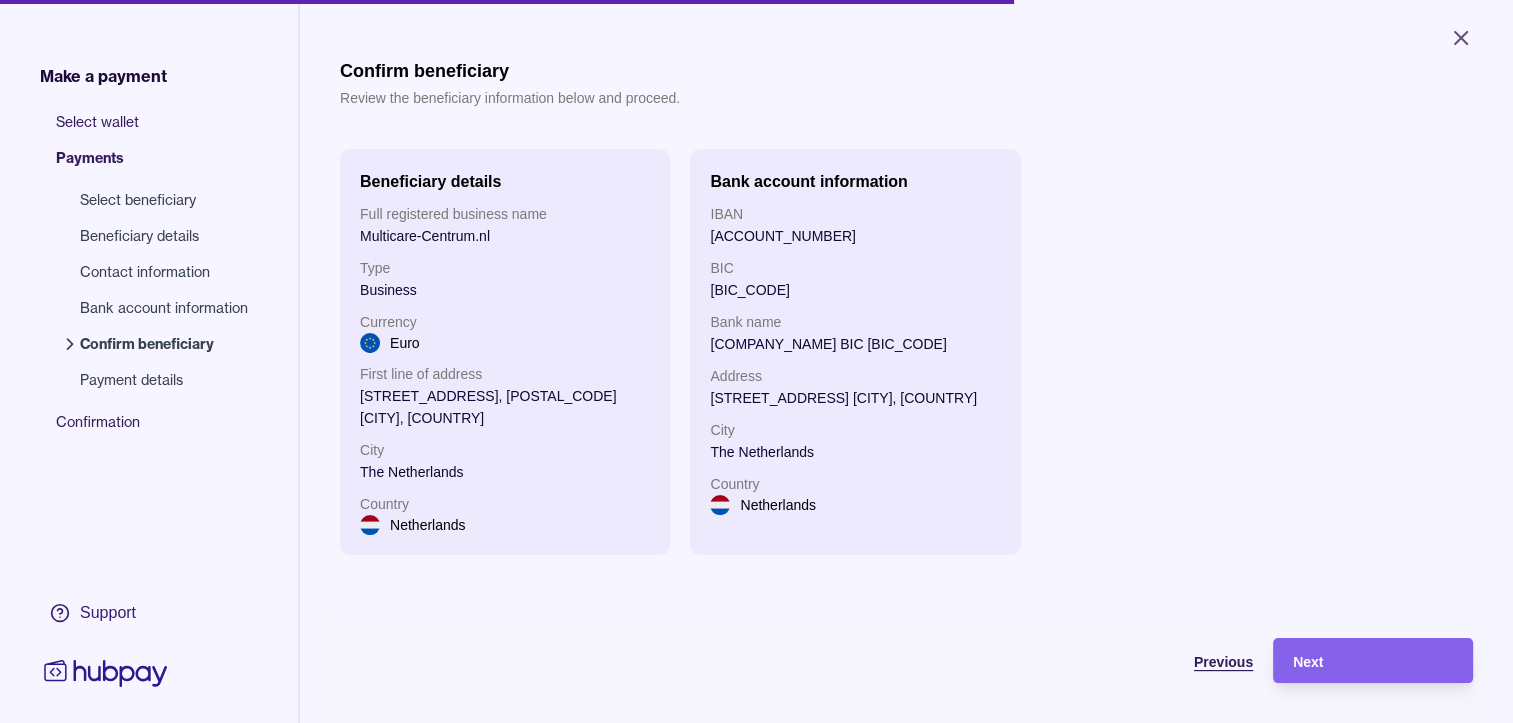 click on "Previous" at bounding box center (1223, 662) 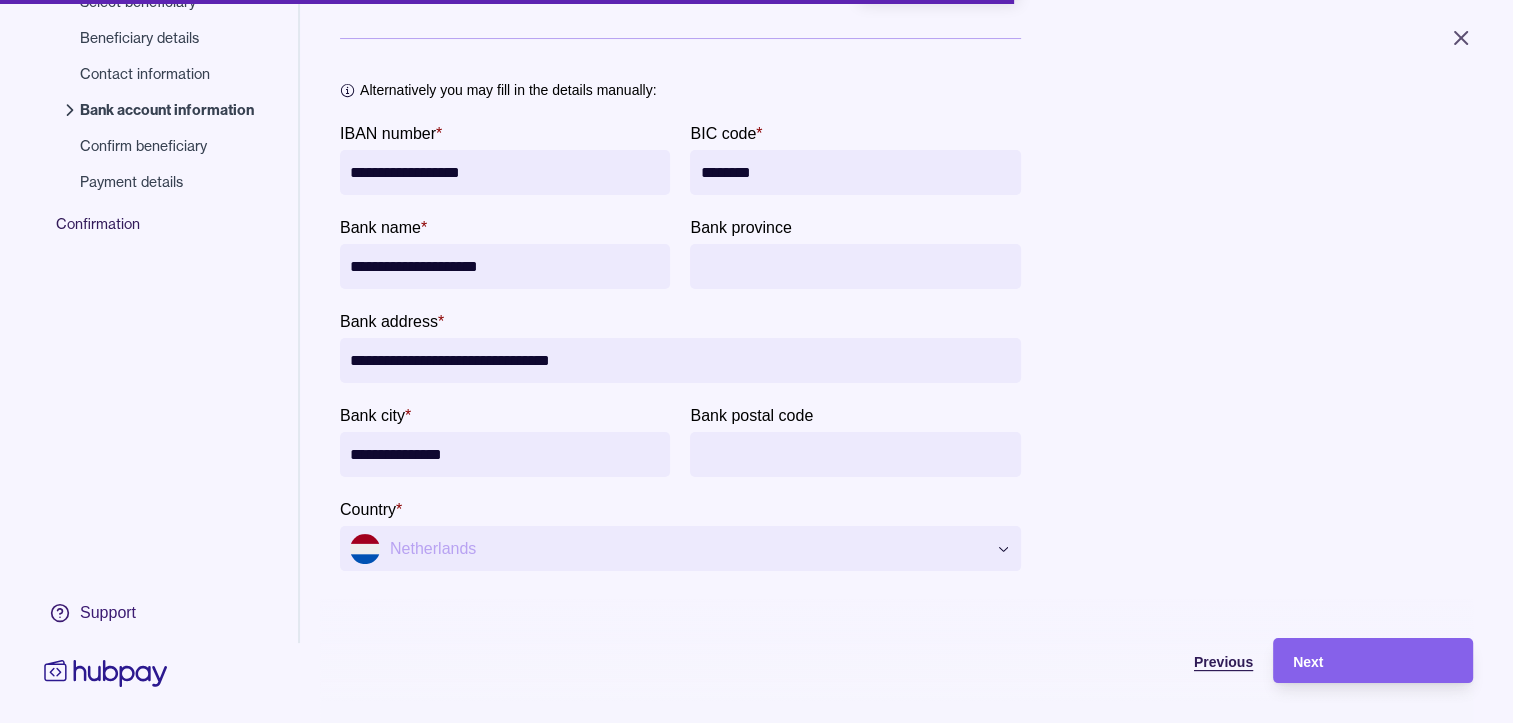 click on "Previous" at bounding box center (1223, 662) 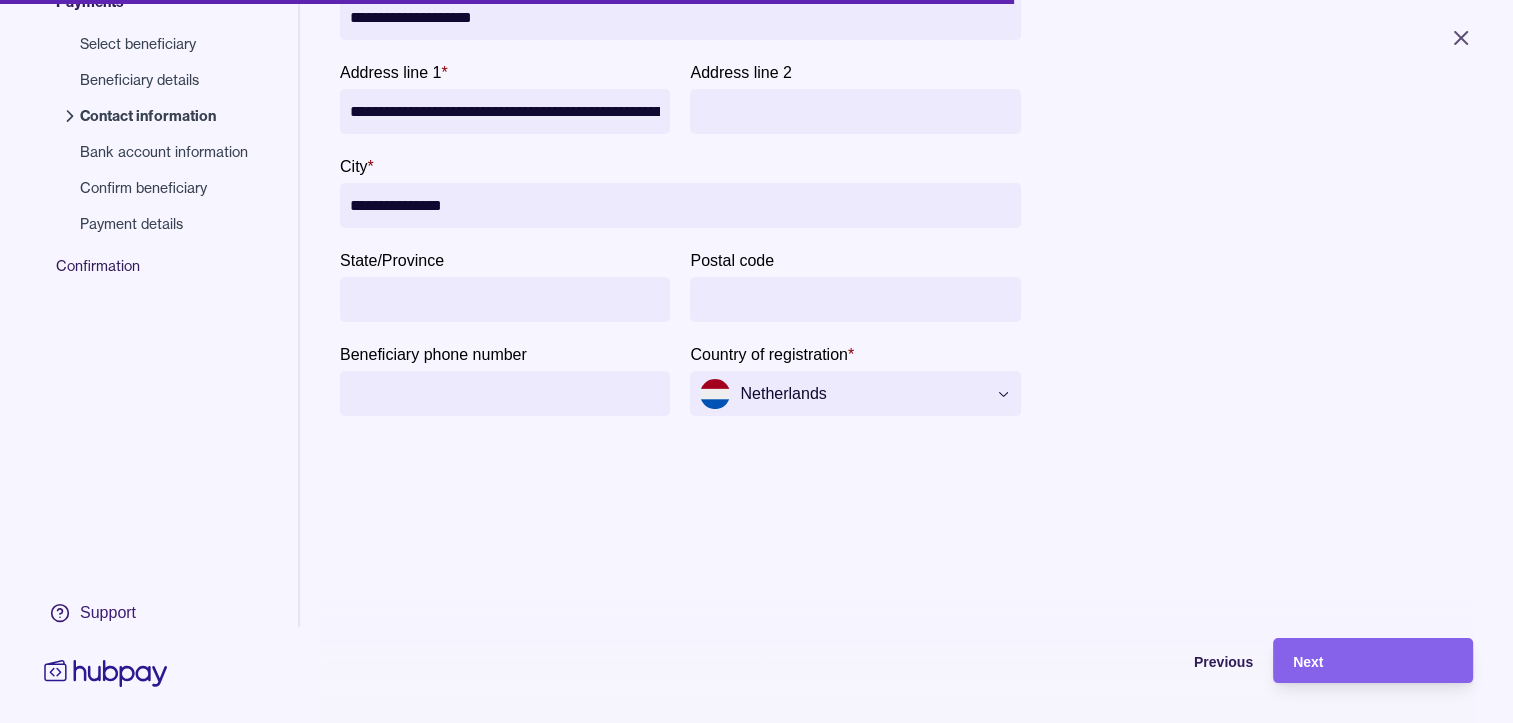 scroll, scrollTop: 0, scrollLeft: 0, axis: both 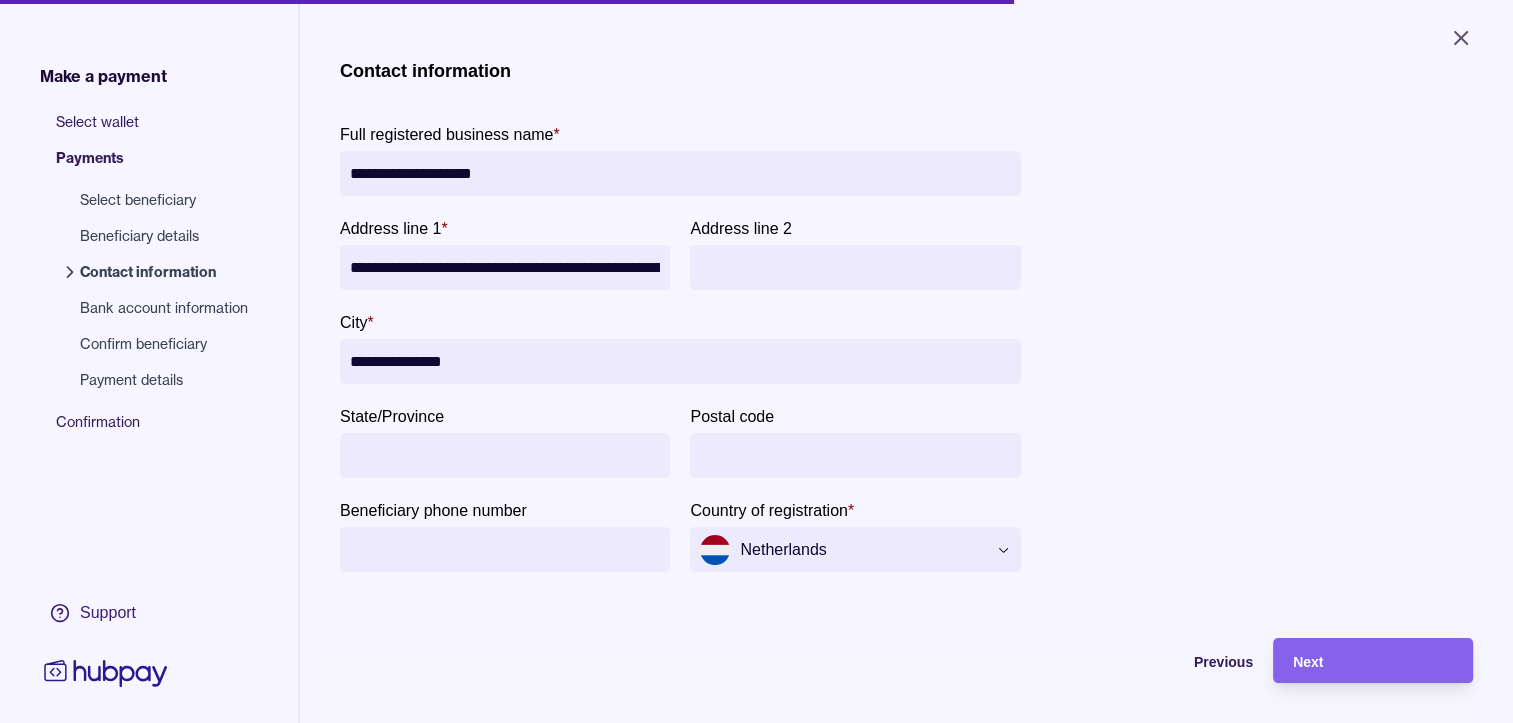 drag, startPoint x: 503, startPoint y: 170, endPoint x: 264, endPoint y: 170, distance: 239 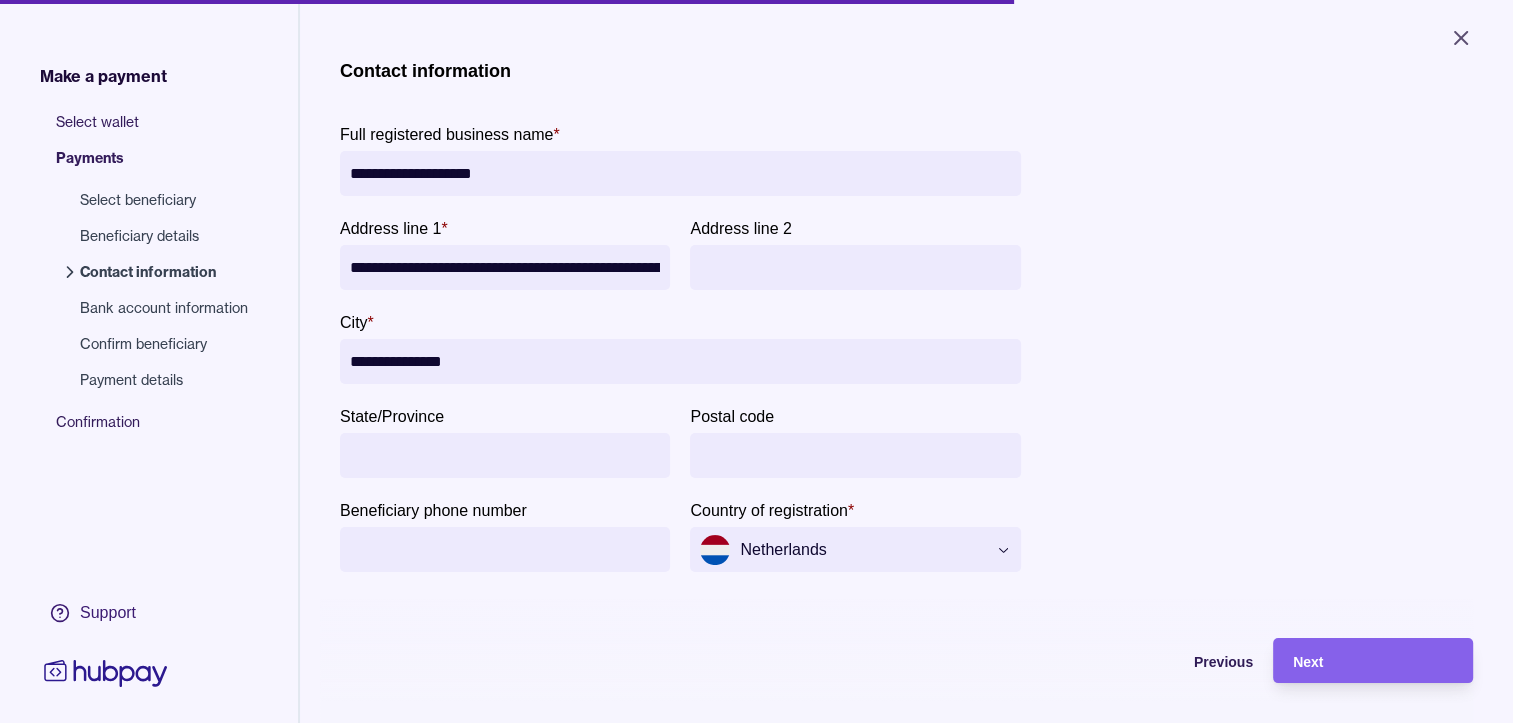 paste 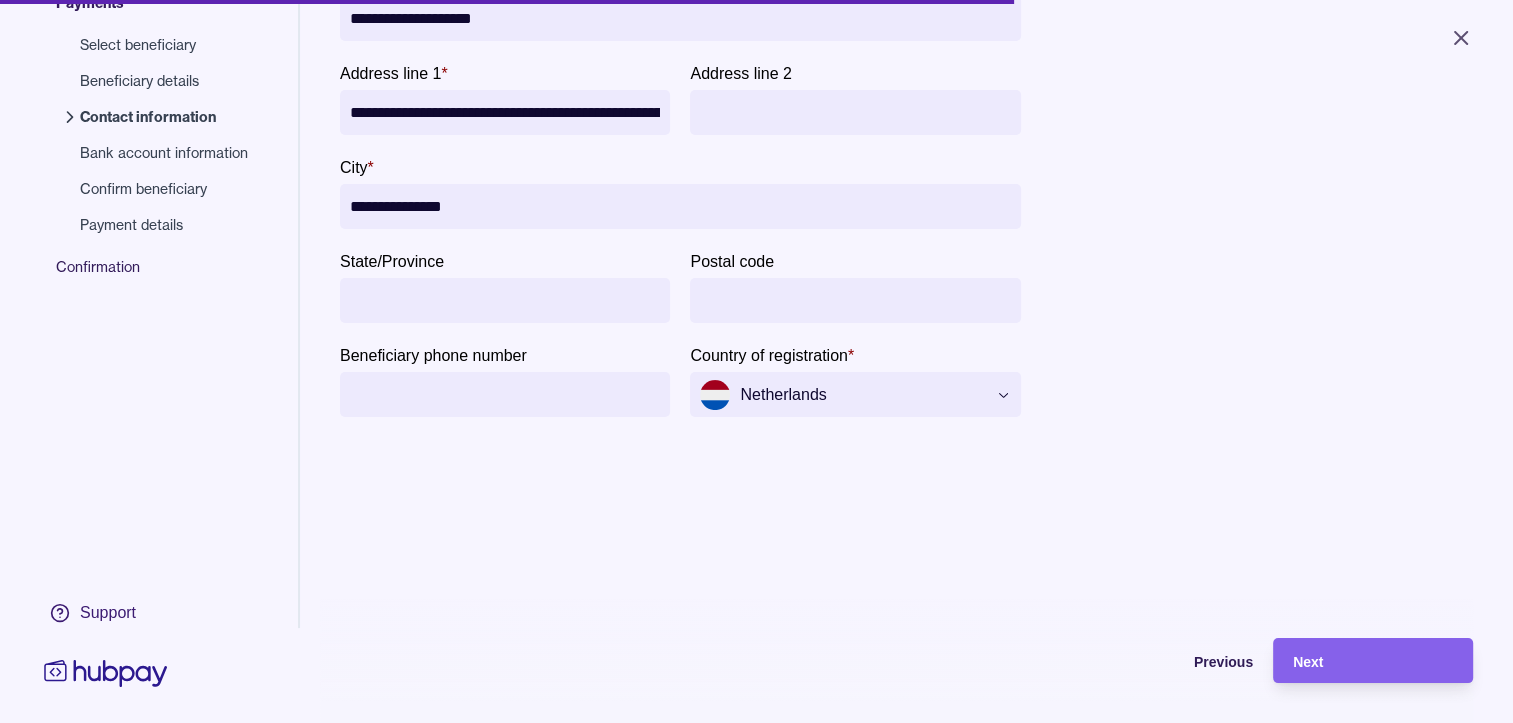 scroll, scrollTop: 156, scrollLeft: 0, axis: vertical 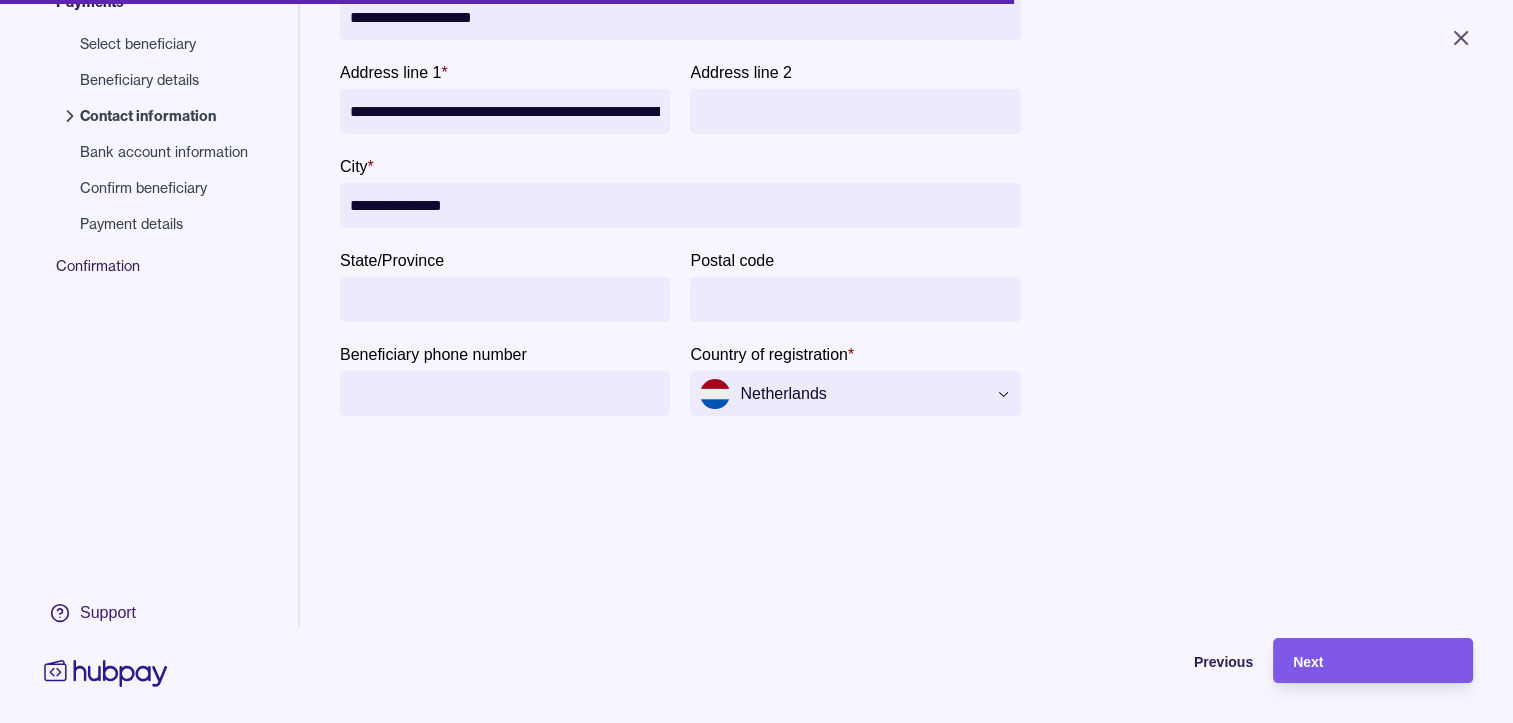 type on "**********" 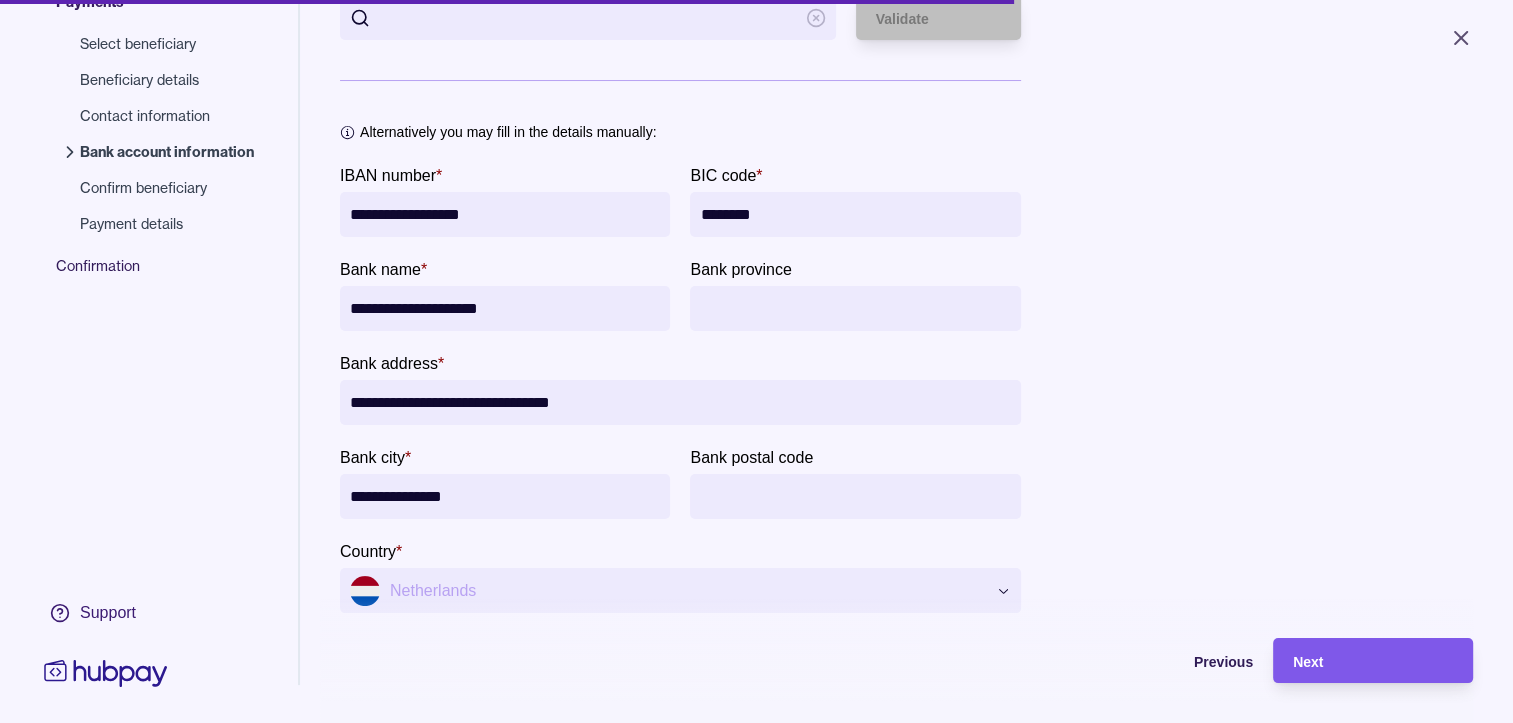 click on "Next" at bounding box center [1373, 661] 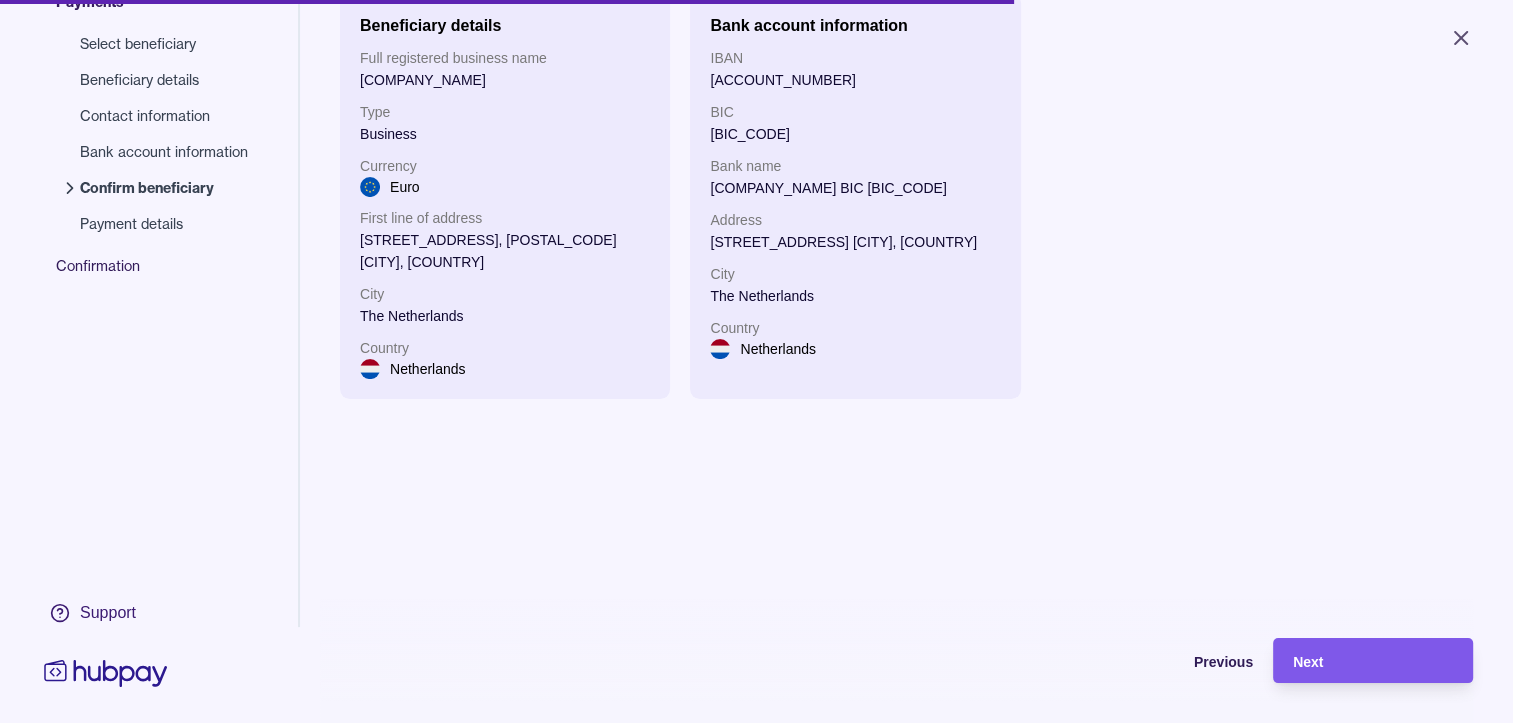 click on "Next" at bounding box center [1308, 662] 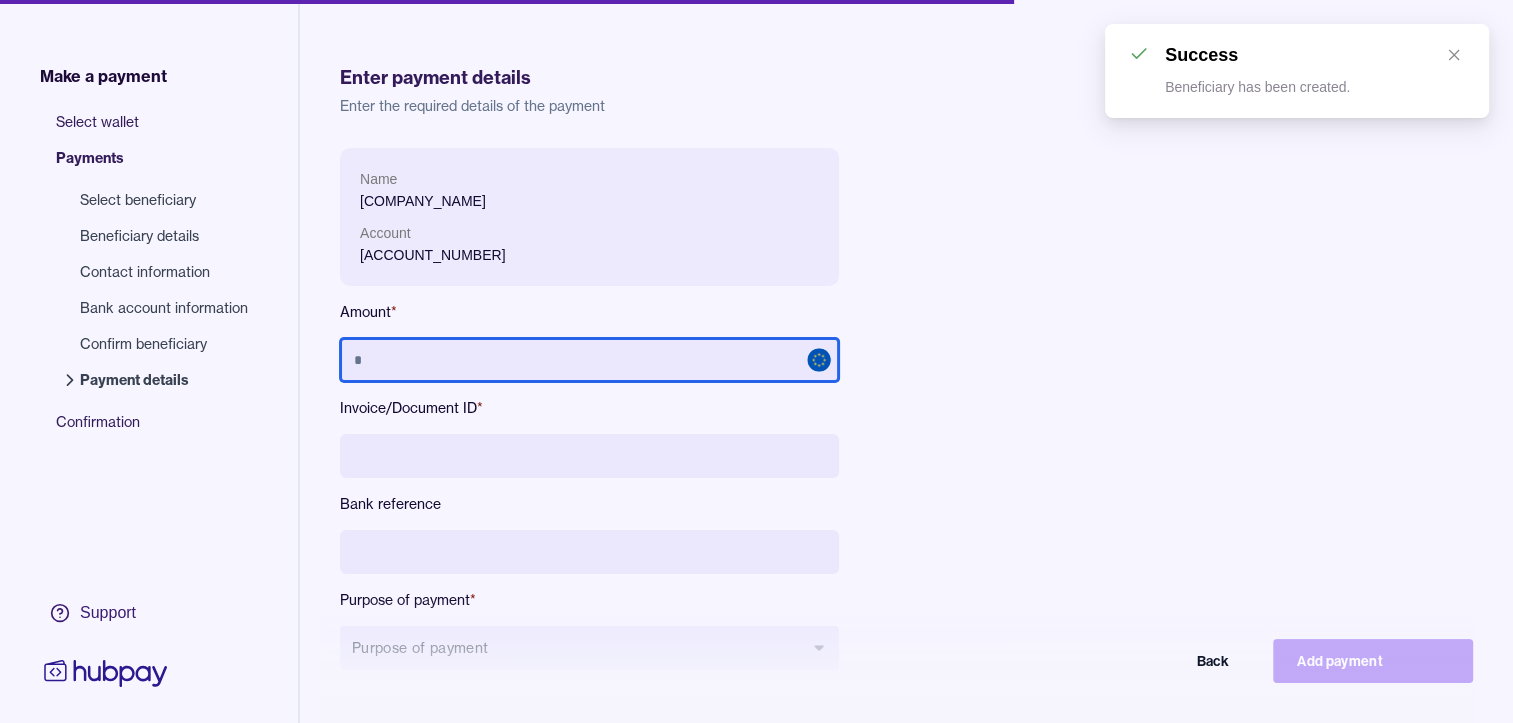 click at bounding box center (589, 360) 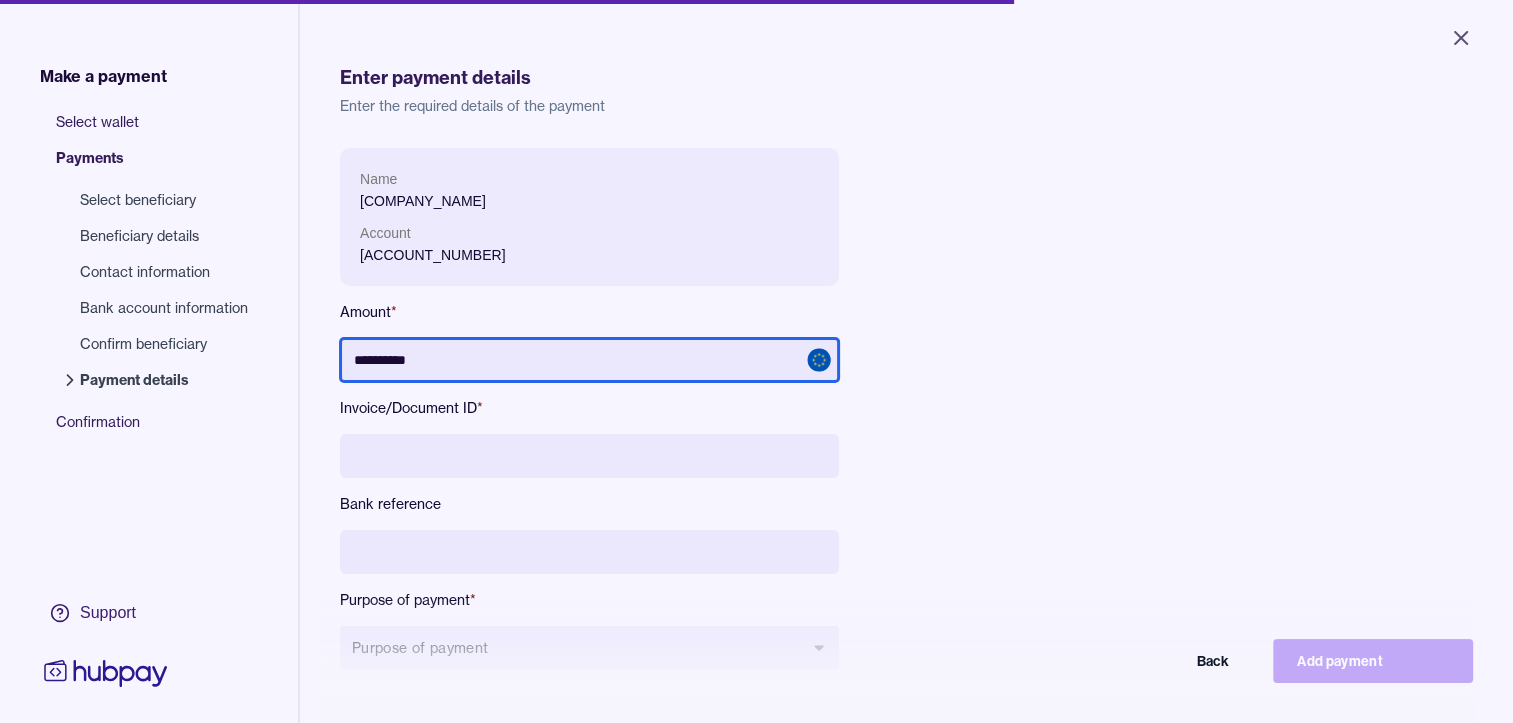 type on "**********" 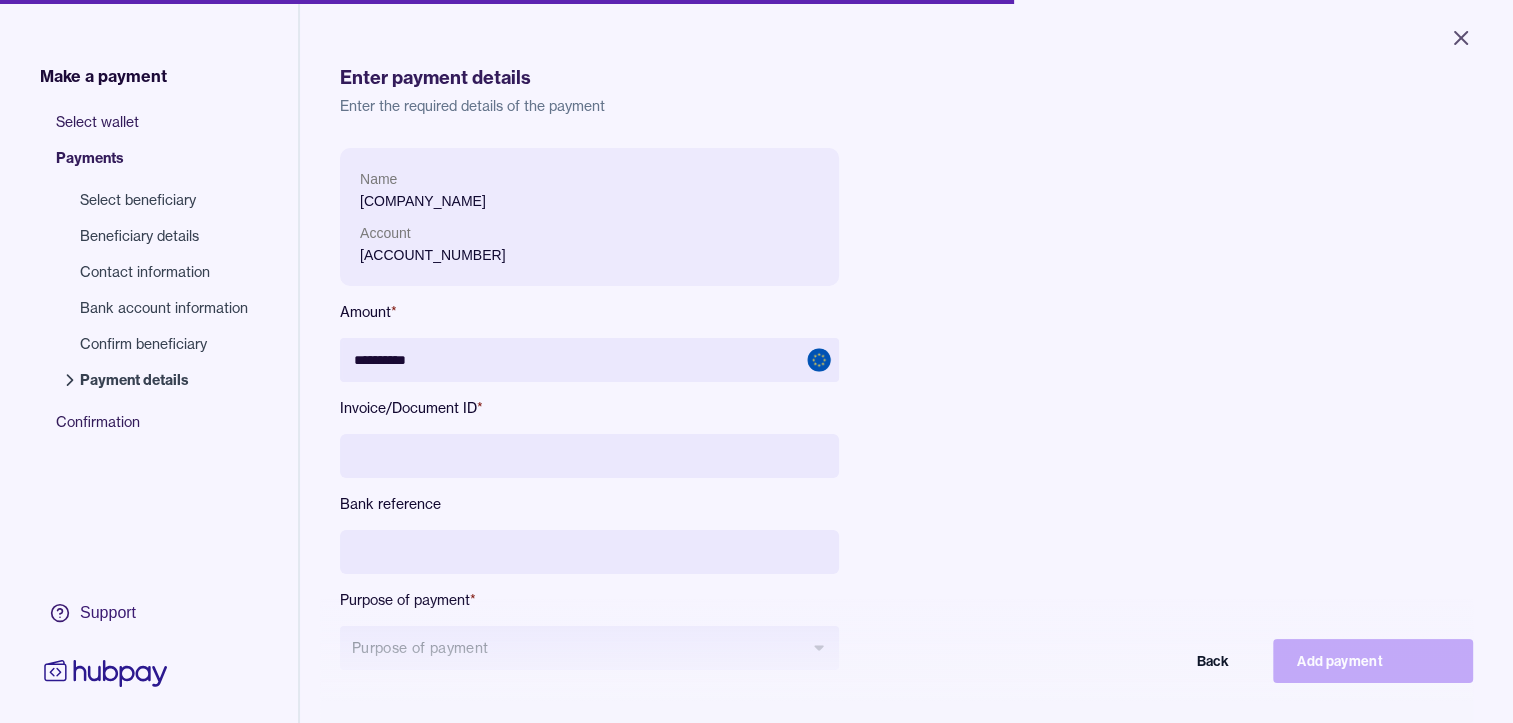 click at bounding box center (589, 456) 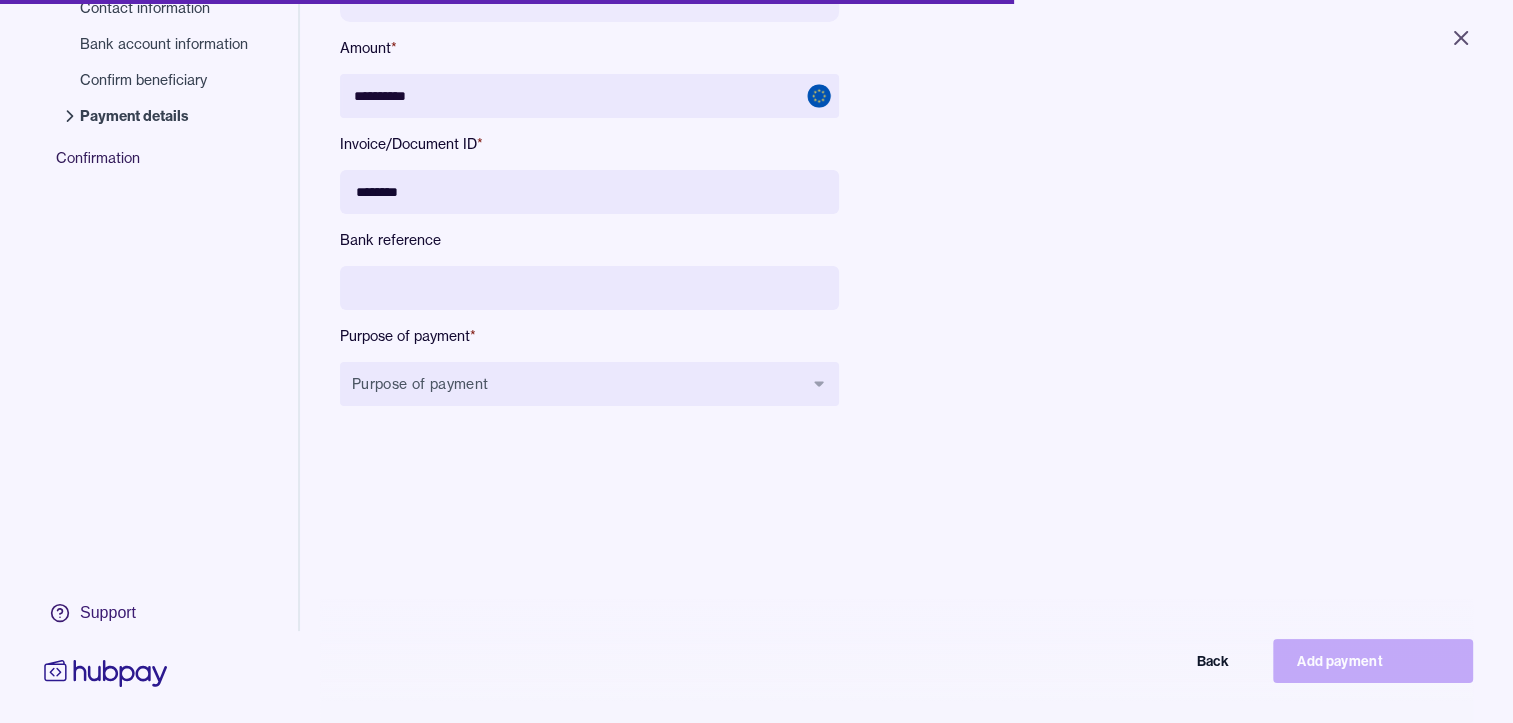 scroll, scrollTop: 268, scrollLeft: 0, axis: vertical 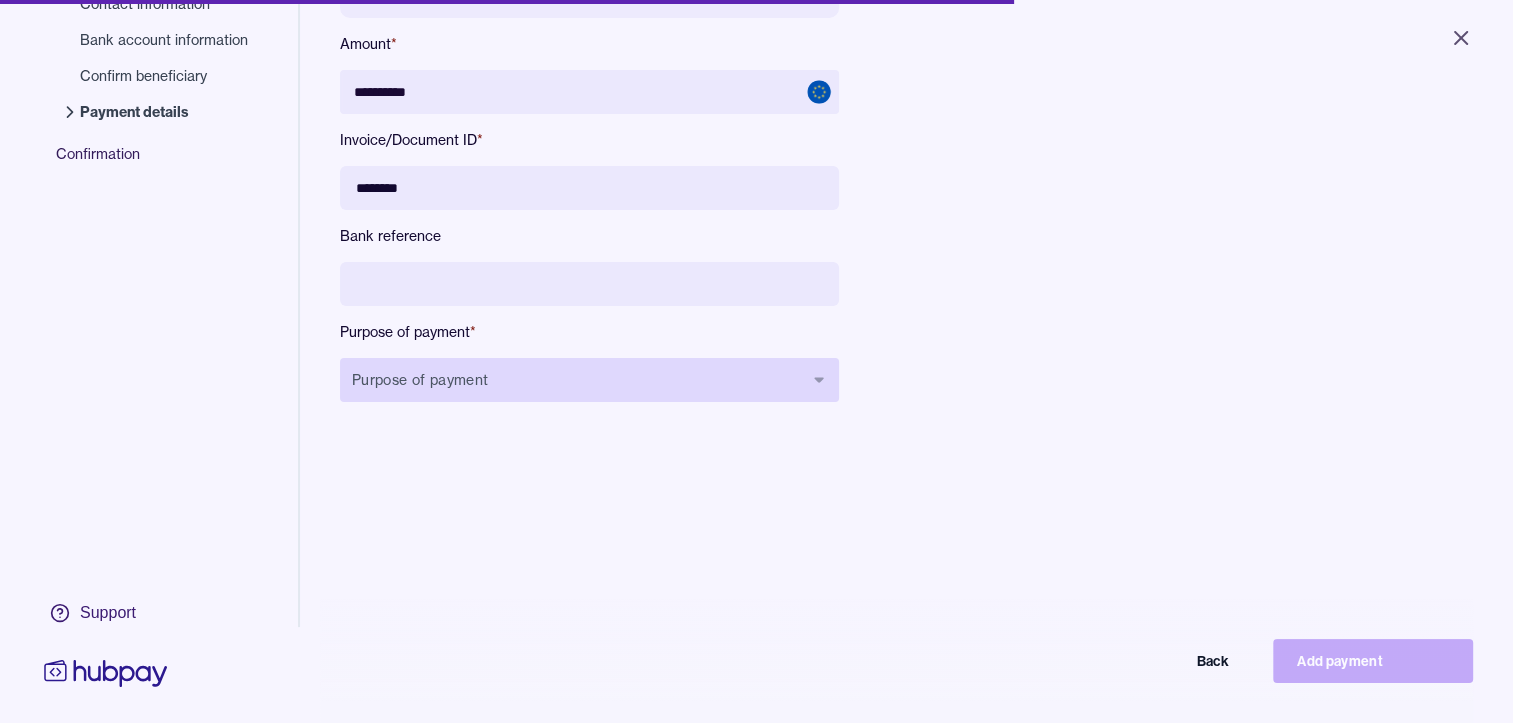 type on "********" 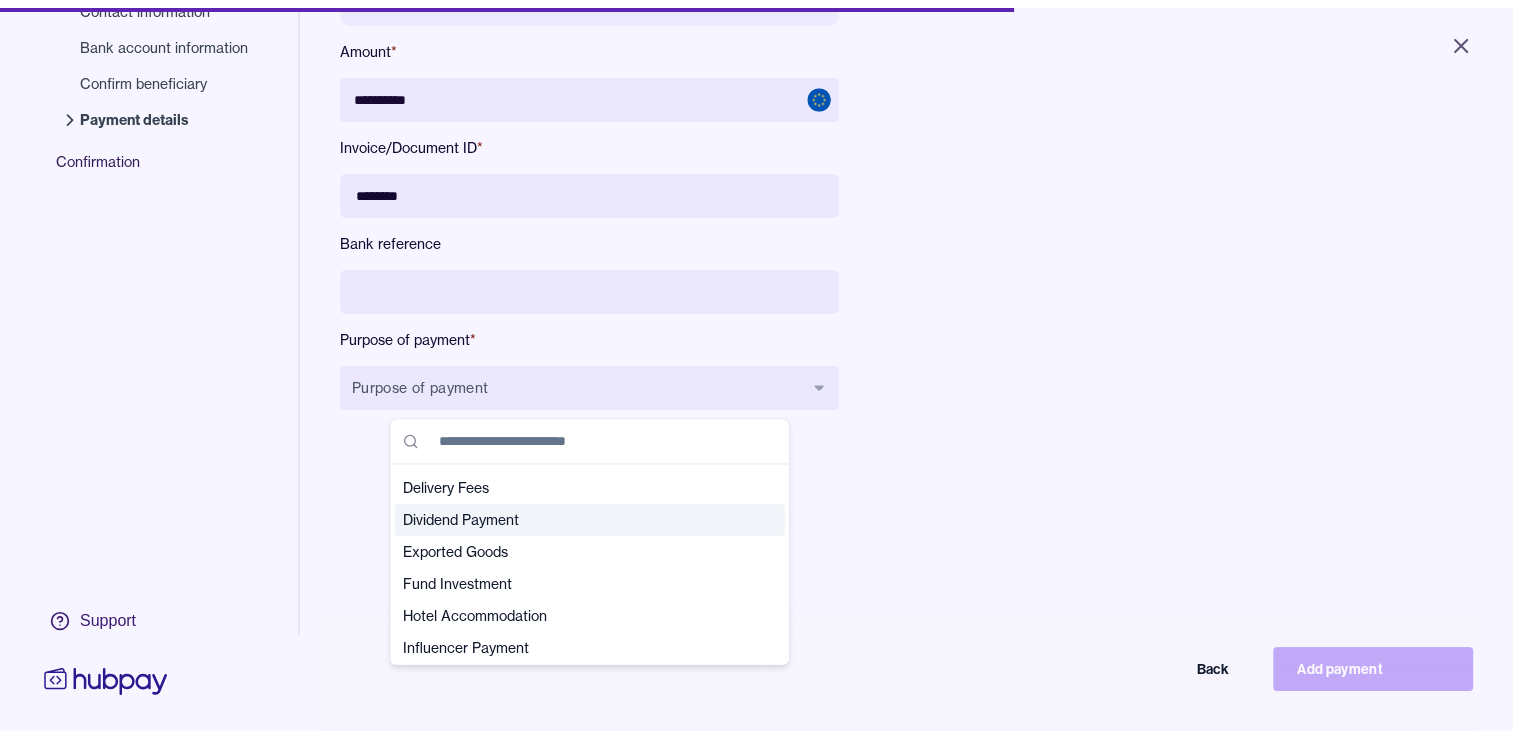 scroll, scrollTop: 200, scrollLeft: 0, axis: vertical 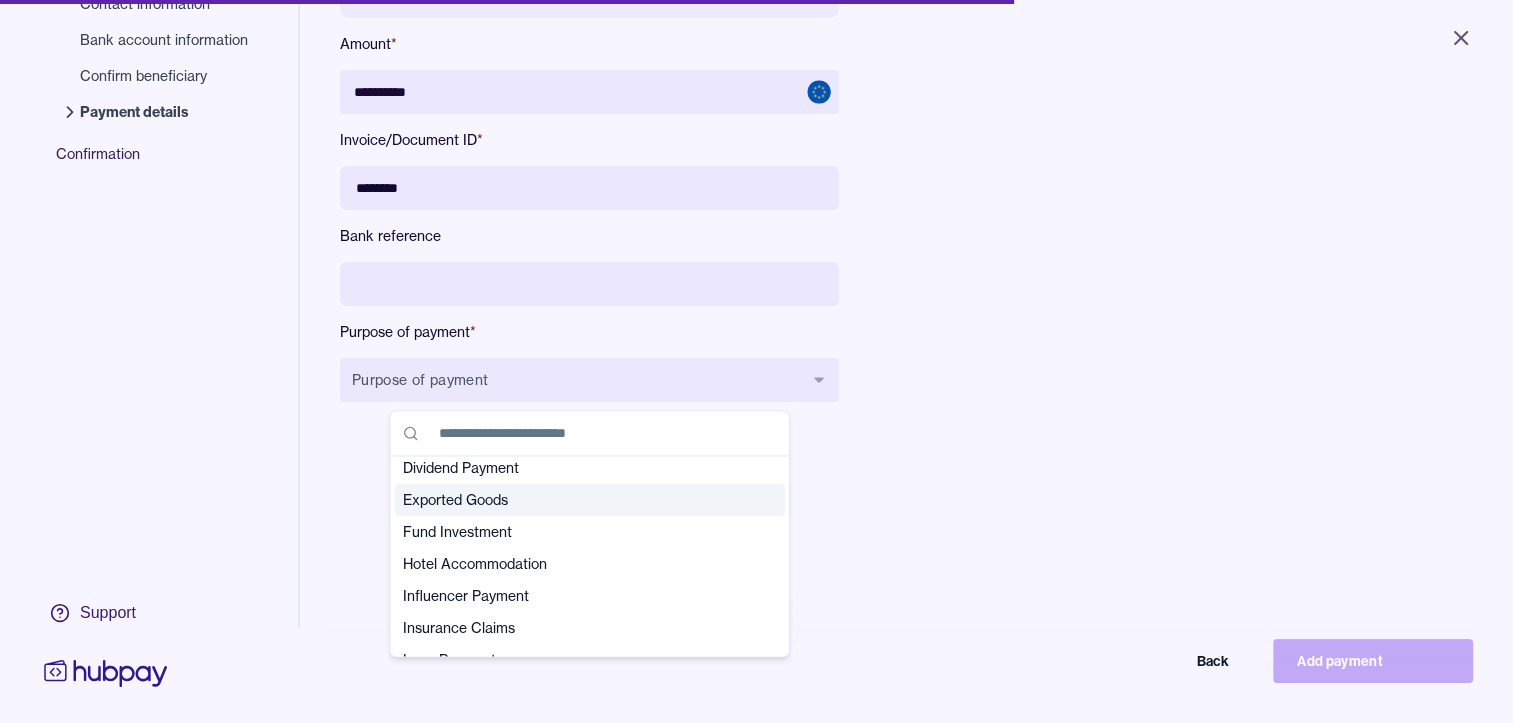 click on "Exported Goods" at bounding box center [578, 500] 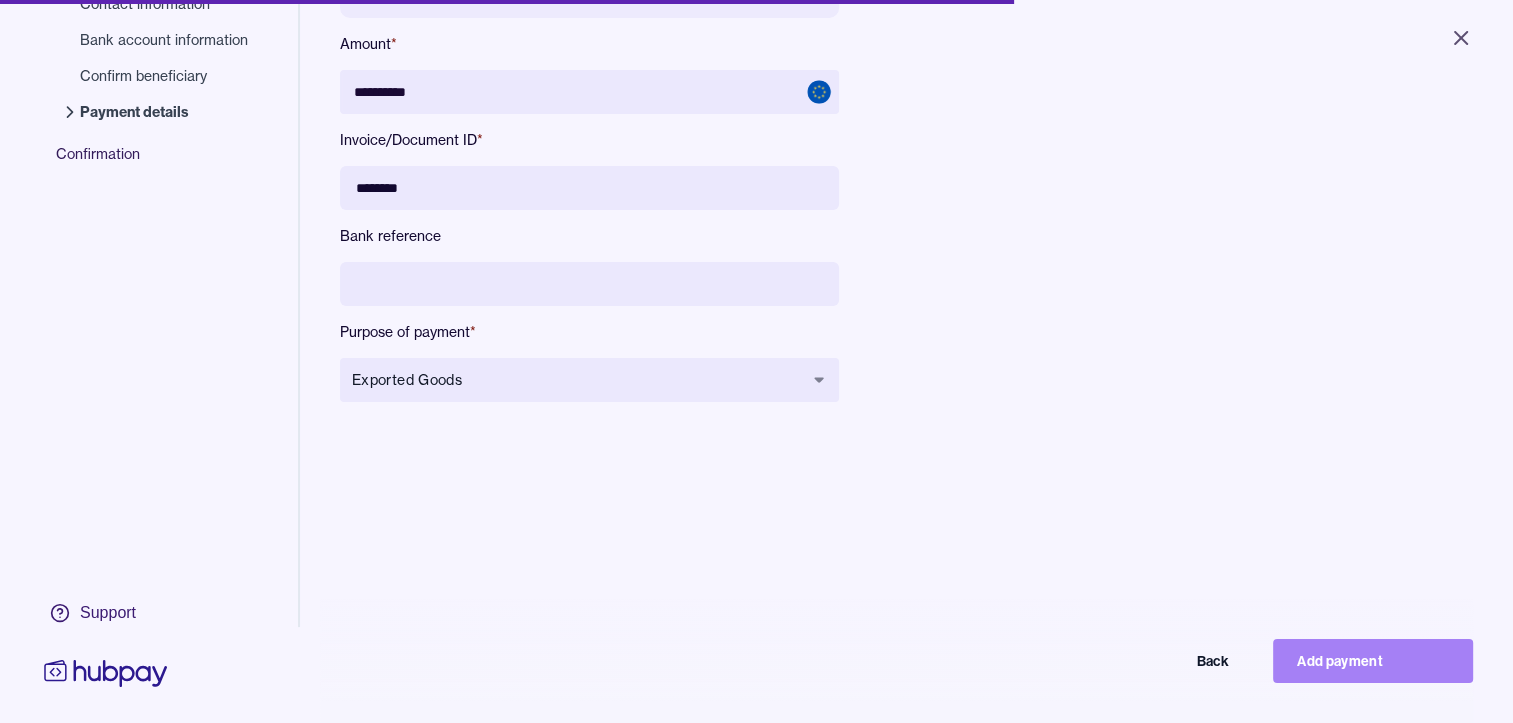 click on "Add payment" at bounding box center (1373, 661) 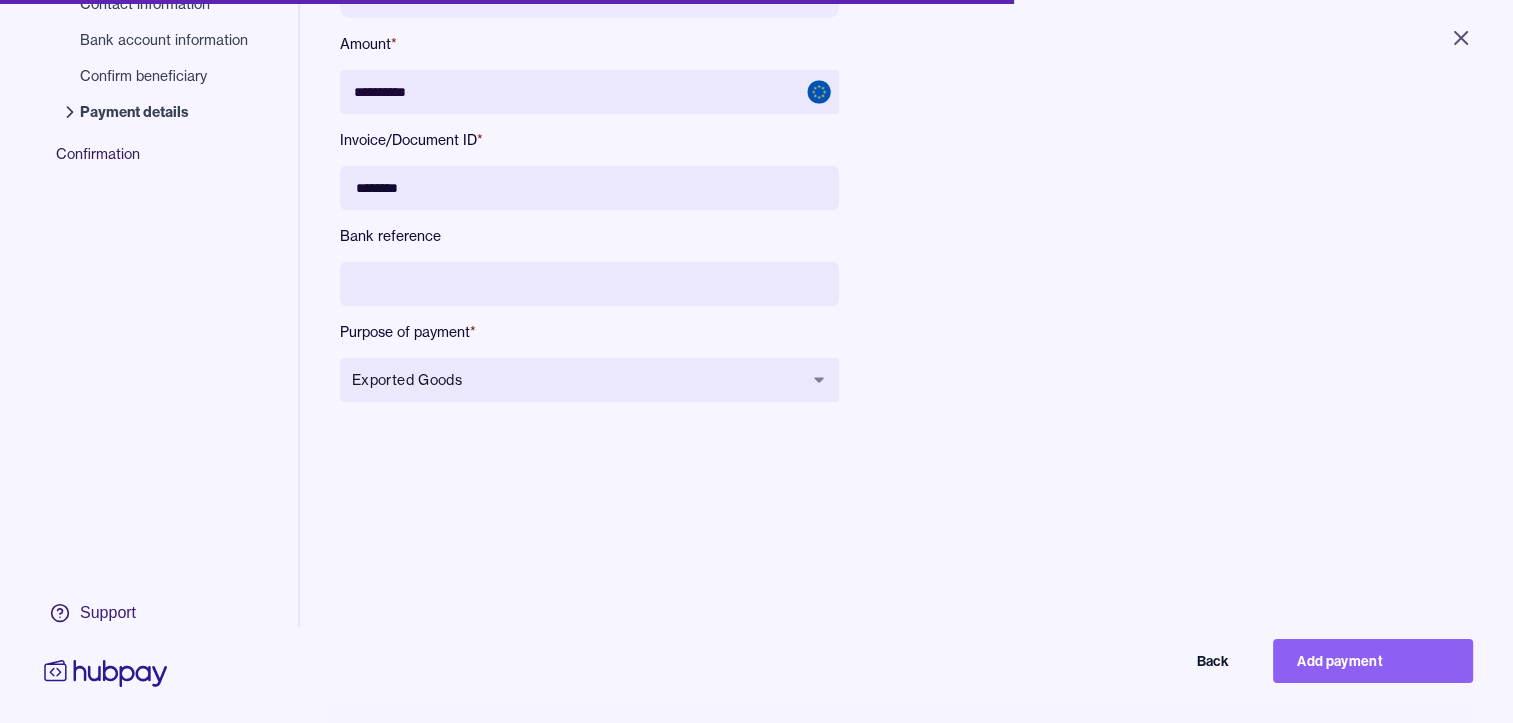 type on "*********" 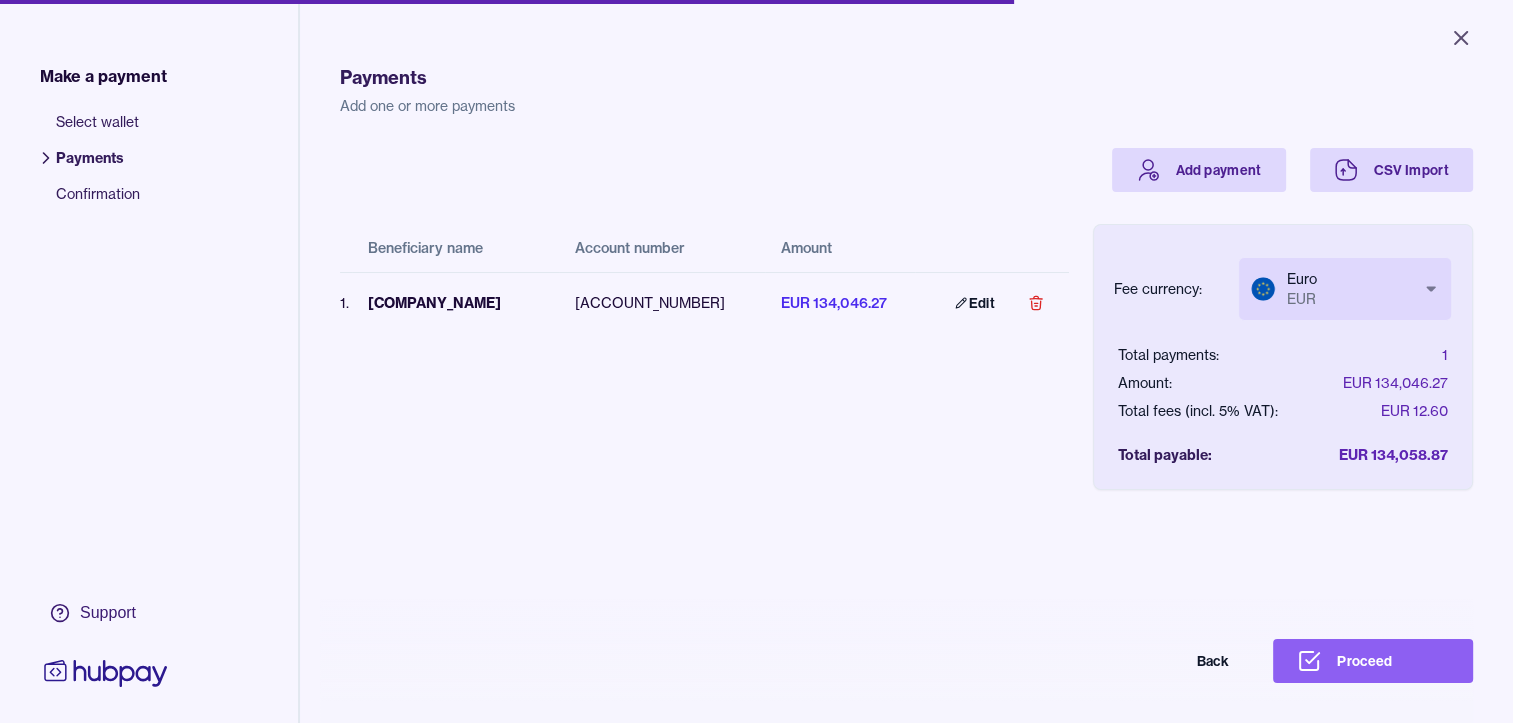 click on "Close Make a payment Select wallet Payments Confirmation Support Payments Add one or more payments Add payment CSV Import Beneficiary name Account number Amount 1 . MULTICARE-CENTRUM.NL NL72RABO0147946263 EUR 134,046.27 Edit Fee currency: Euro EUR *** *** Total payments: 1 Amount: EUR 134,046.27 Total fees (incl. 5% VAT): EUR 12.60 Total payable: EUR 134,058.87 Back Proceed Payment | Hubpay" at bounding box center (756, 361) 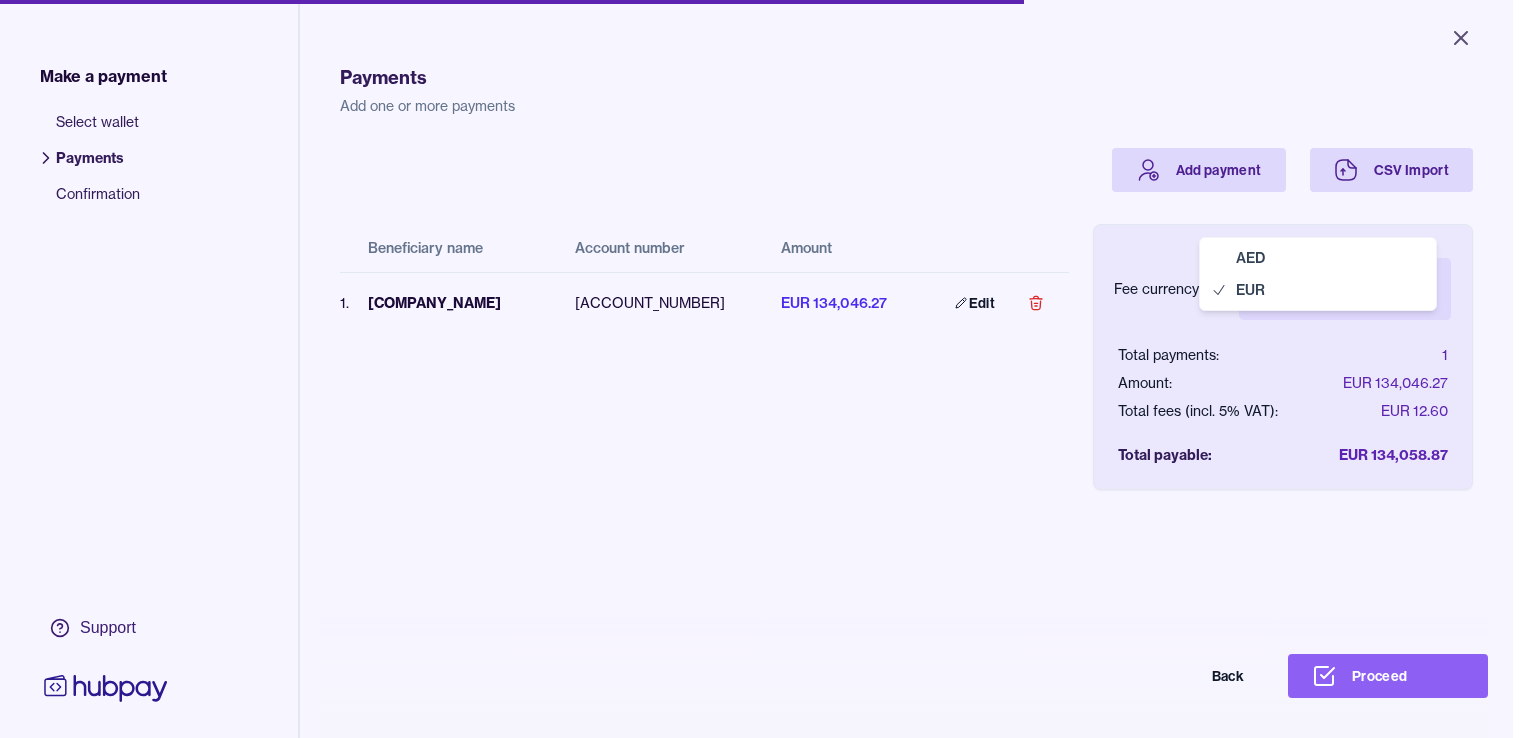 select on "***" 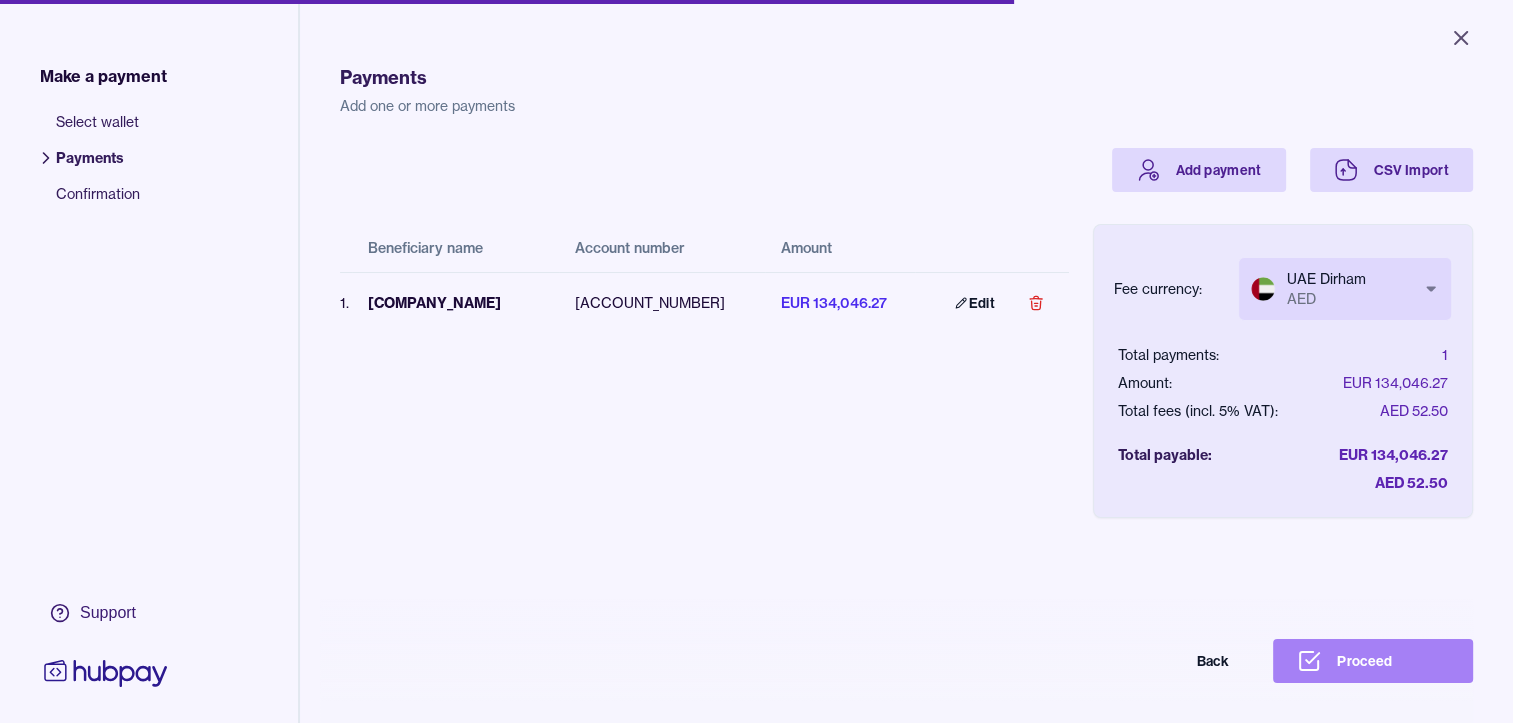 click on "Proceed" at bounding box center [1373, 661] 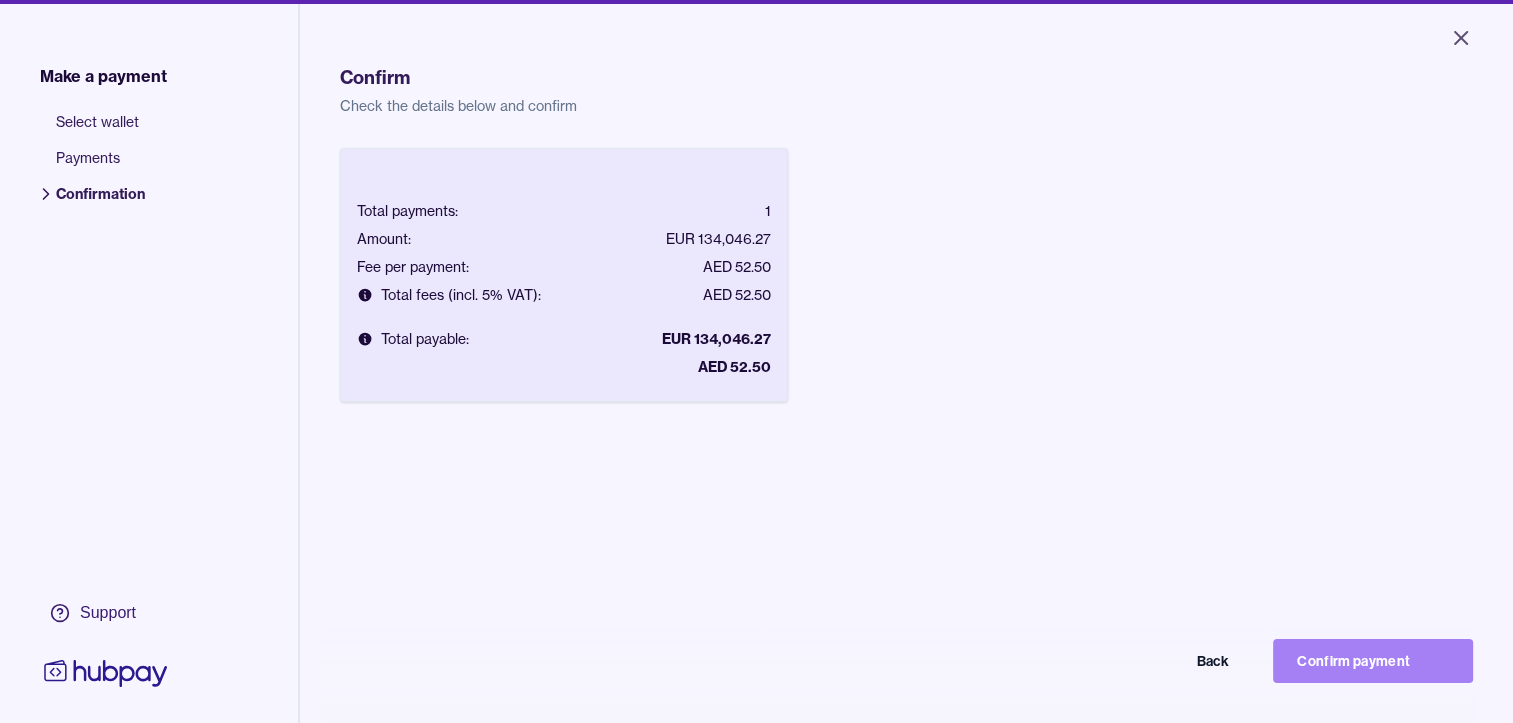 click on "Confirm payment" at bounding box center (1373, 661) 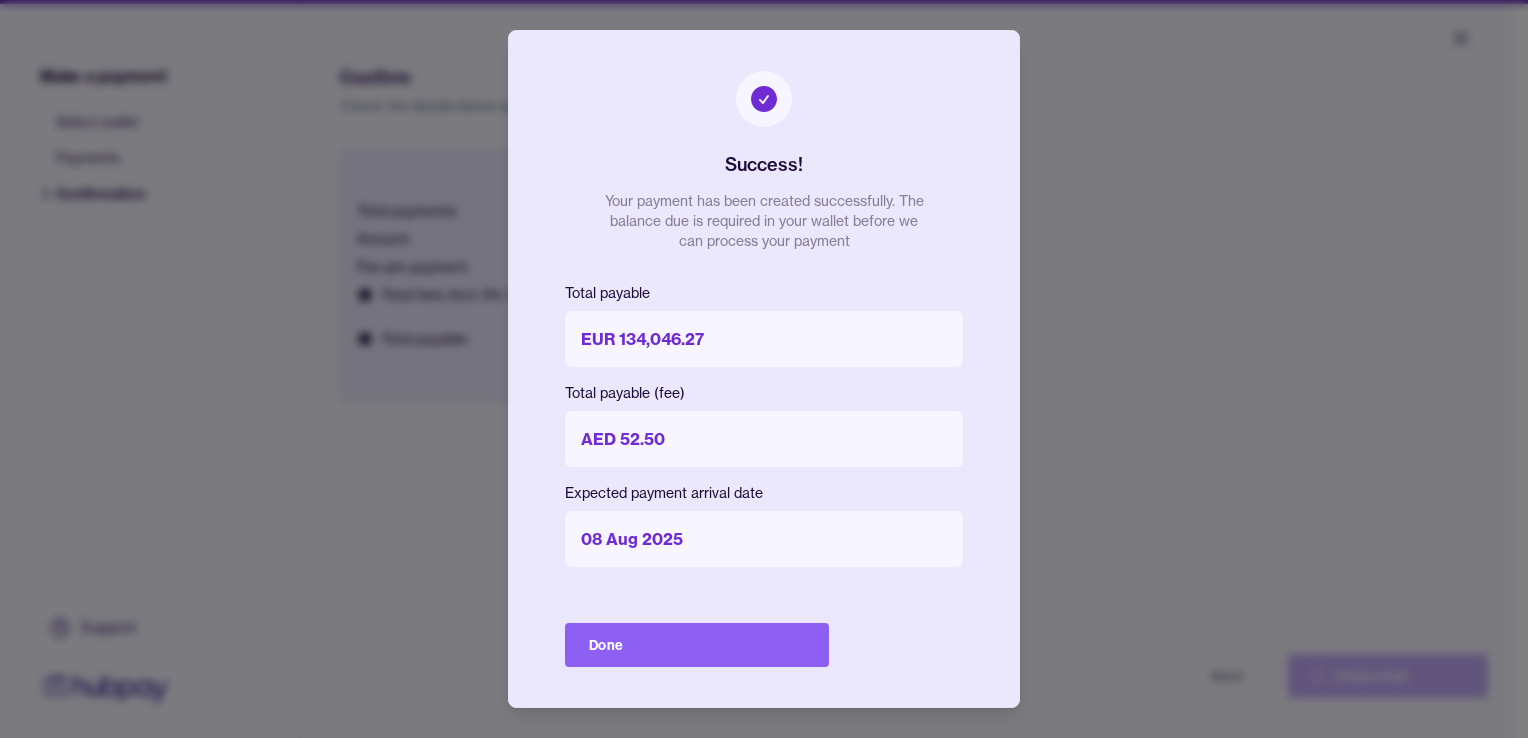 type 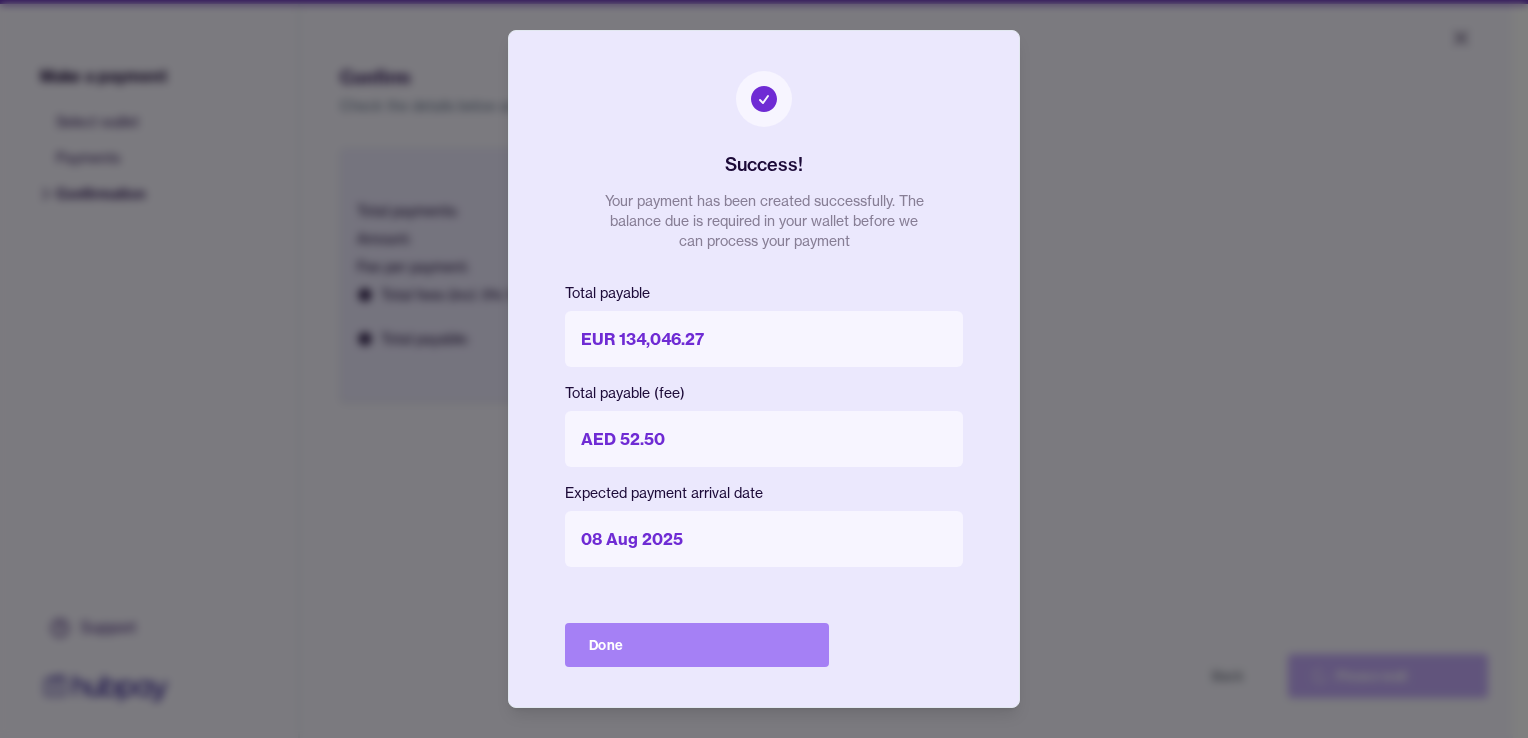 click on "Done" at bounding box center [697, 645] 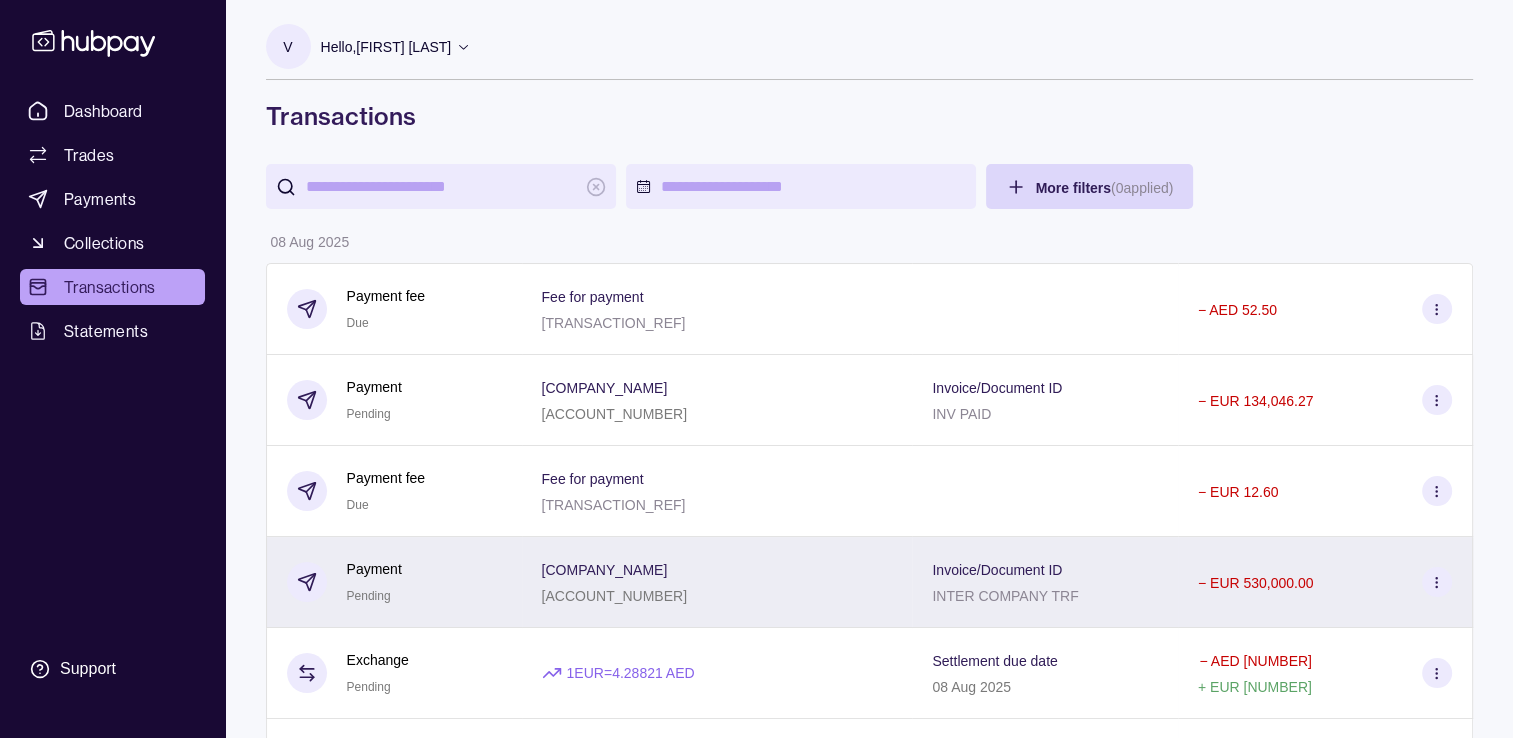 click on "−   EUR 530,000.00" at bounding box center [1256, 583] 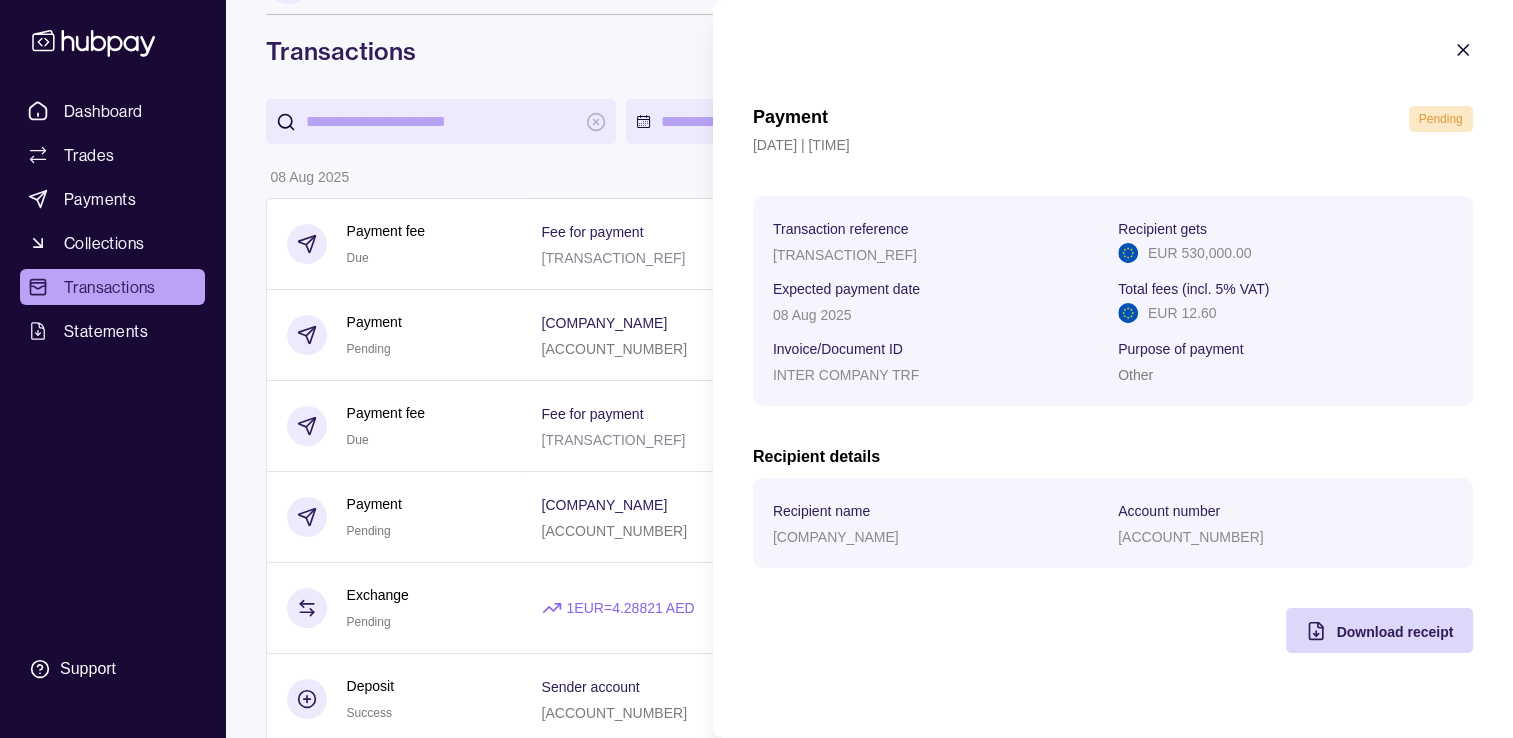 scroll, scrollTop: 100, scrollLeft: 0, axis: vertical 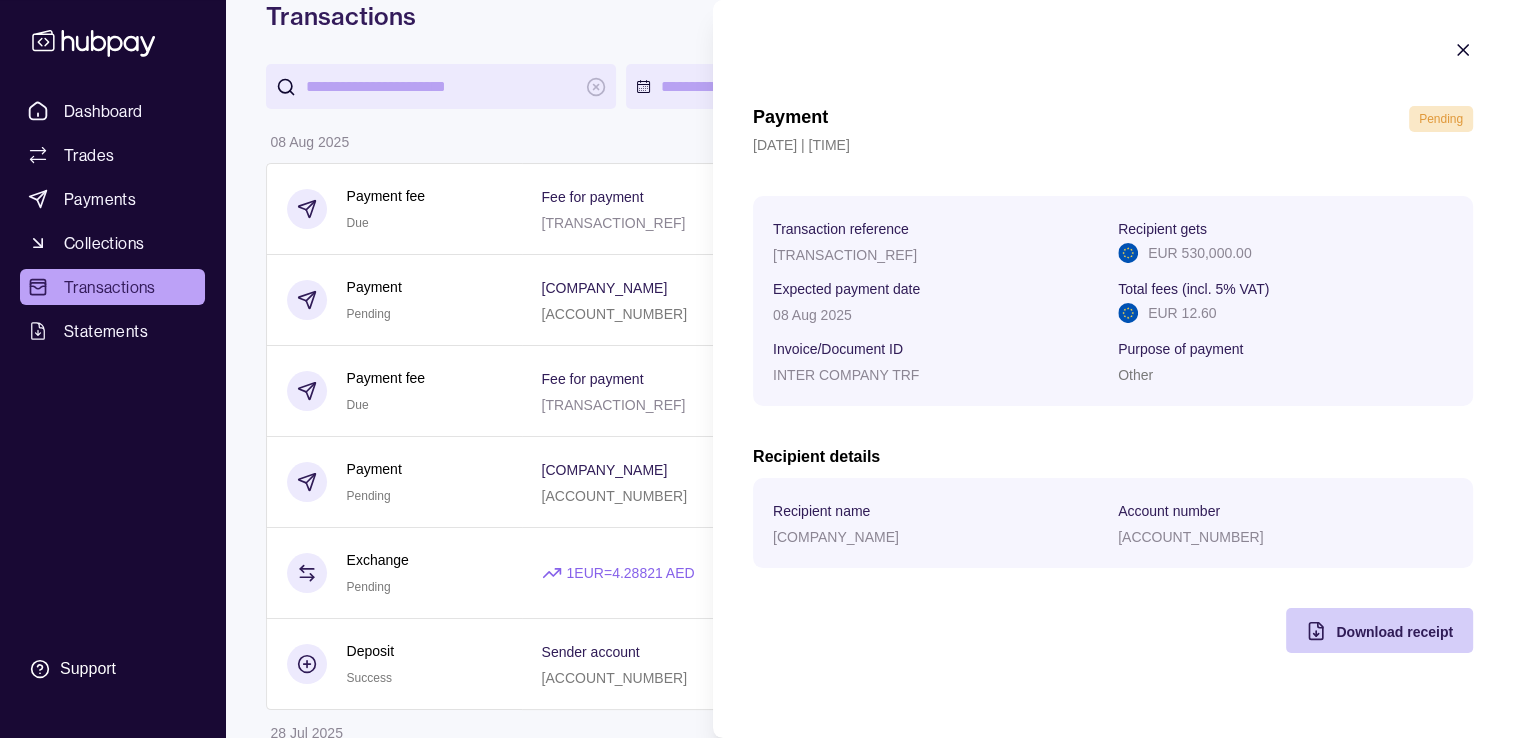click on "Download receipt" at bounding box center [1394, 632] 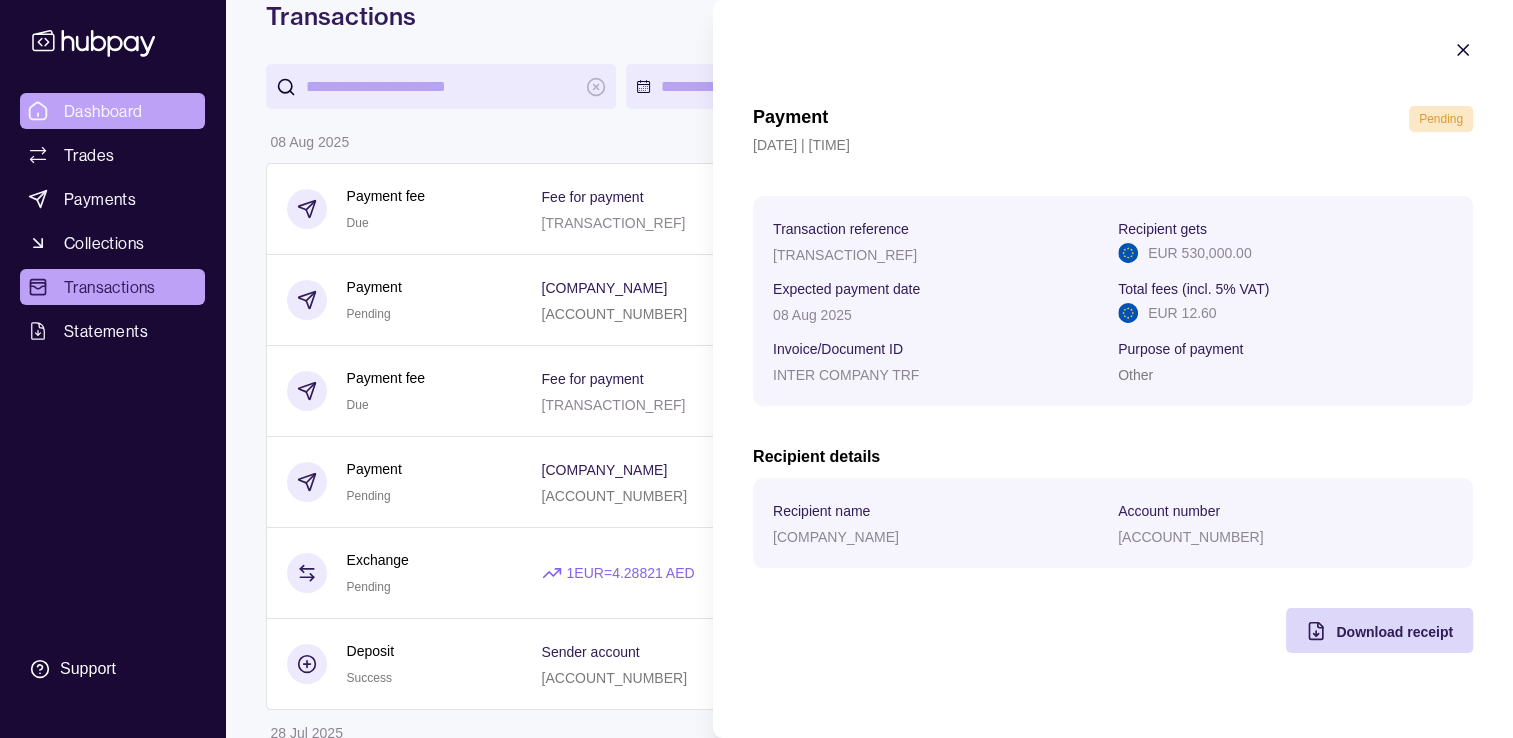 click on "Dashboard Trades Payments Collections Transactions Statements Support V Hello, [FIRST] [LAST] [COMPANY_NAME] Account Terms and conditions Privacy policy Sign out Transactions More filters ( 0 applied) Details Amount 08 Aug 2025 Payment fee Due Fee for payment AP-A9BC-FXN2 - AED 52.50 Payment Pending MULTICARE-CENTRUM.NL NL72RABO0147946263 Invoice/Document ID INV PAID - EUR 134,046.27 Payment fee Due Fee for payment AP-EMCB-BENP - EUR 12.60 Payment Pending RV INTERNATIONAL FZC BE43914059042801 Invoice/Document ID INTER COMPANY TRF - EUR 530,000.00 Exchange Pending 1 EUR = 4.28821 AED Settlement due date 08 Aug 2025 - AED 2,830,218.60 + EUR 660,000.00 Deposit Success Sender account AE350470000000200837545 Sender name RV INTERNATIONAL FZC + AED 3,000,000.00 28 Jul 2025 Payment fee Paid Fee for payment AP-T4VI-OZD3 - AED 52.50 Payment Success WFDP 2044632694 Invoice/Document ID INV-000029/07/2025 - EUR 50,000.00 25 Jul 2025 Exchange Success 1 EUR = 4.31409 AED" at bounding box center [756, 915] 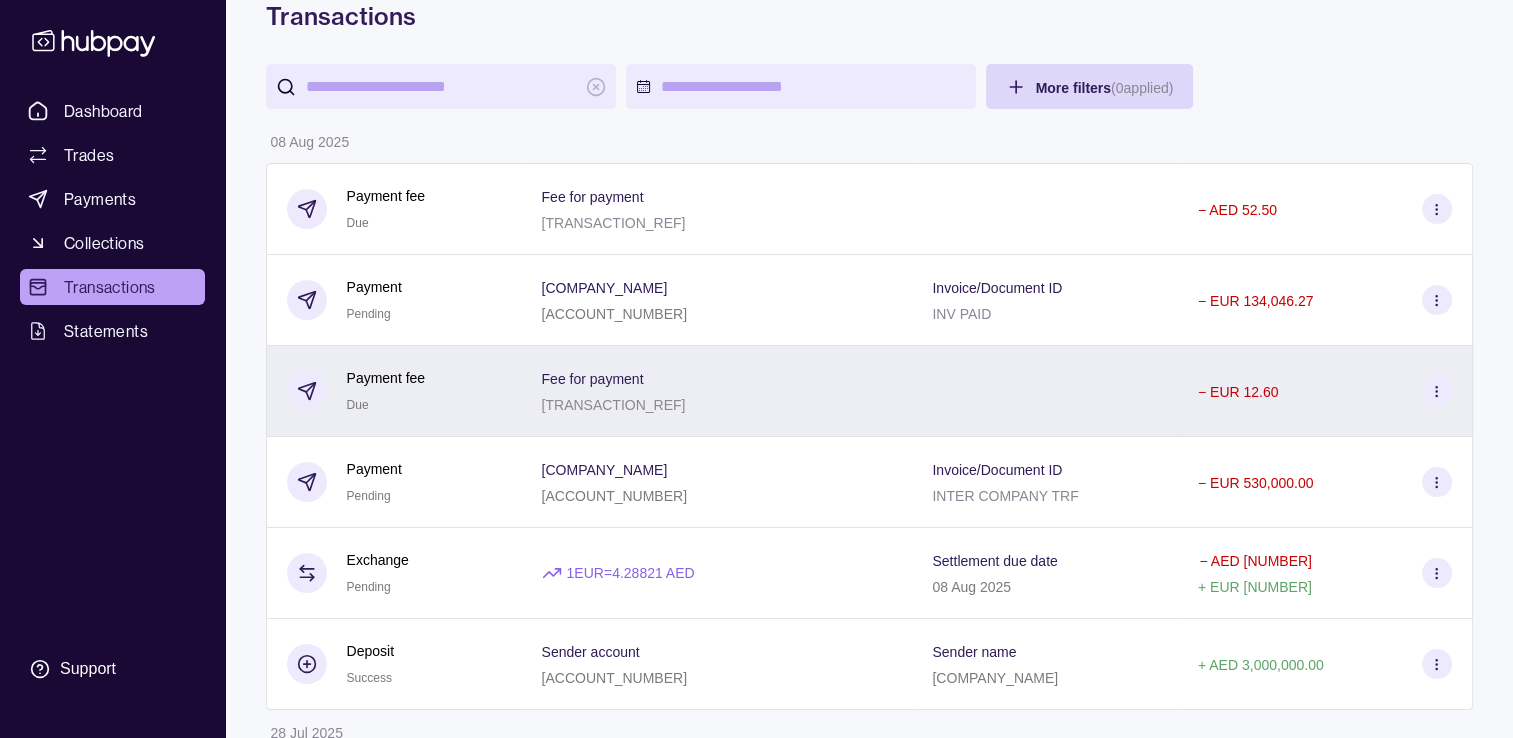 scroll, scrollTop: 0, scrollLeft: 0, axis: both 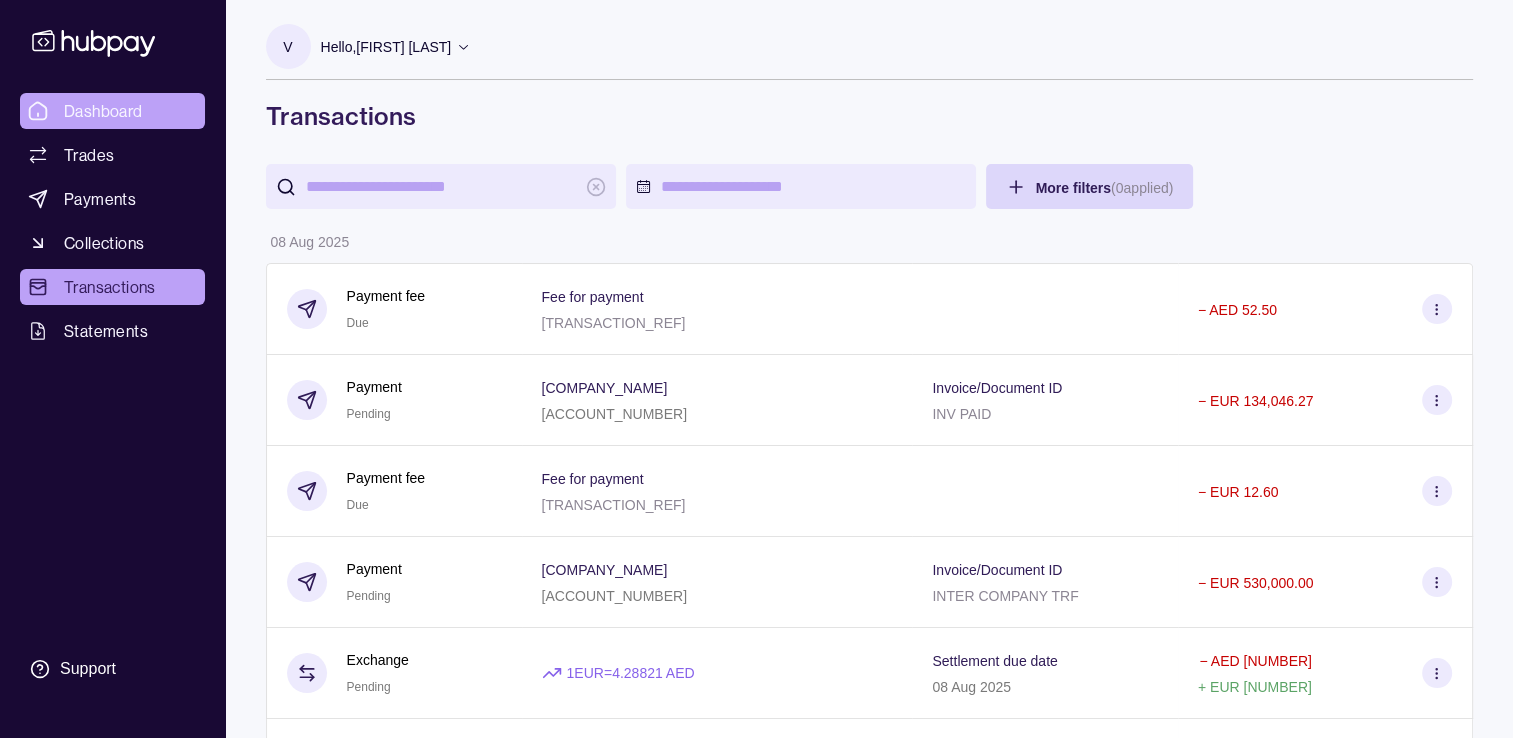 click on "Dashboard" at bounding box center [103, 111] 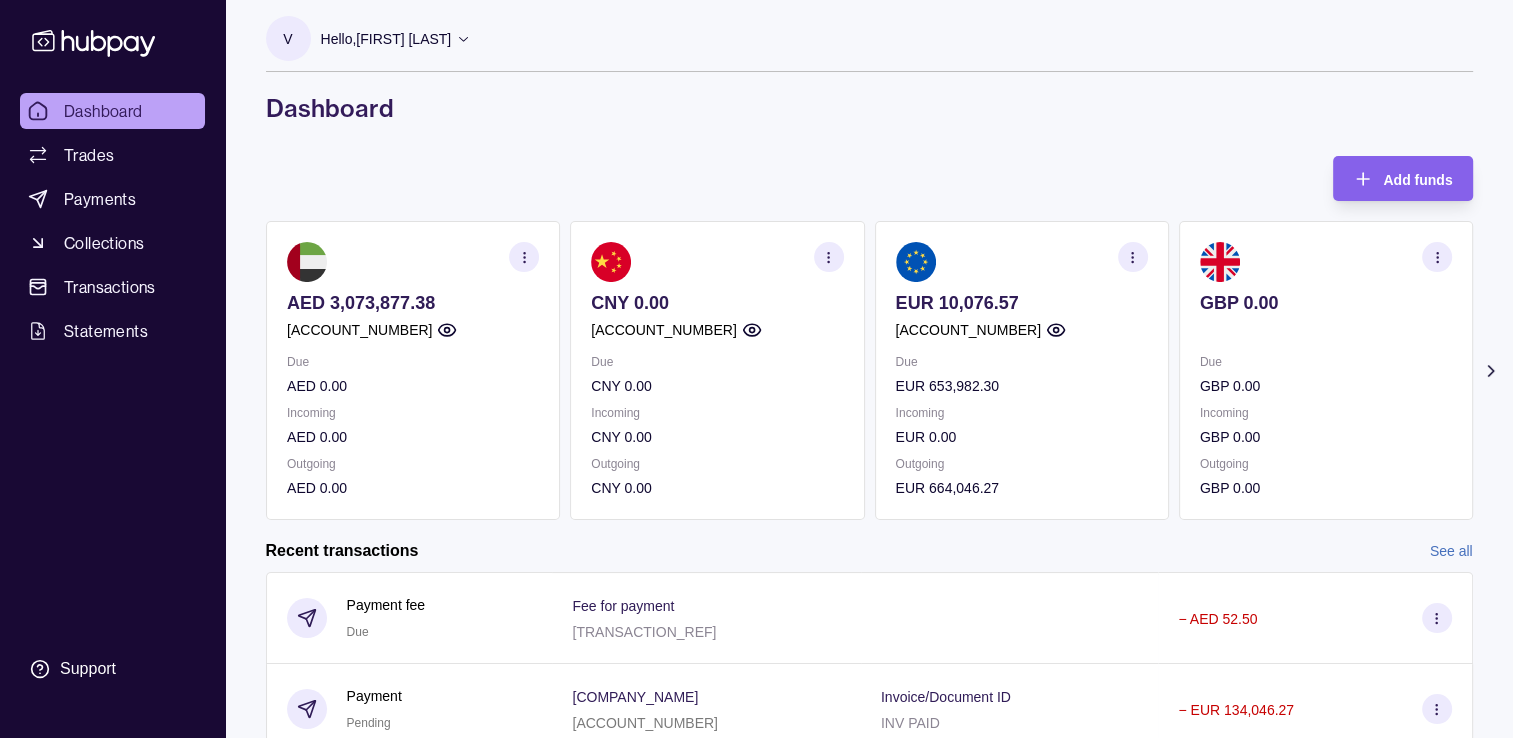scroll, scrollTop: 0, scrollLeft: 0, axis: both 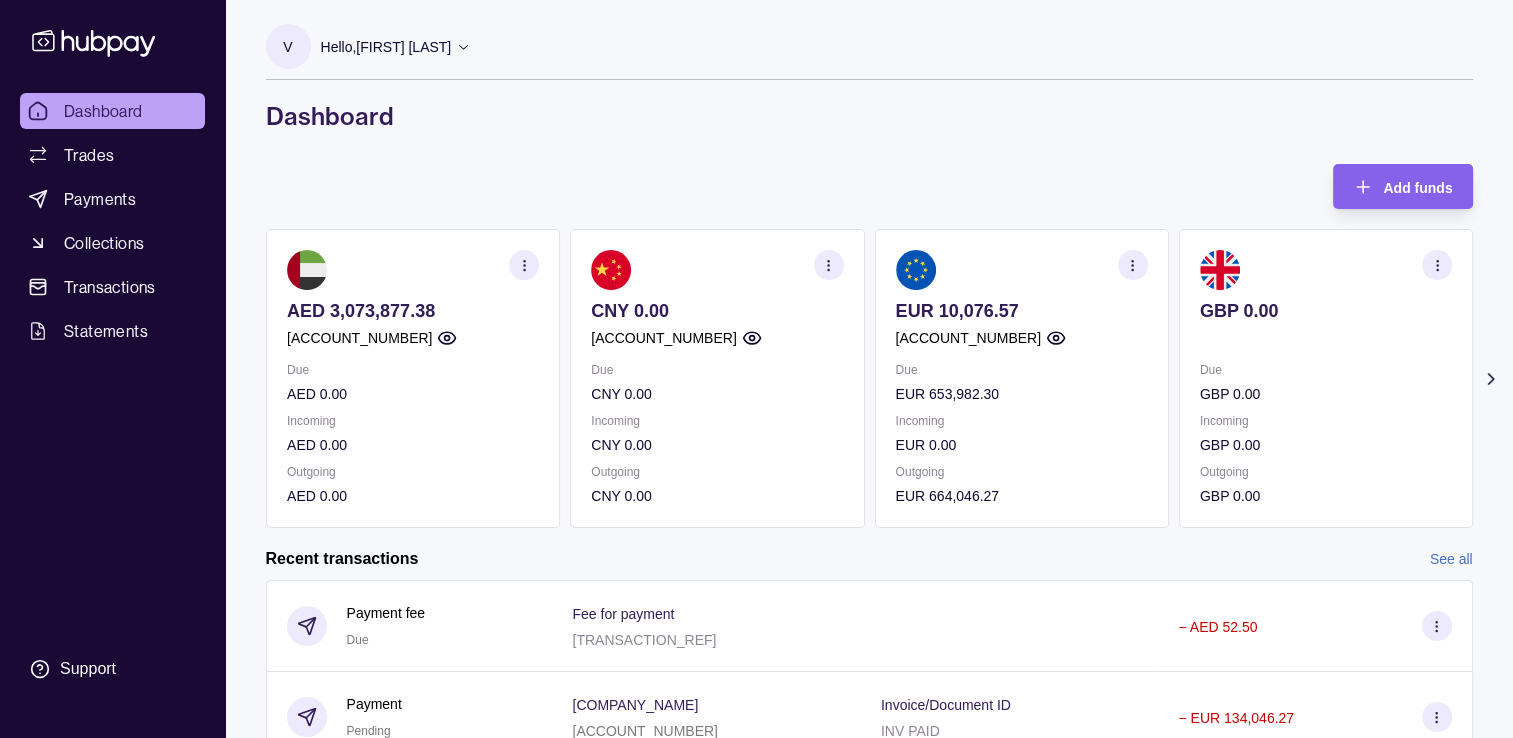 click on "Dashboard" at bounding box center [103, 111] 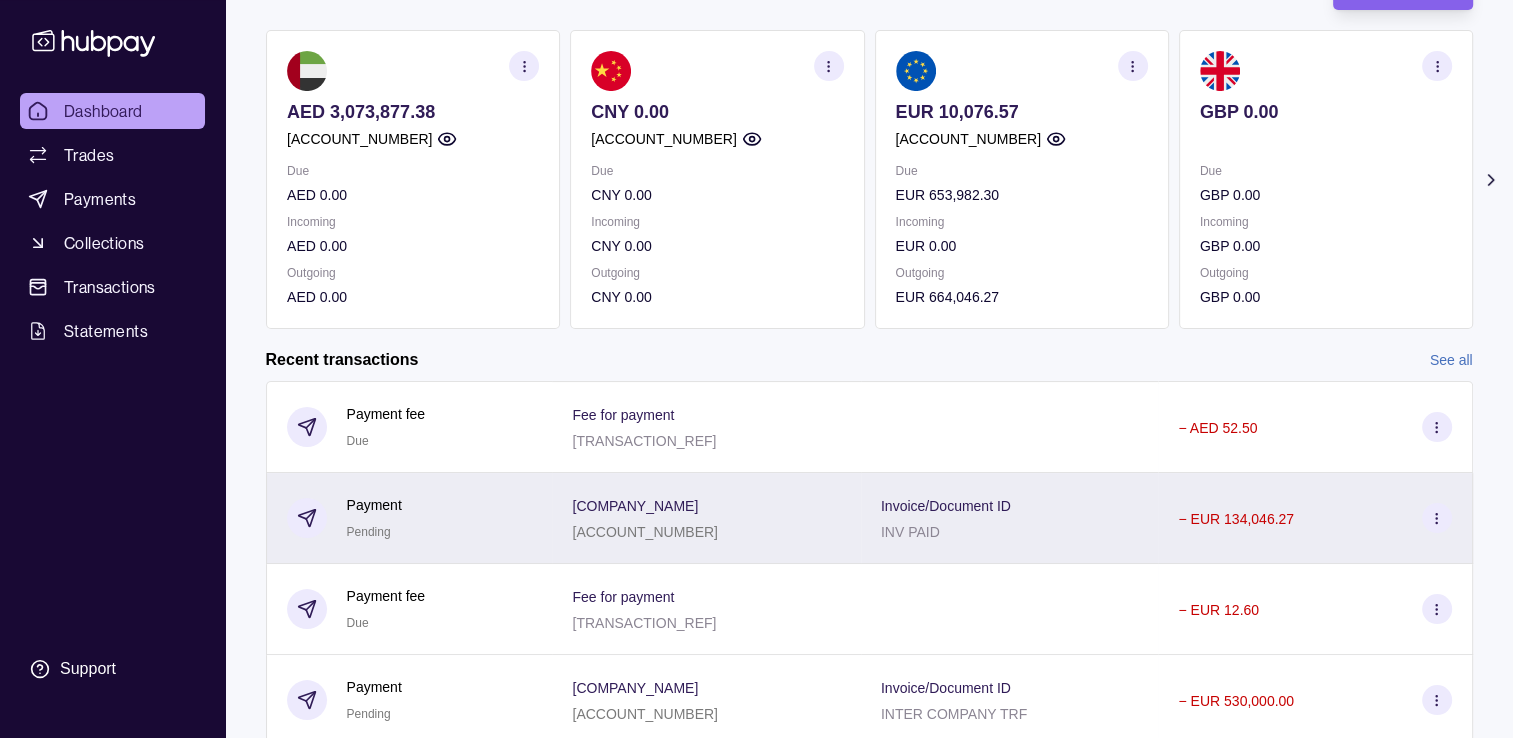 scroll, scrollTop: 200, scrollLeft: 0, axis: vertical 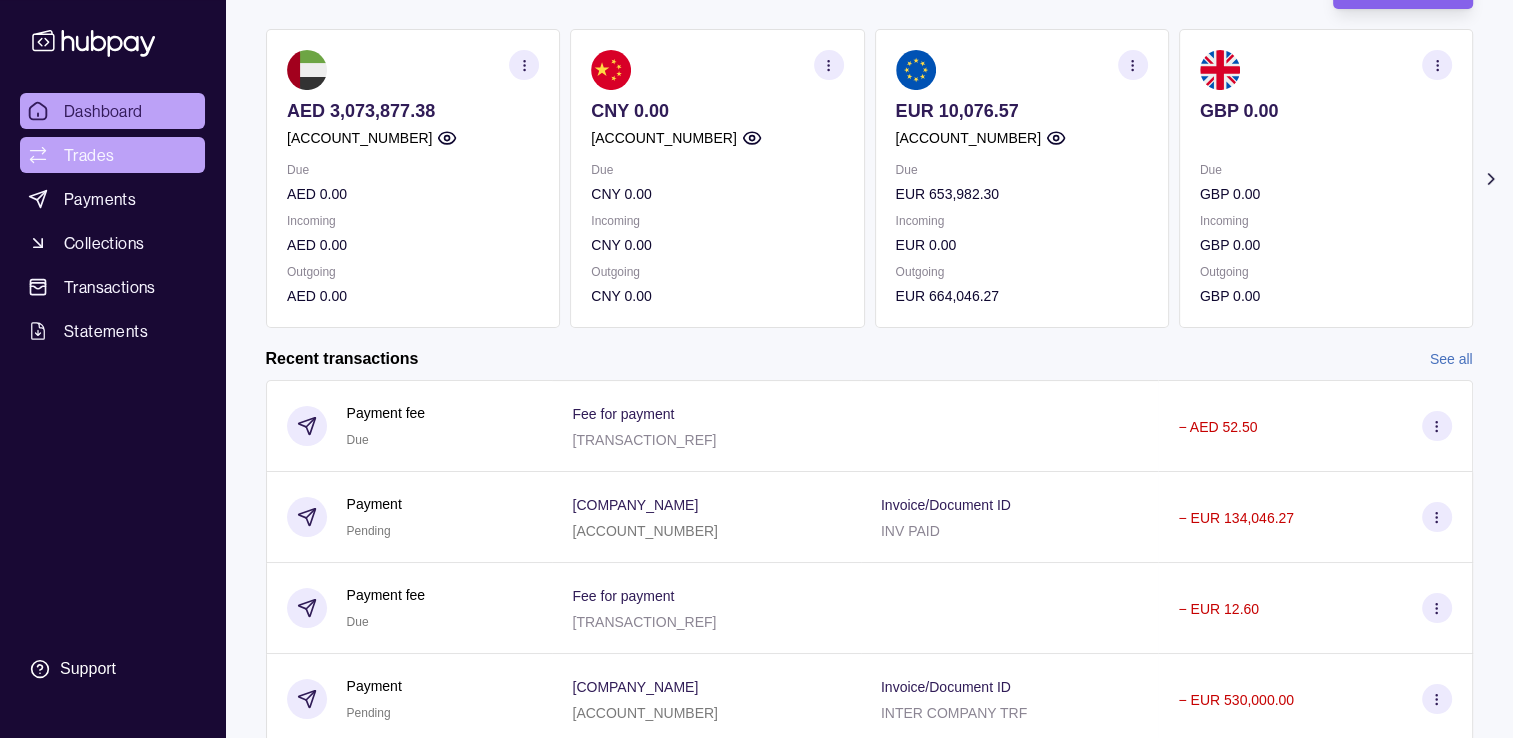 click on "Trades" at bounding box center (89, 155) 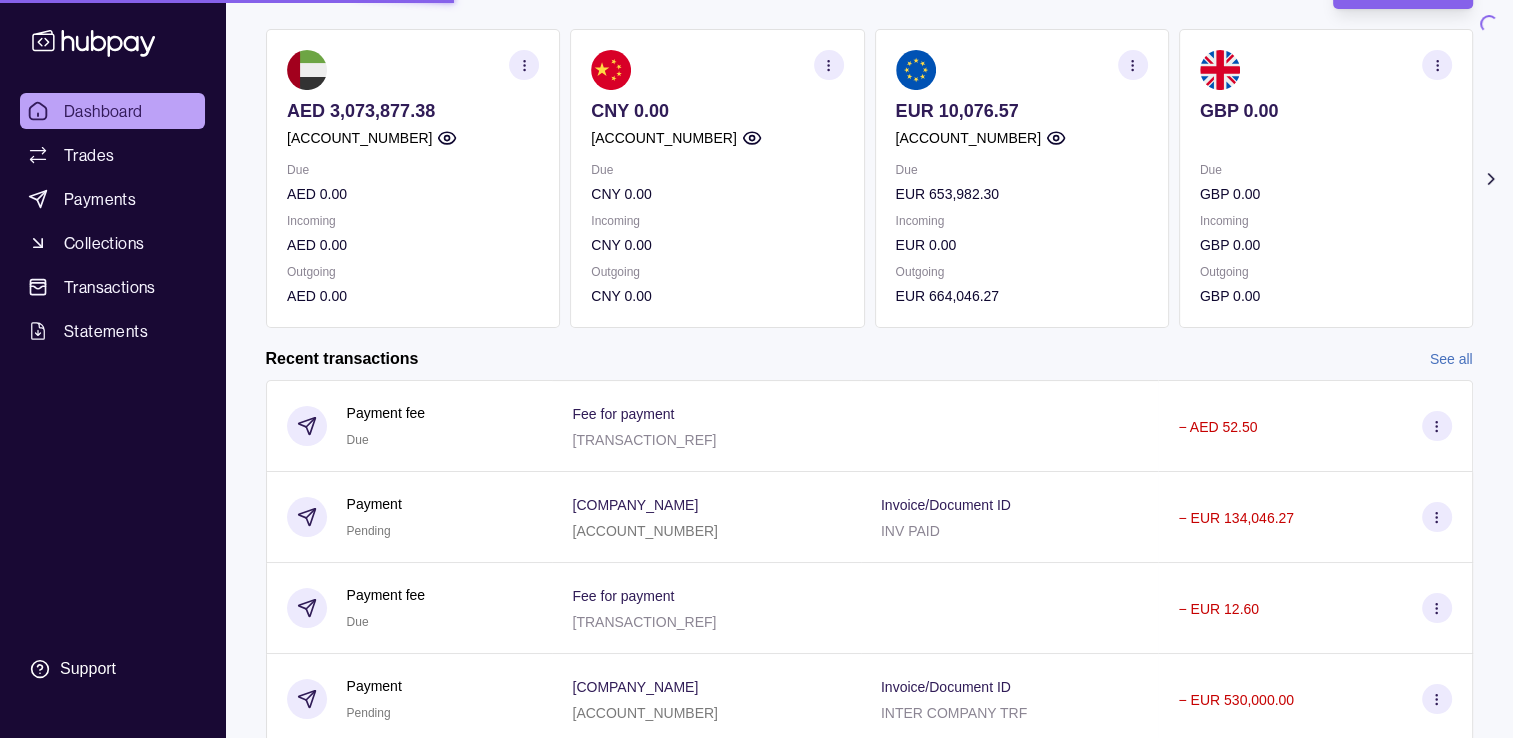 scroll, scrollTop: 0, scrollLeft: 0, axis: both 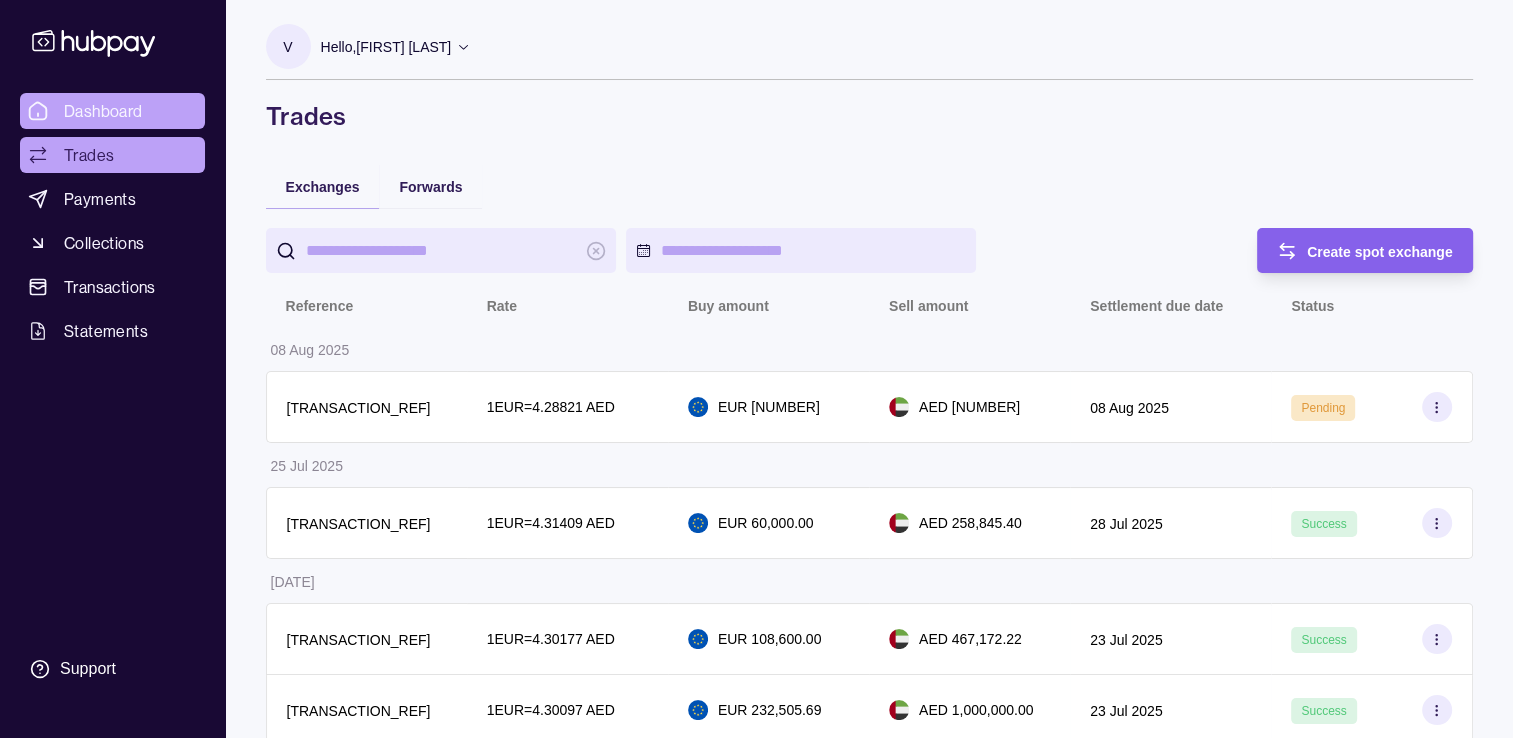 click on "Dashboard" at bounding box center [103, 111] 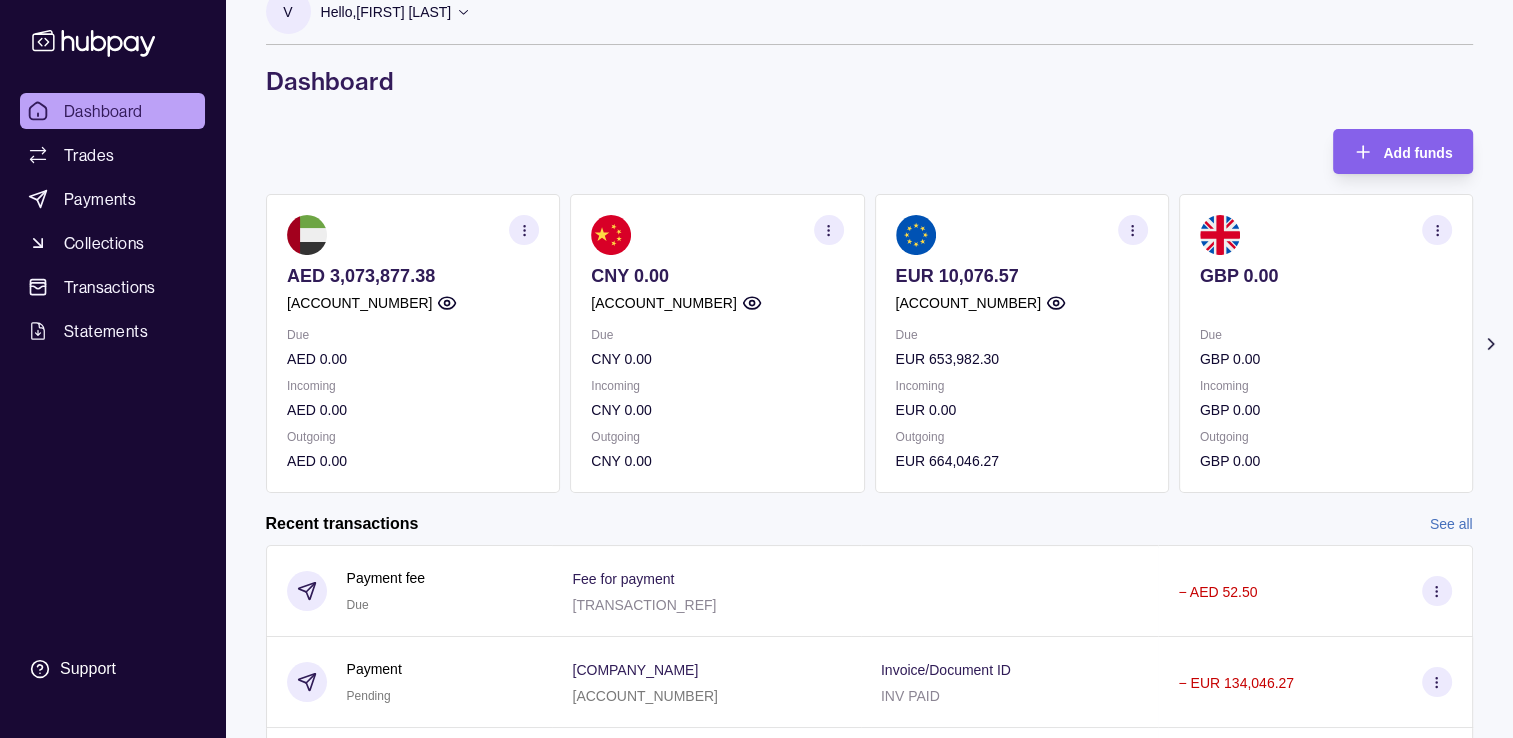 scroll, scrollTop: 0, scrollLeft: 0, axis: both 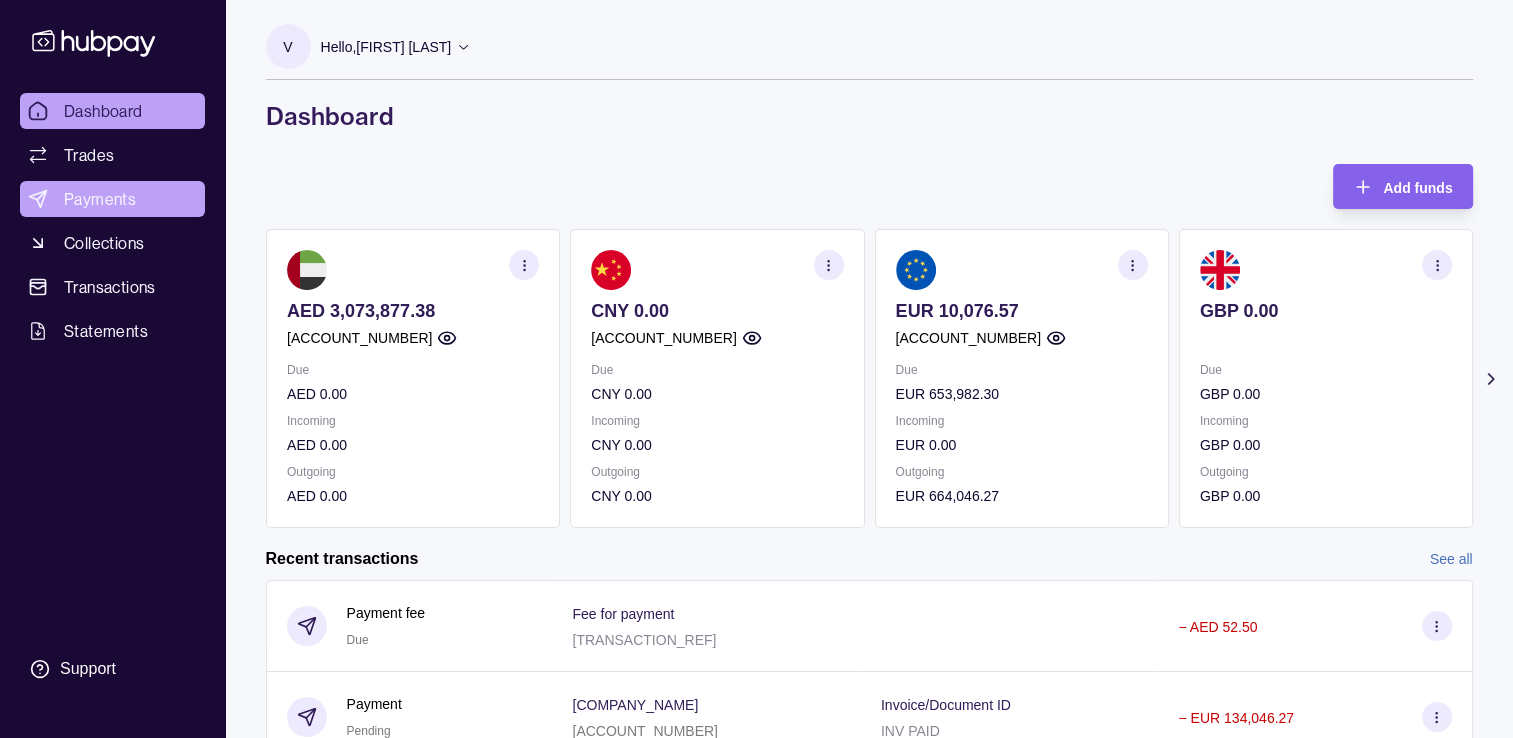 click on "Payments" at bounding box center (100, 199) 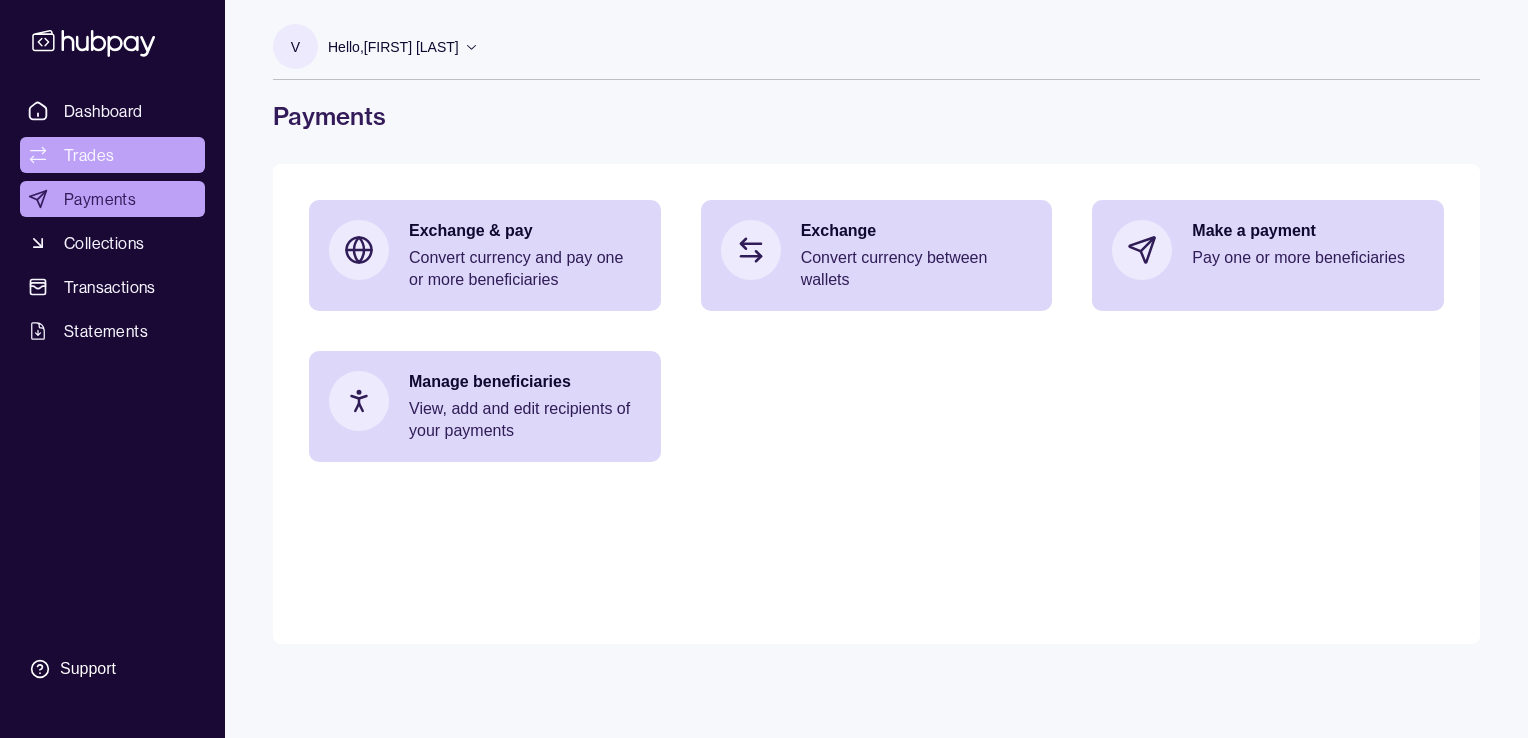 click on "Trades" at bounding box center [89, 155] 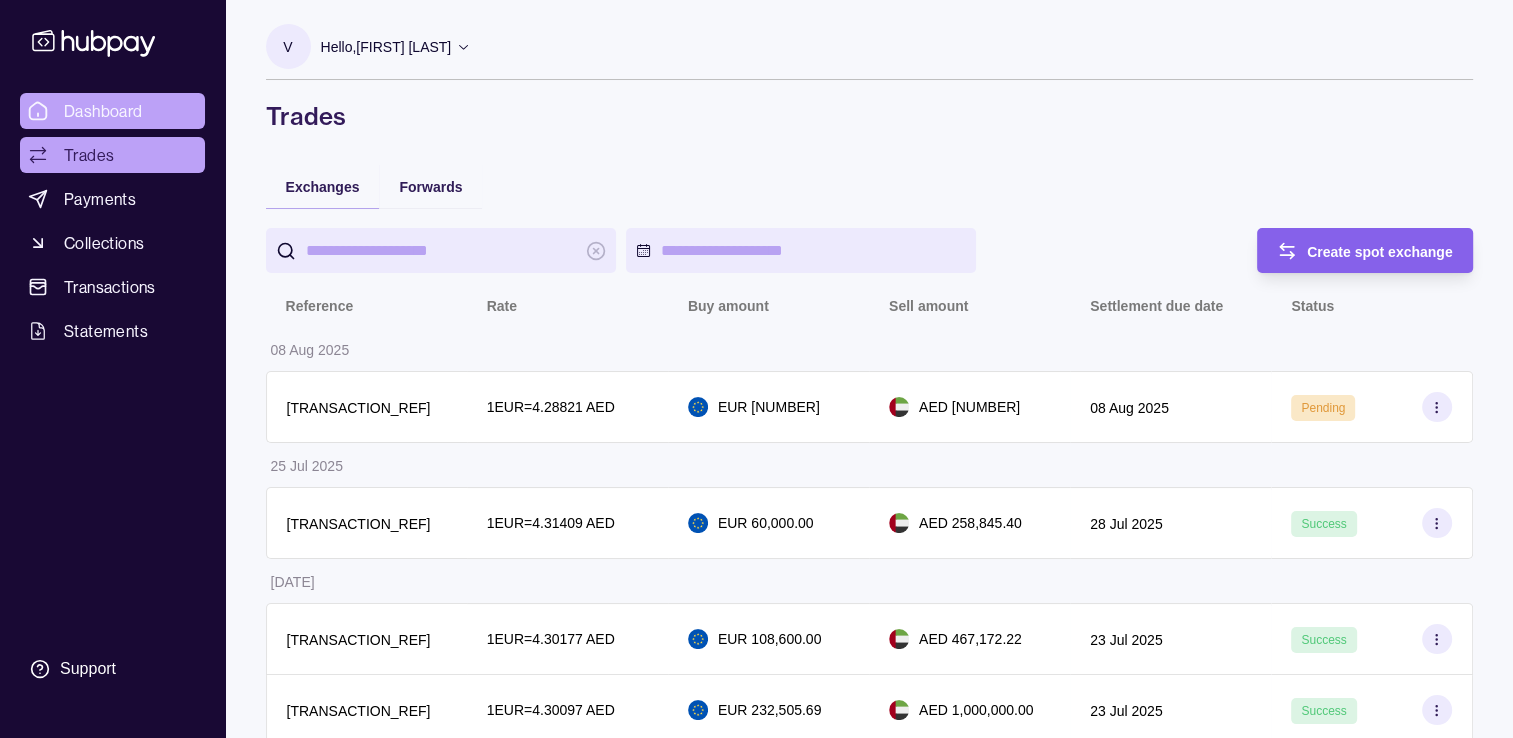 click on "Dashboard" at bounding box center (103, 111) 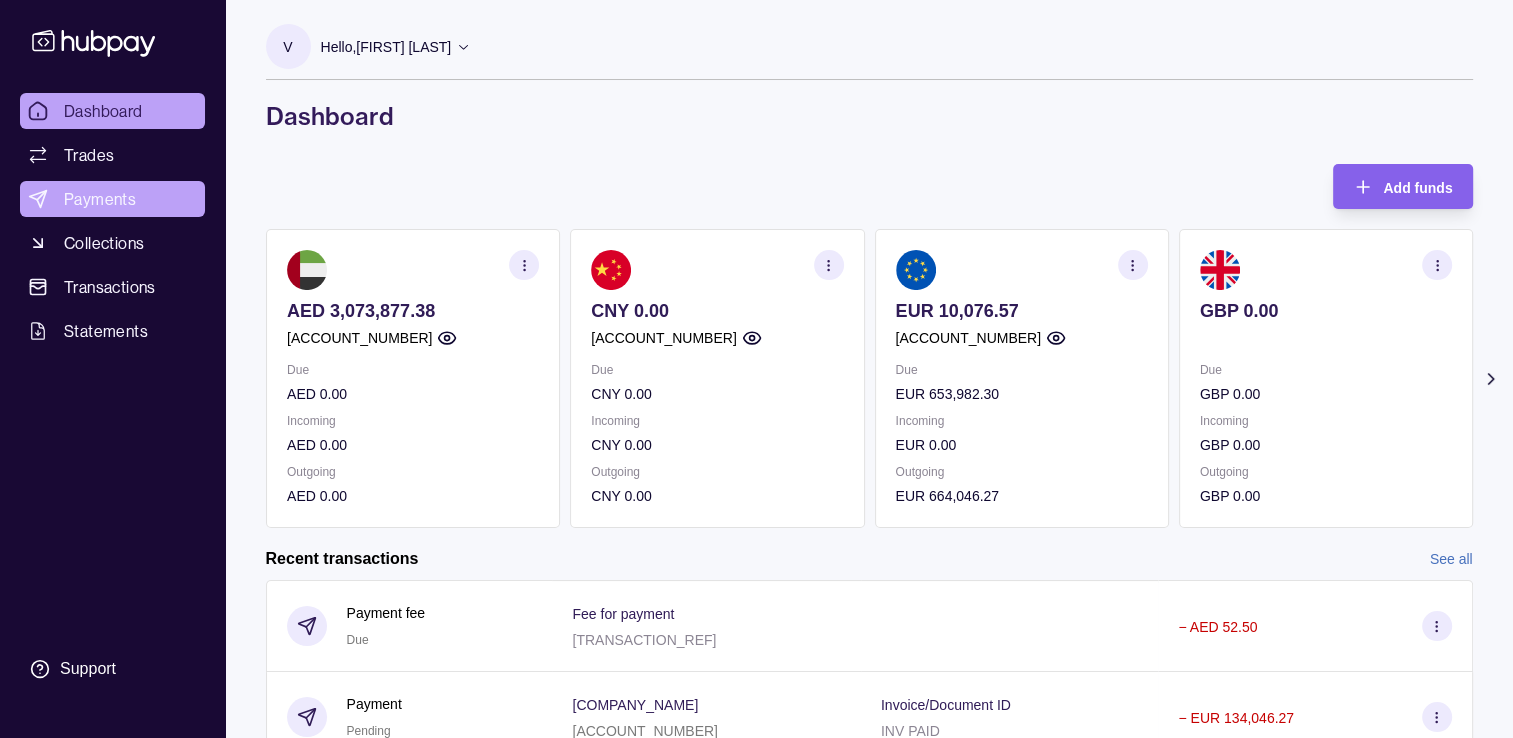 click on "Payments" at bounding box center (100, 199) 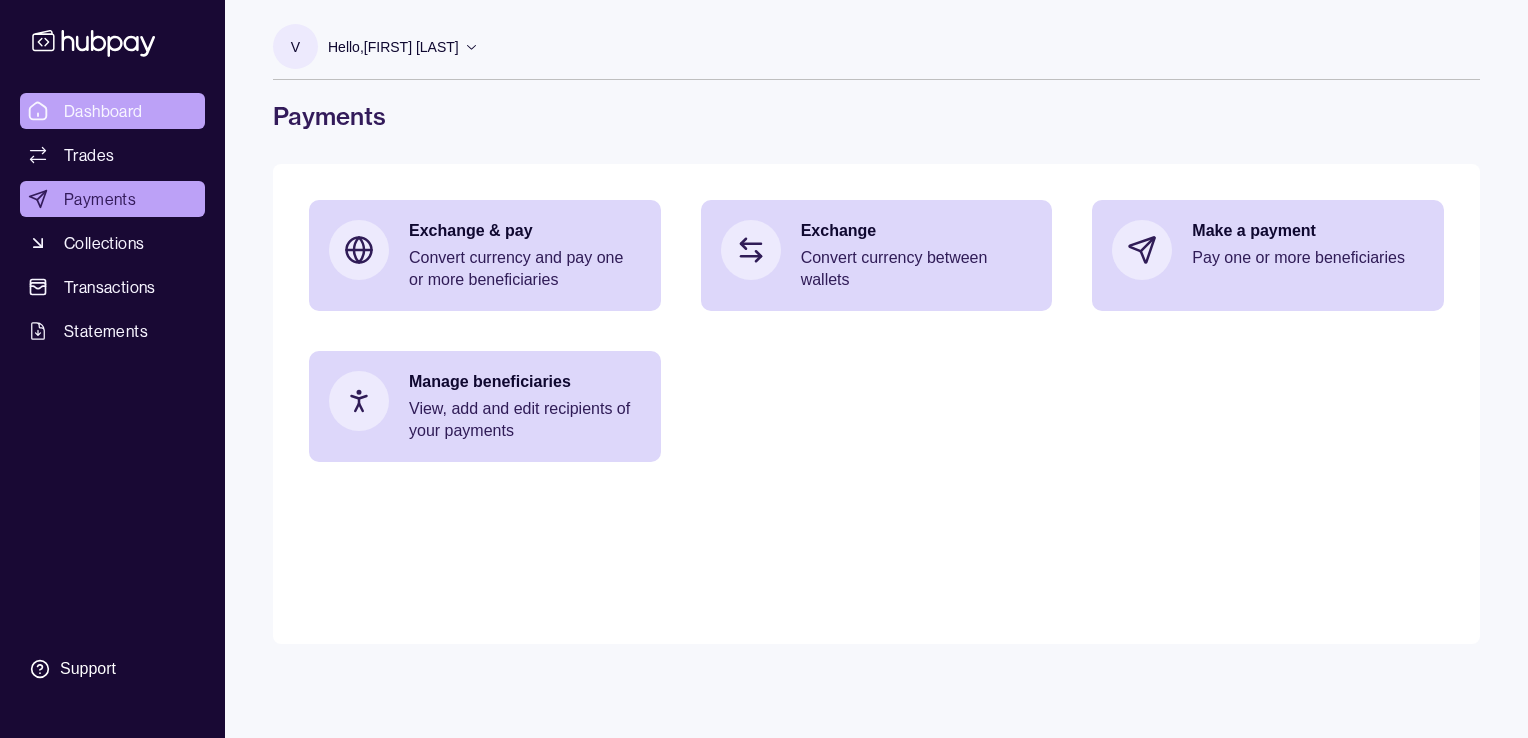 click on "Dashboard" at bounding box center (112, 111) 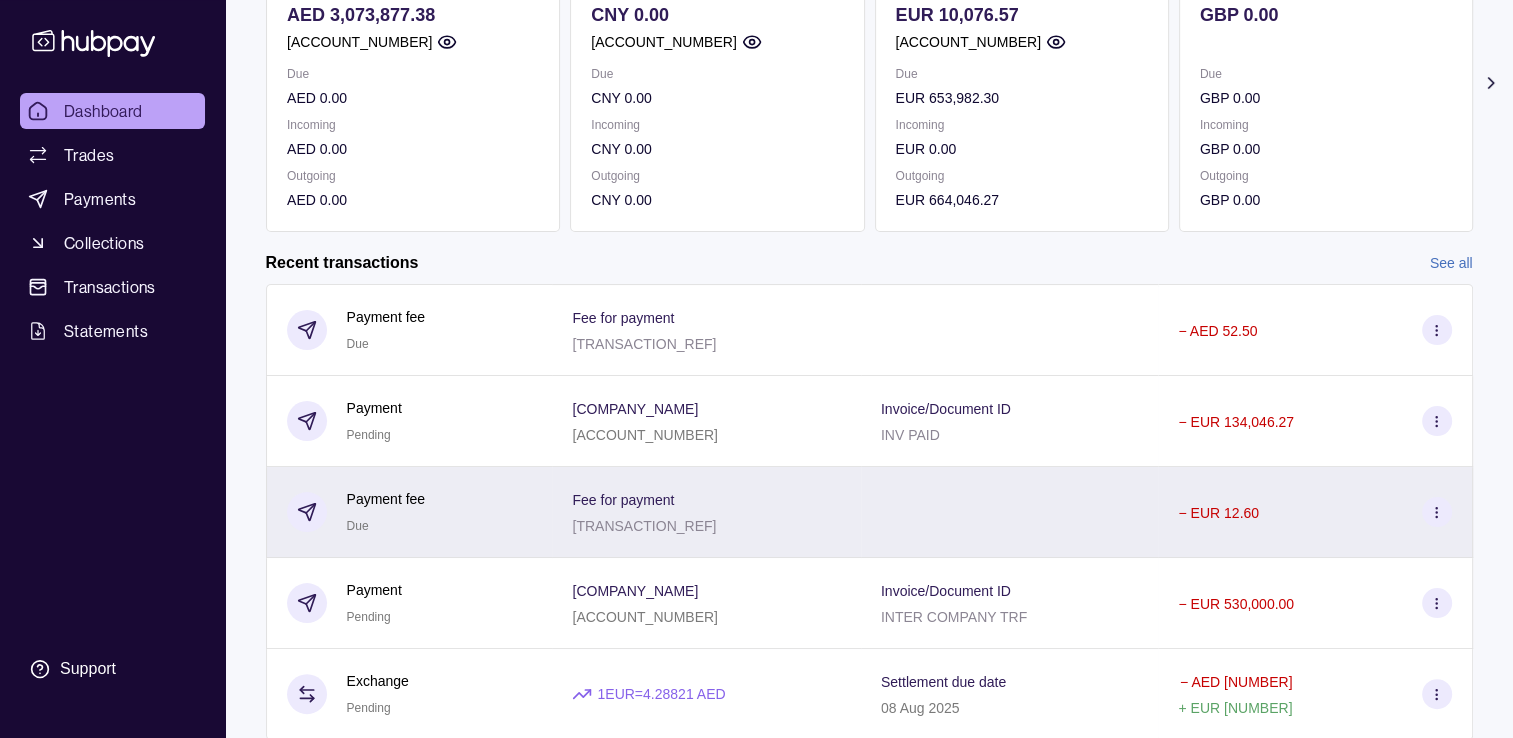 scroll, scrollTop: 300, scrollLeft: 0, axis: vertical 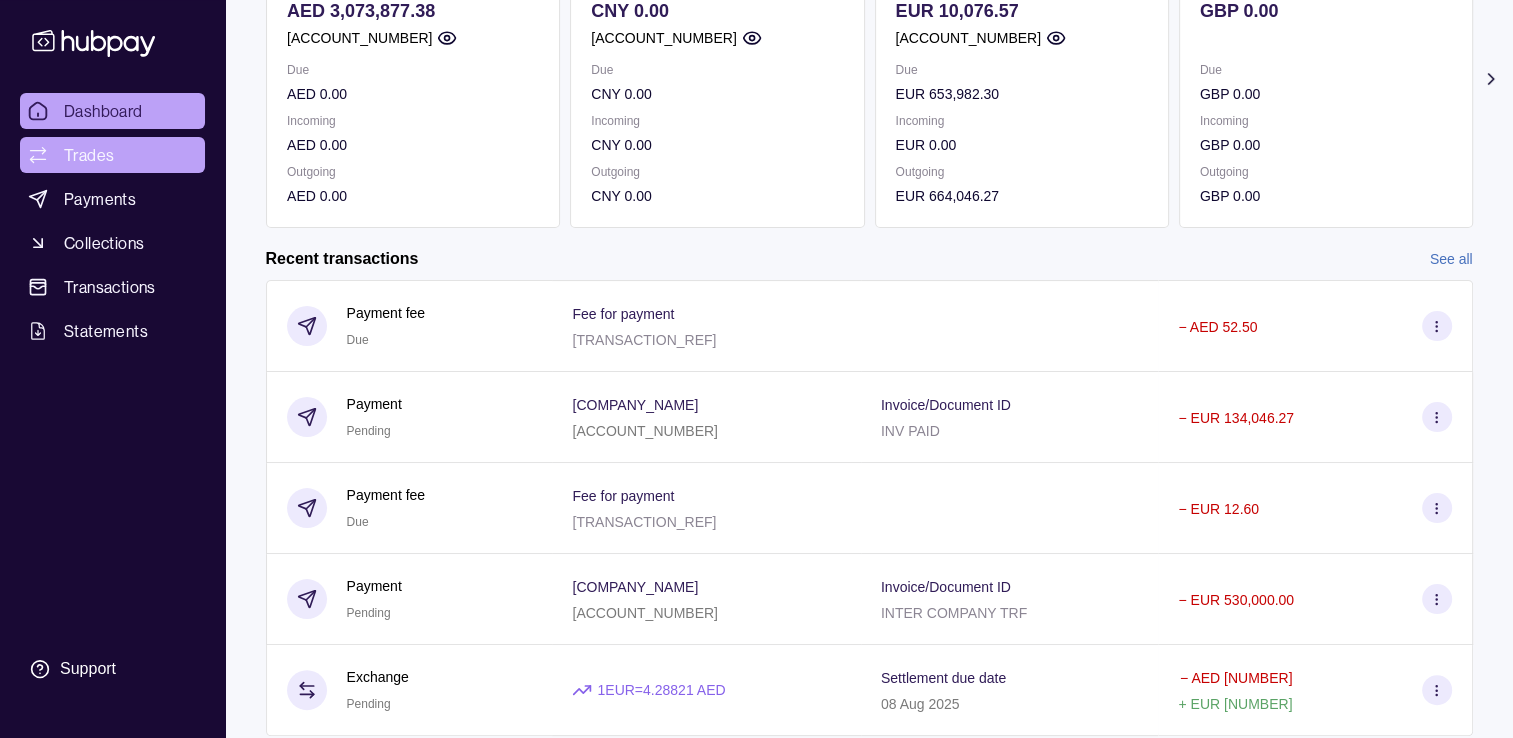 click on "Trades" at bounding box center (89, 155) 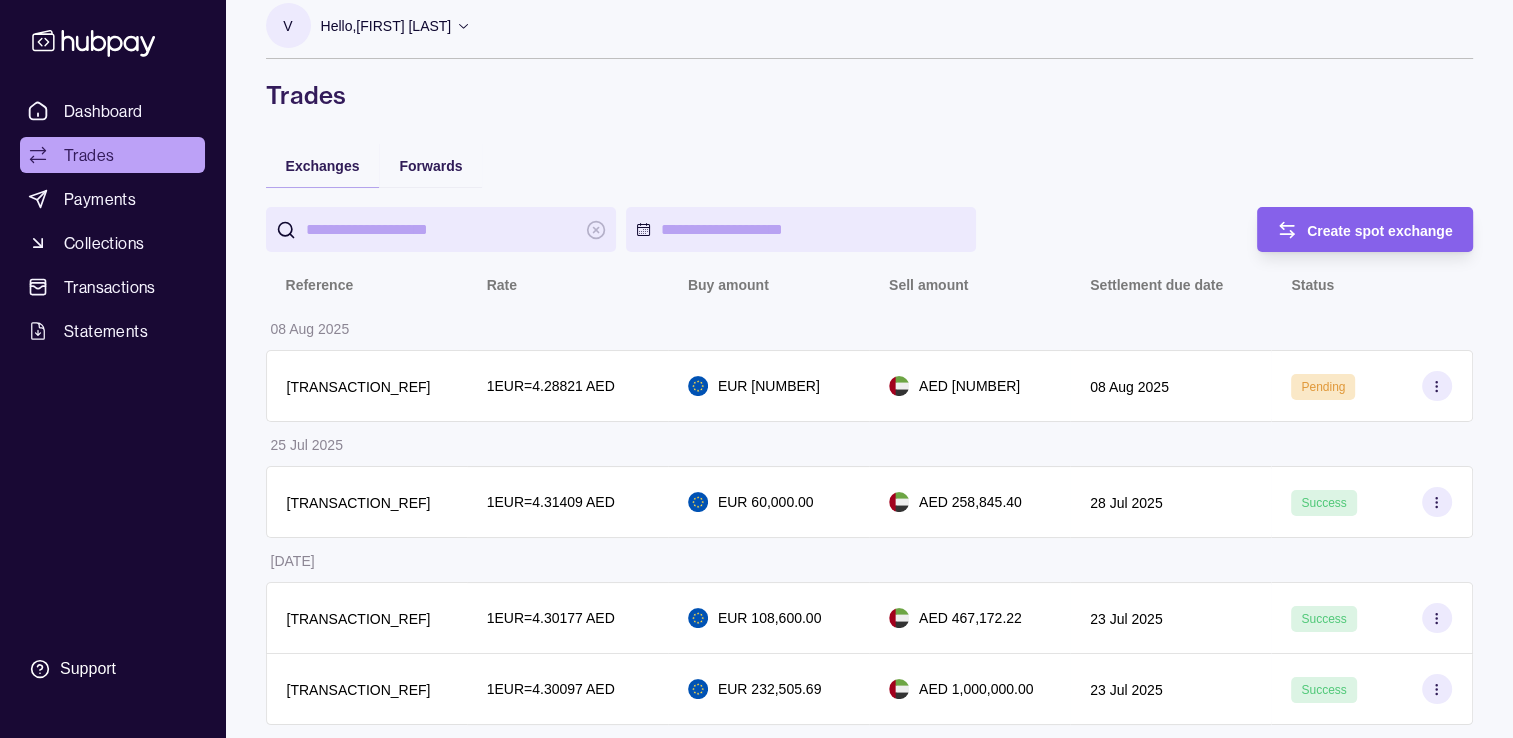 scroll, scrollTop: 28, scrollLeft: 0, axis: vertical 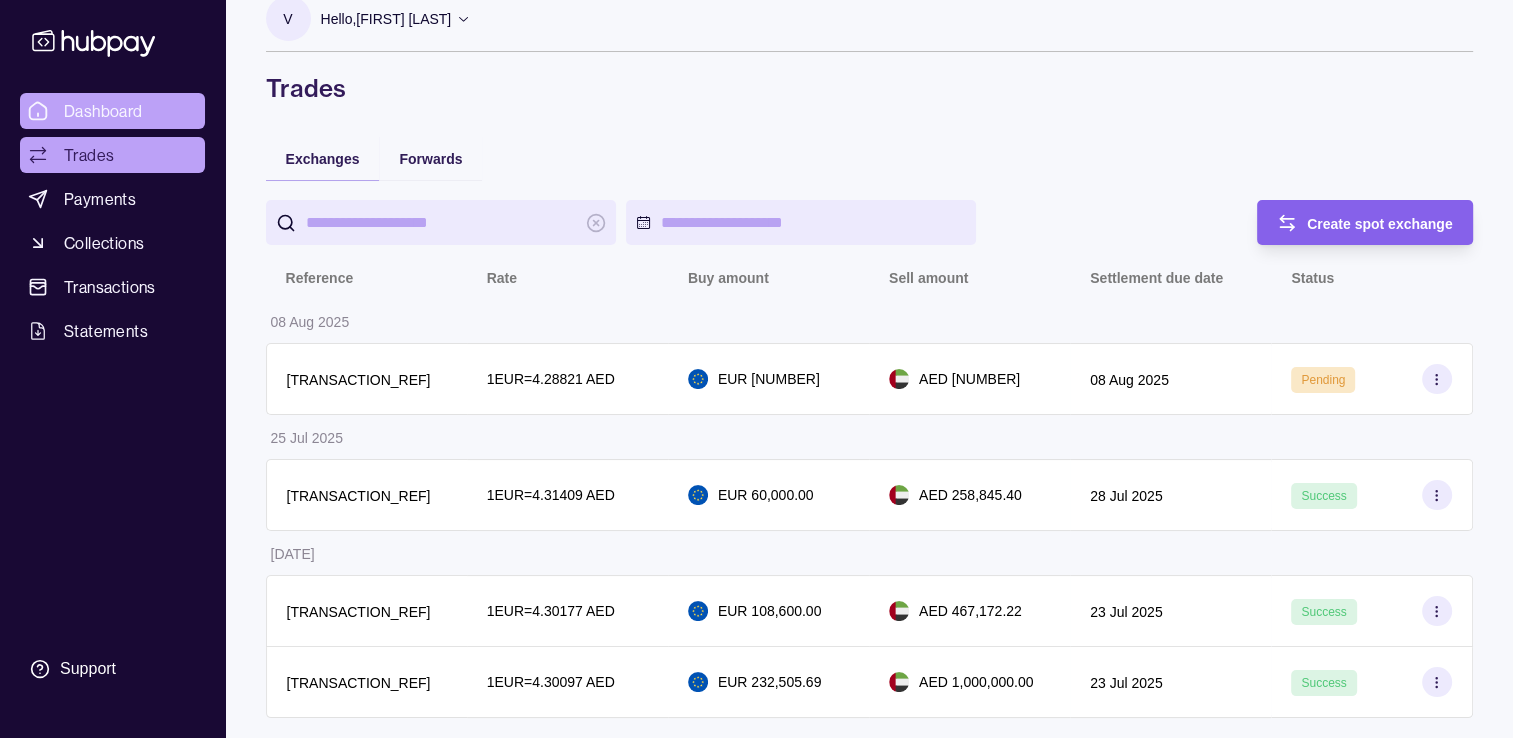 click on "Dashboard" at bounding box center (103, 111) 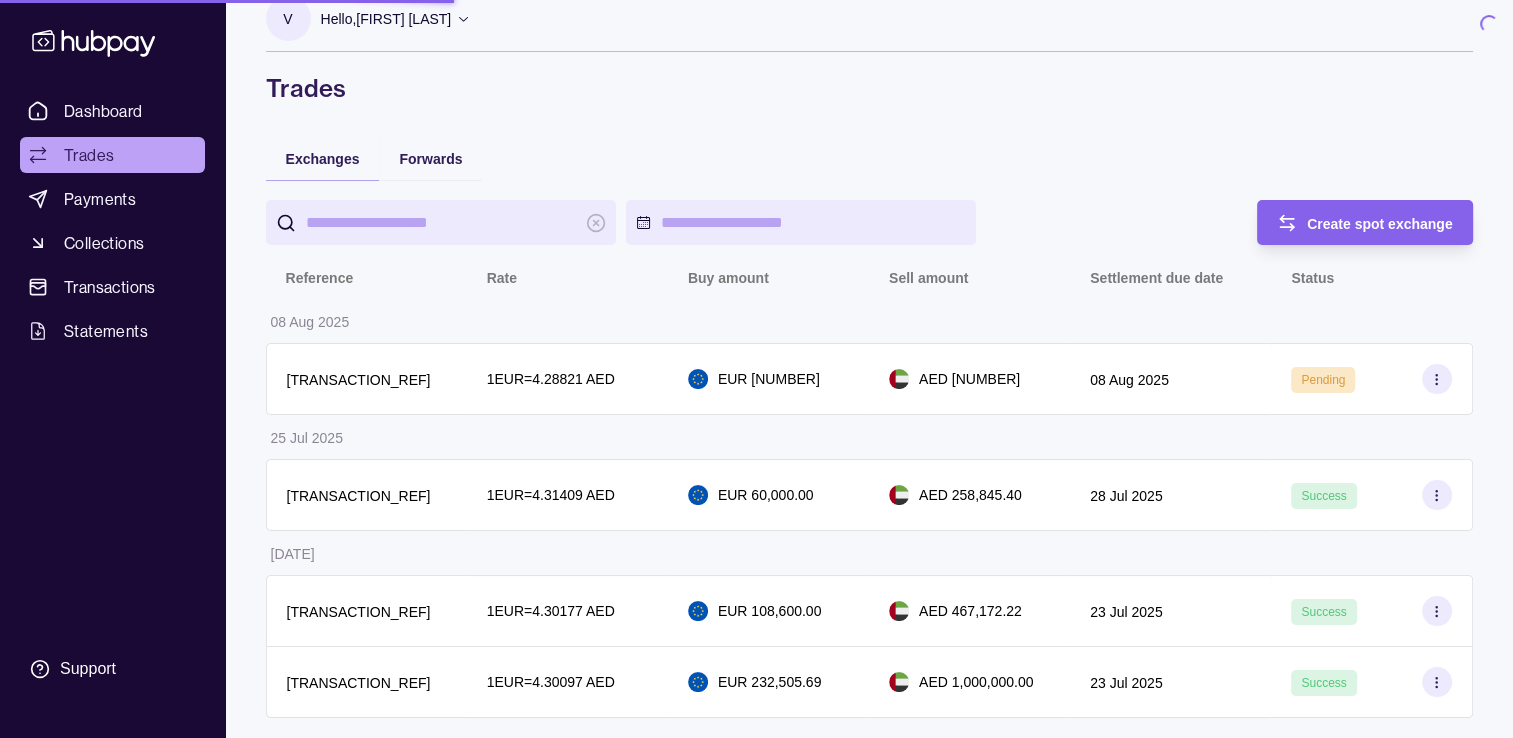 scroll, scrollTop: 0, scrollLeft: 0, axis: both 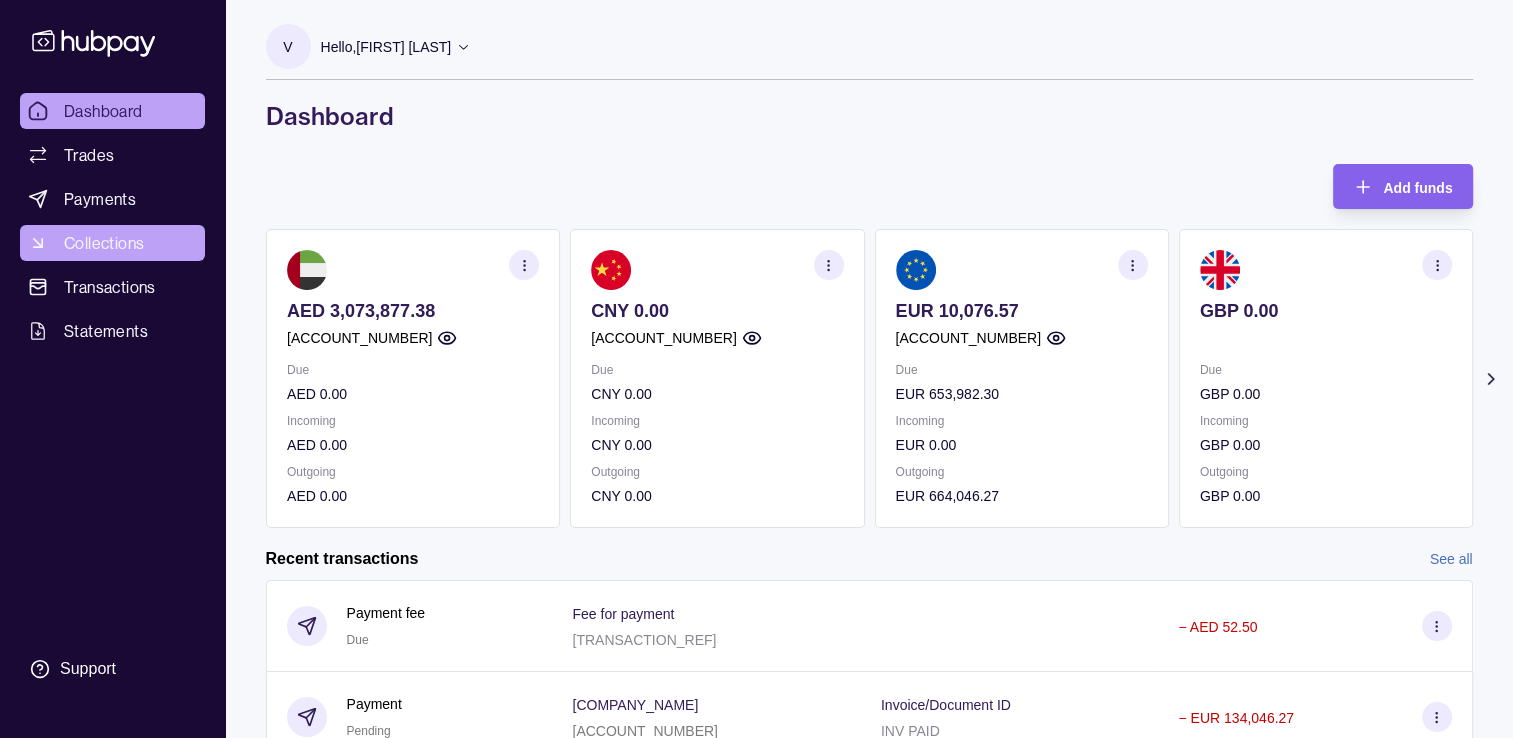 click on "Collections" at bounding box center (104, 243) 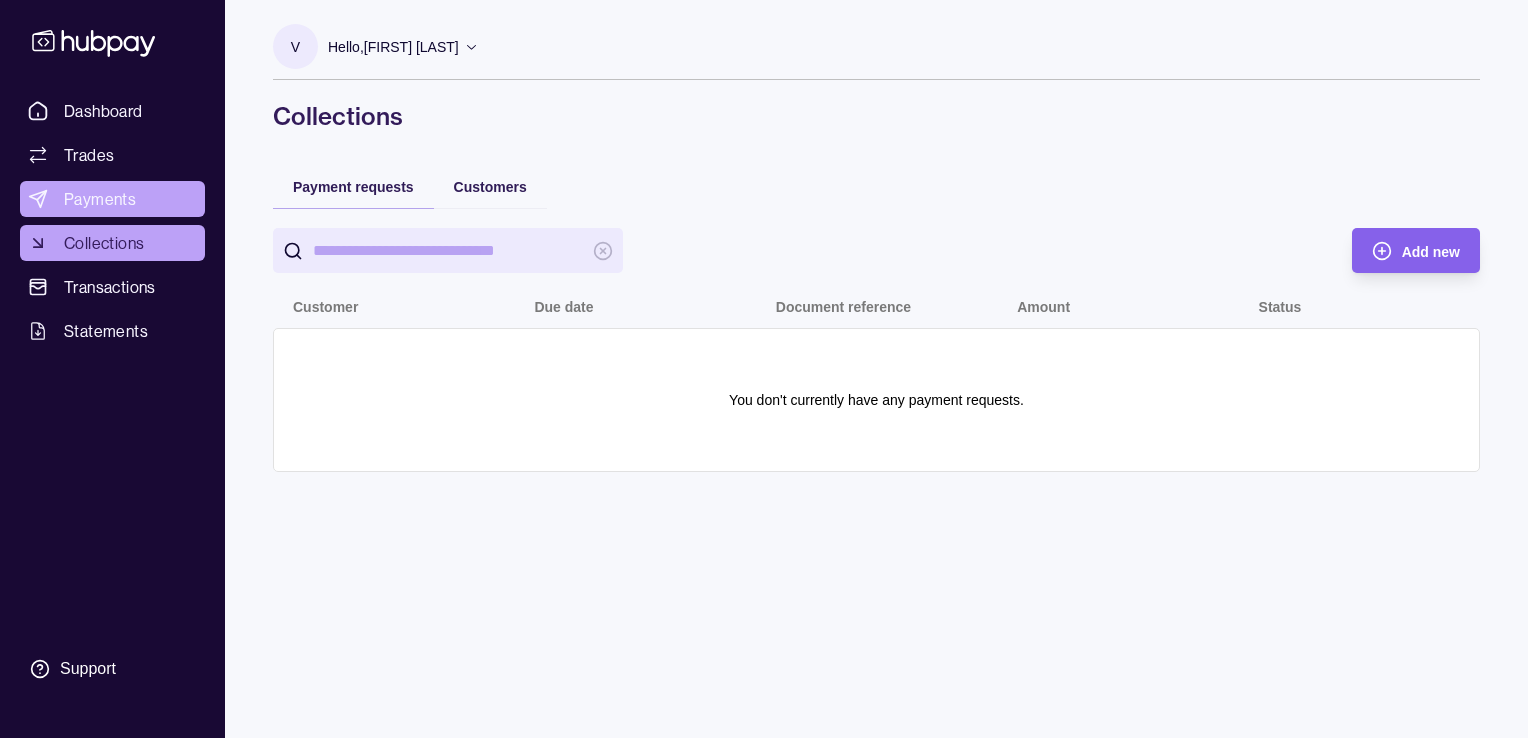 click on "Payments" at bounding box center (100, 199) 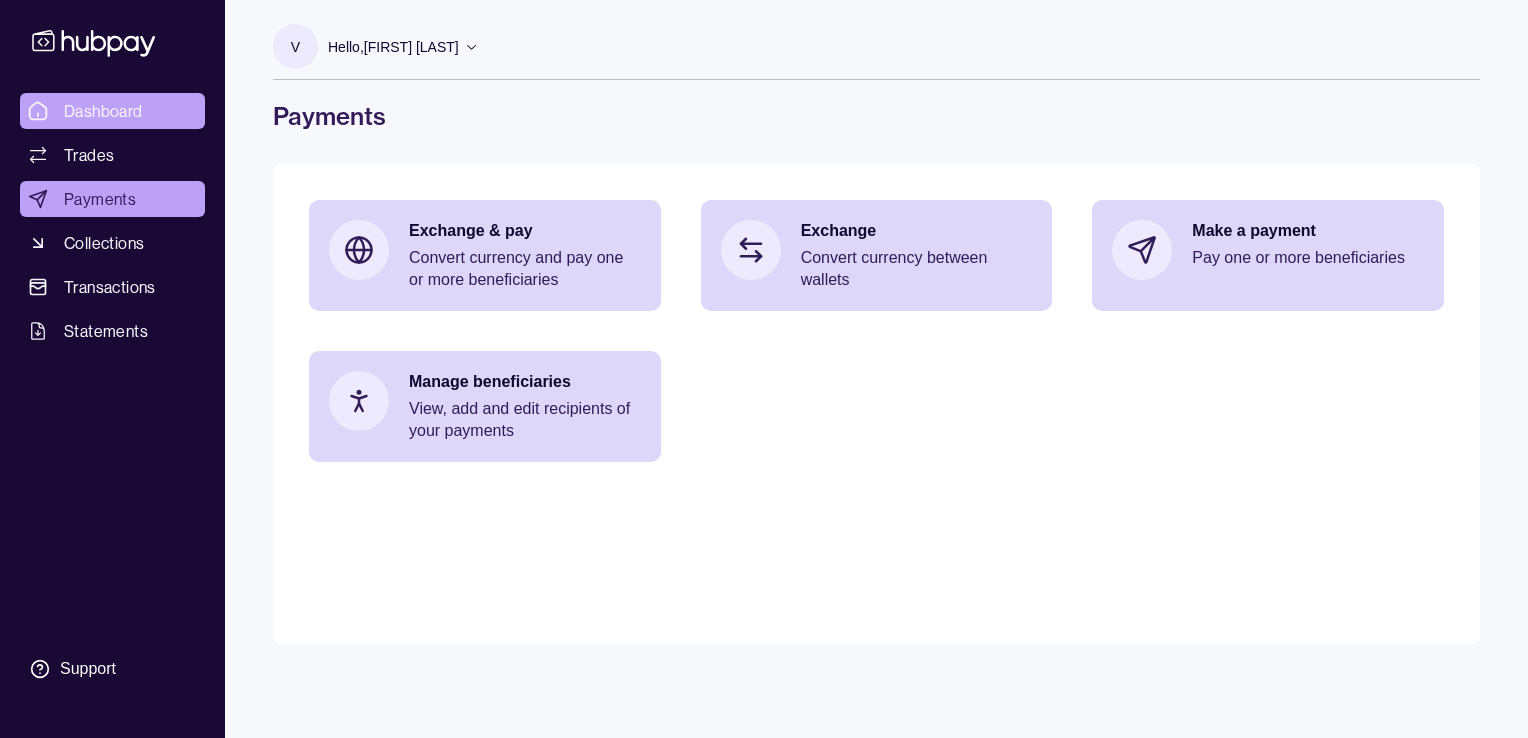 click on "Dashboard" at bounding box center (103, 111) 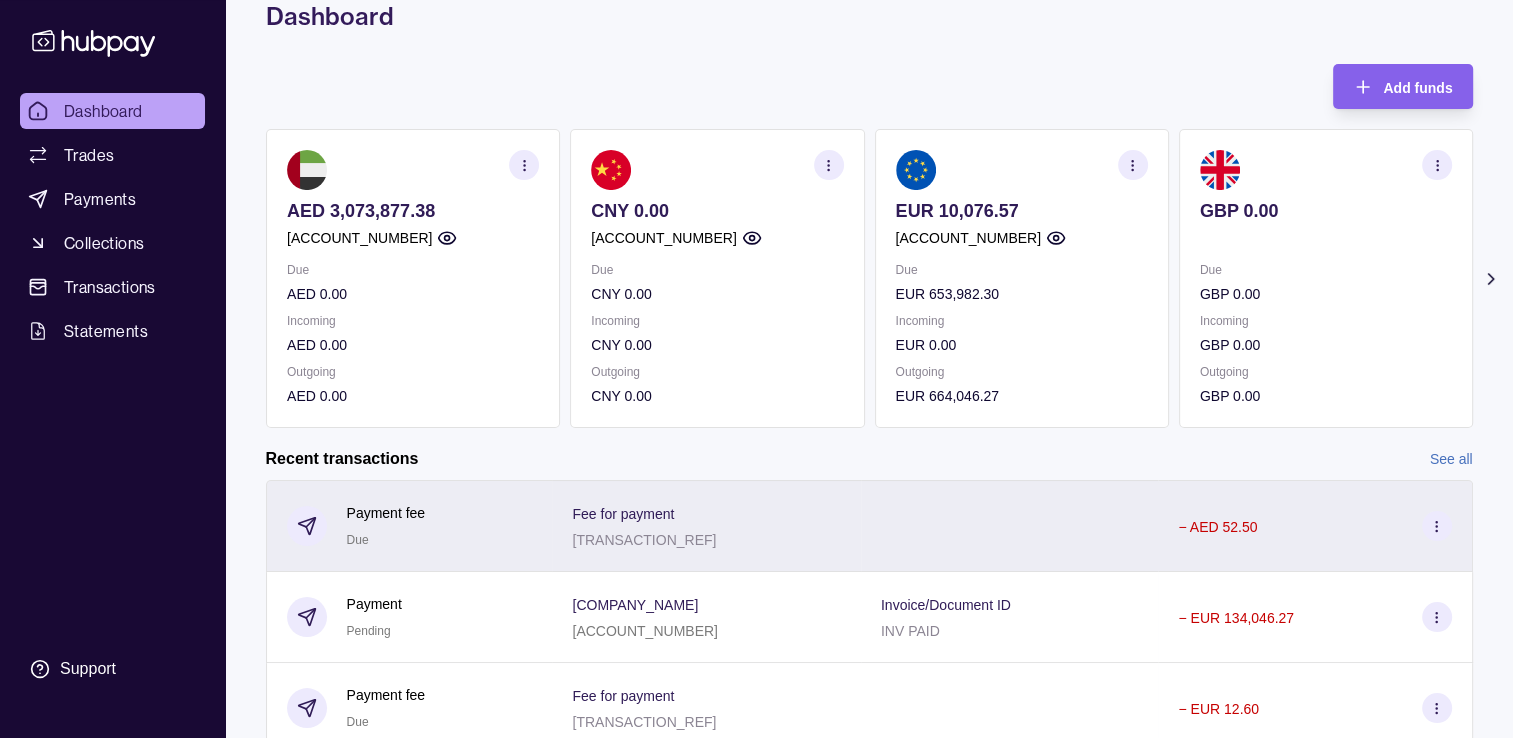 scroll, scrollTop: 200, scrollLeft: 0, axis: vertical 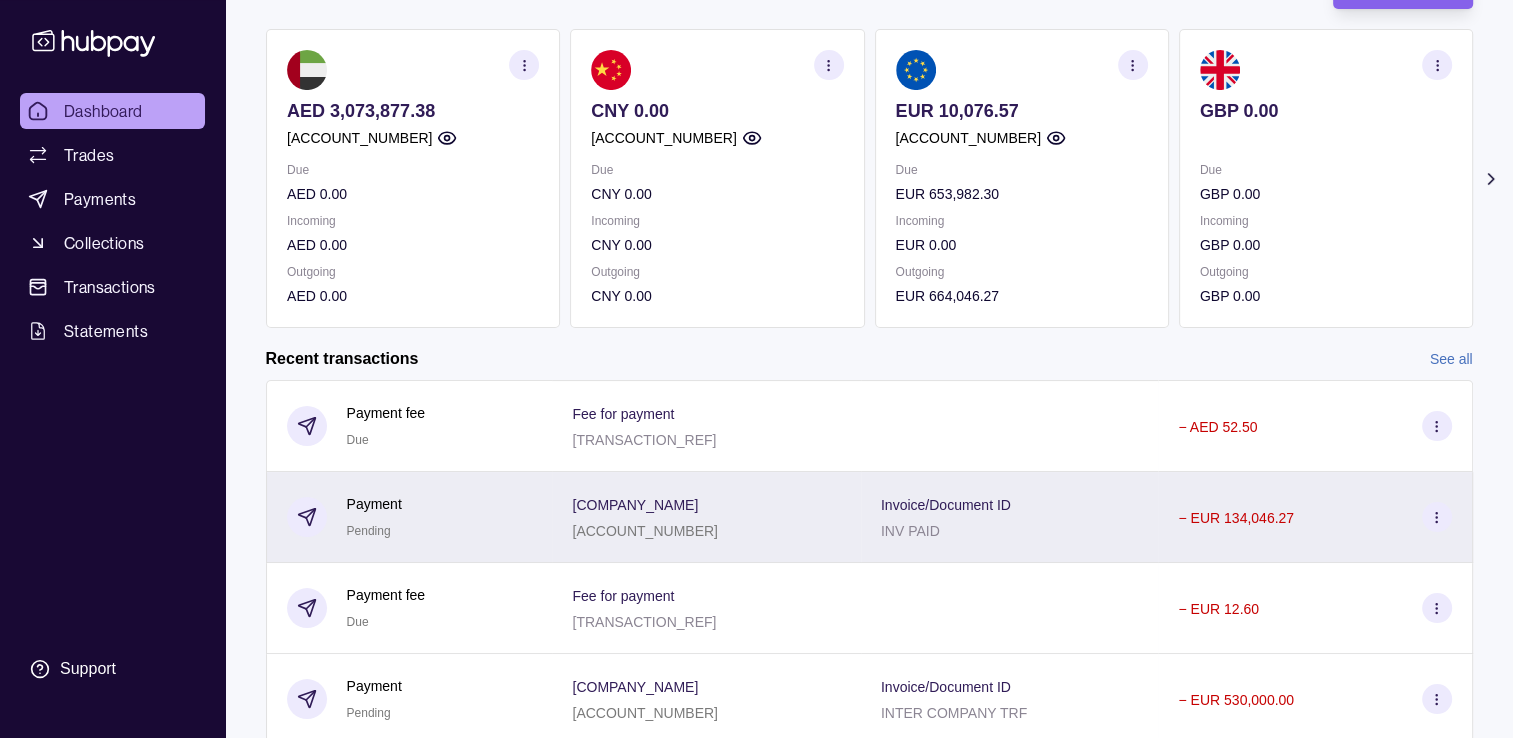 click 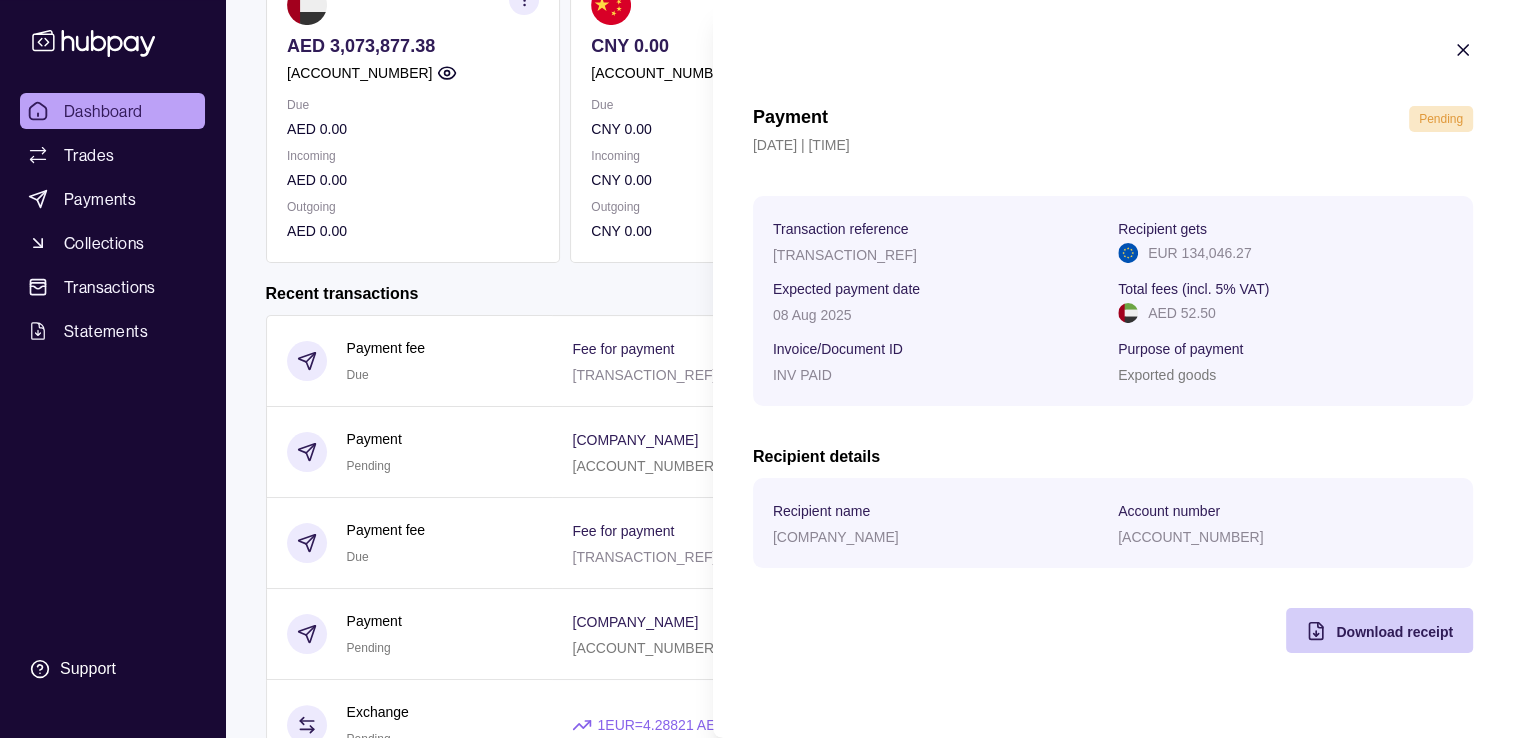 scroll, scrollTop: 300, scrollLeft: 0, axis: vertical 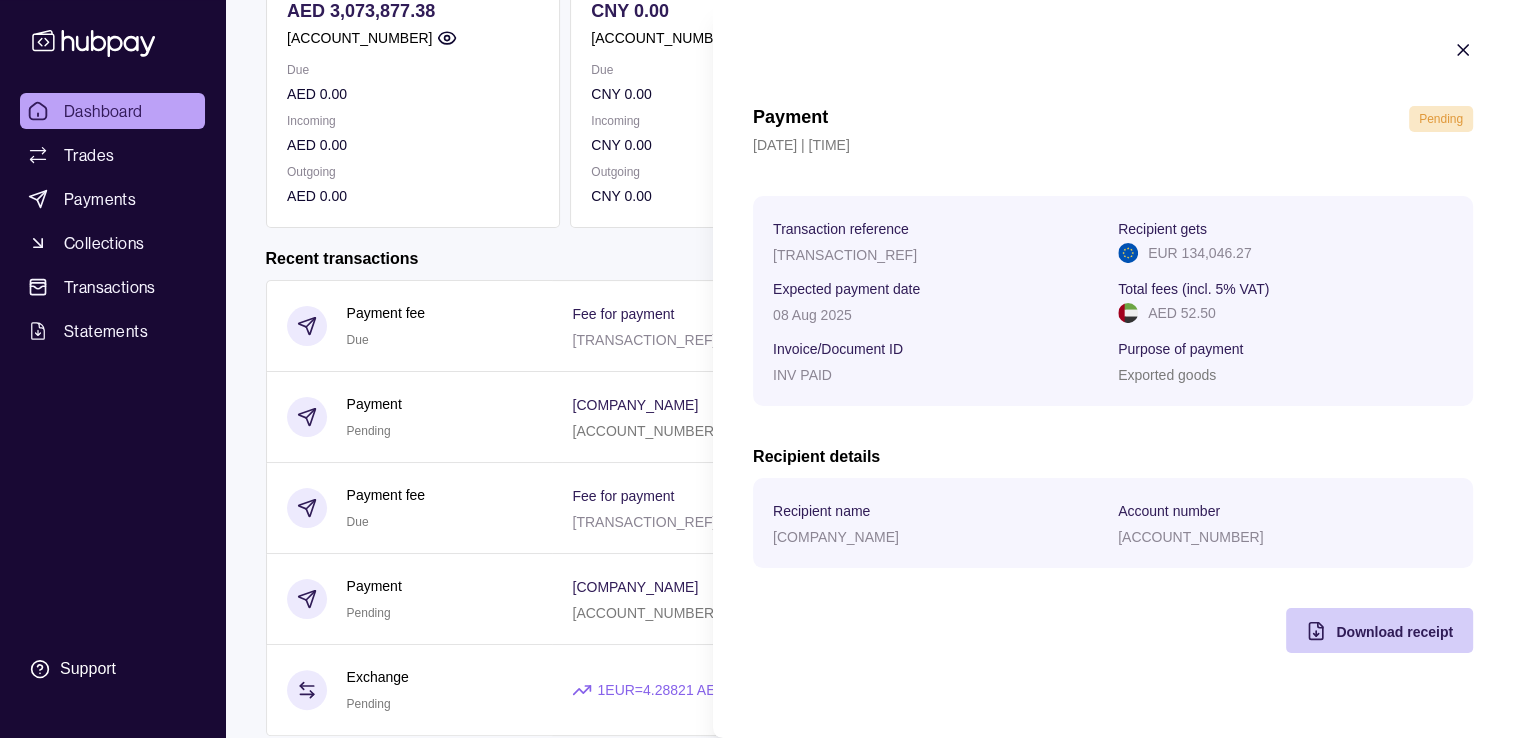 click on "Download receipt" at bounding box center (1394, 632) 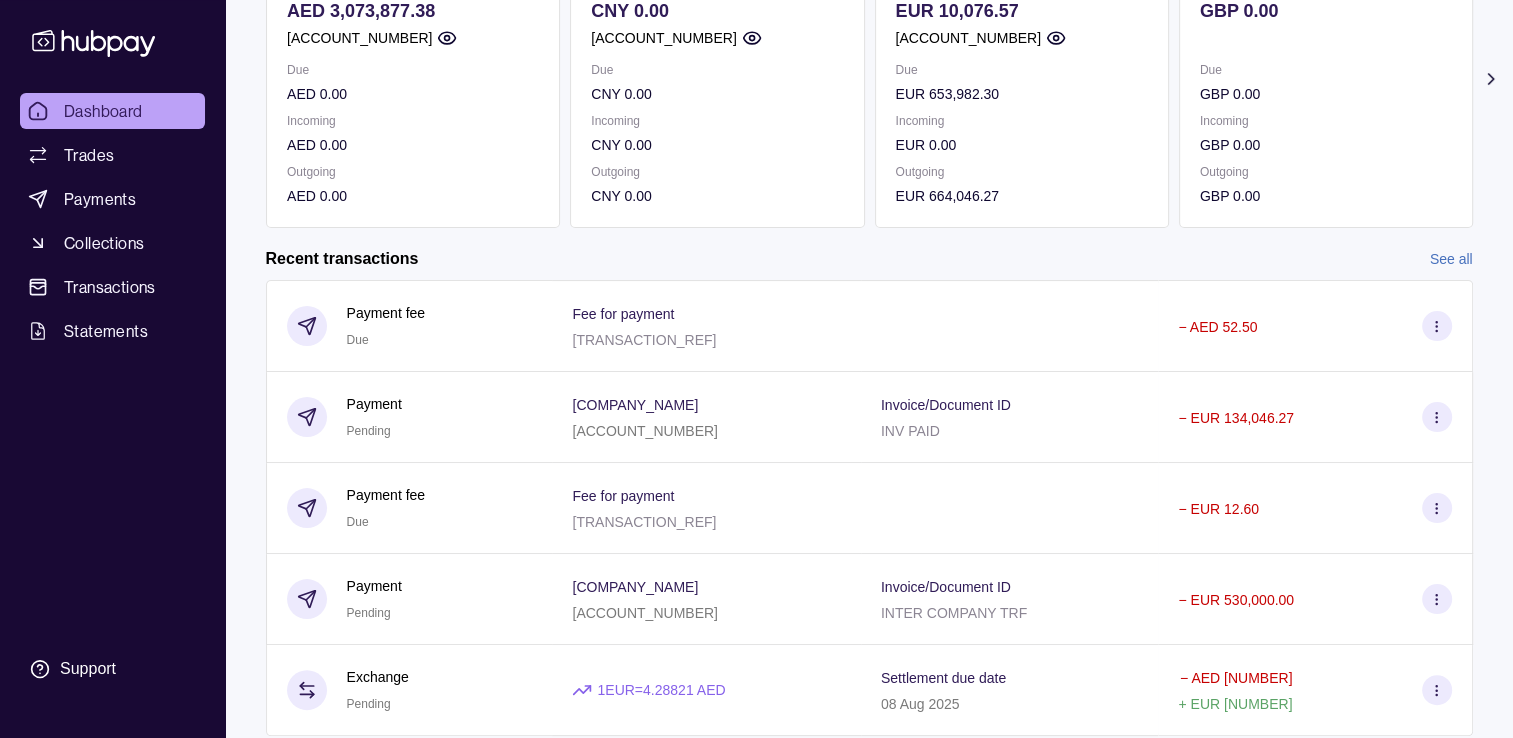 drag, startPoint x: 116, startPoint y: 127, endPoint x: 148, endPoint y: 116, distance: 33.83785 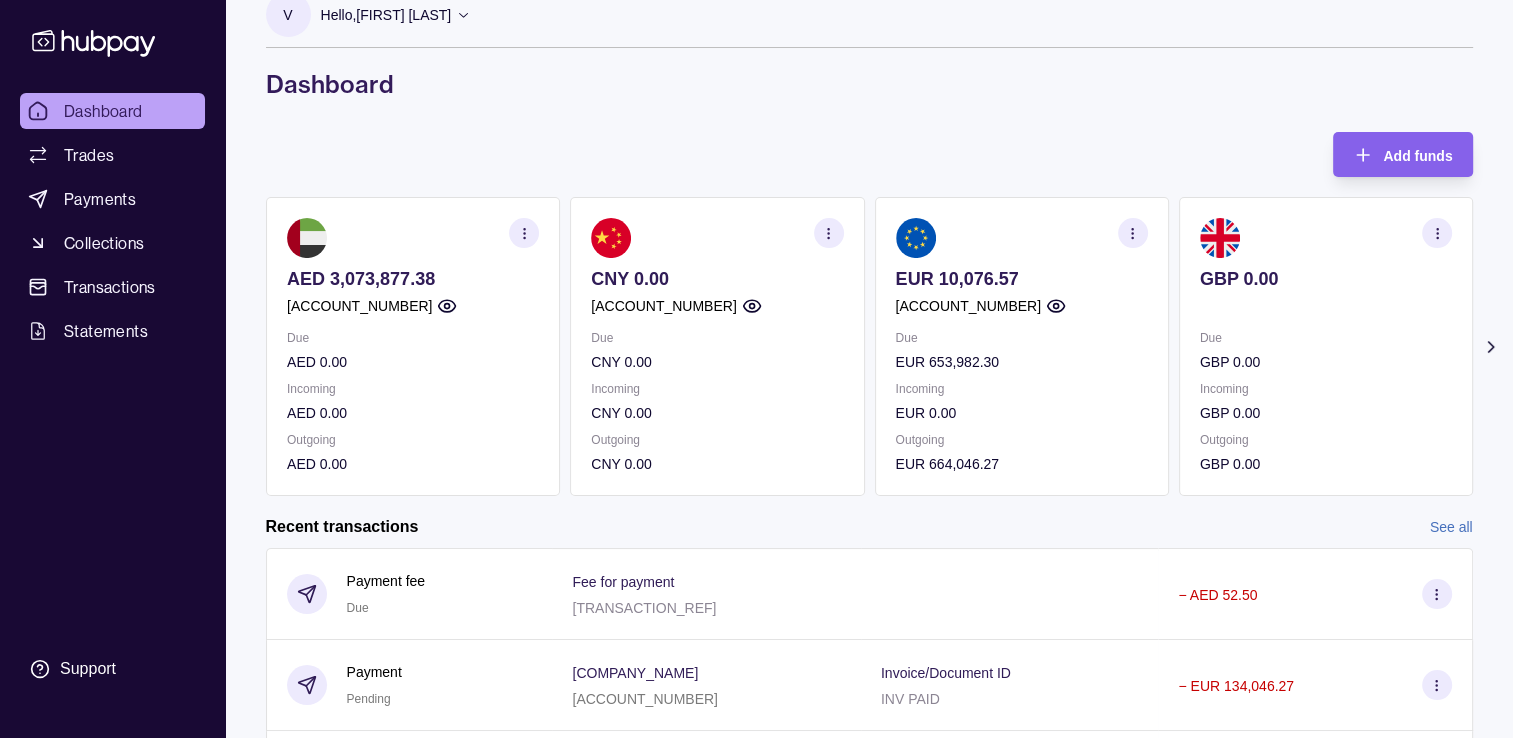 scroll, scrollTop: 0, scrollLeft: 0, axis: both 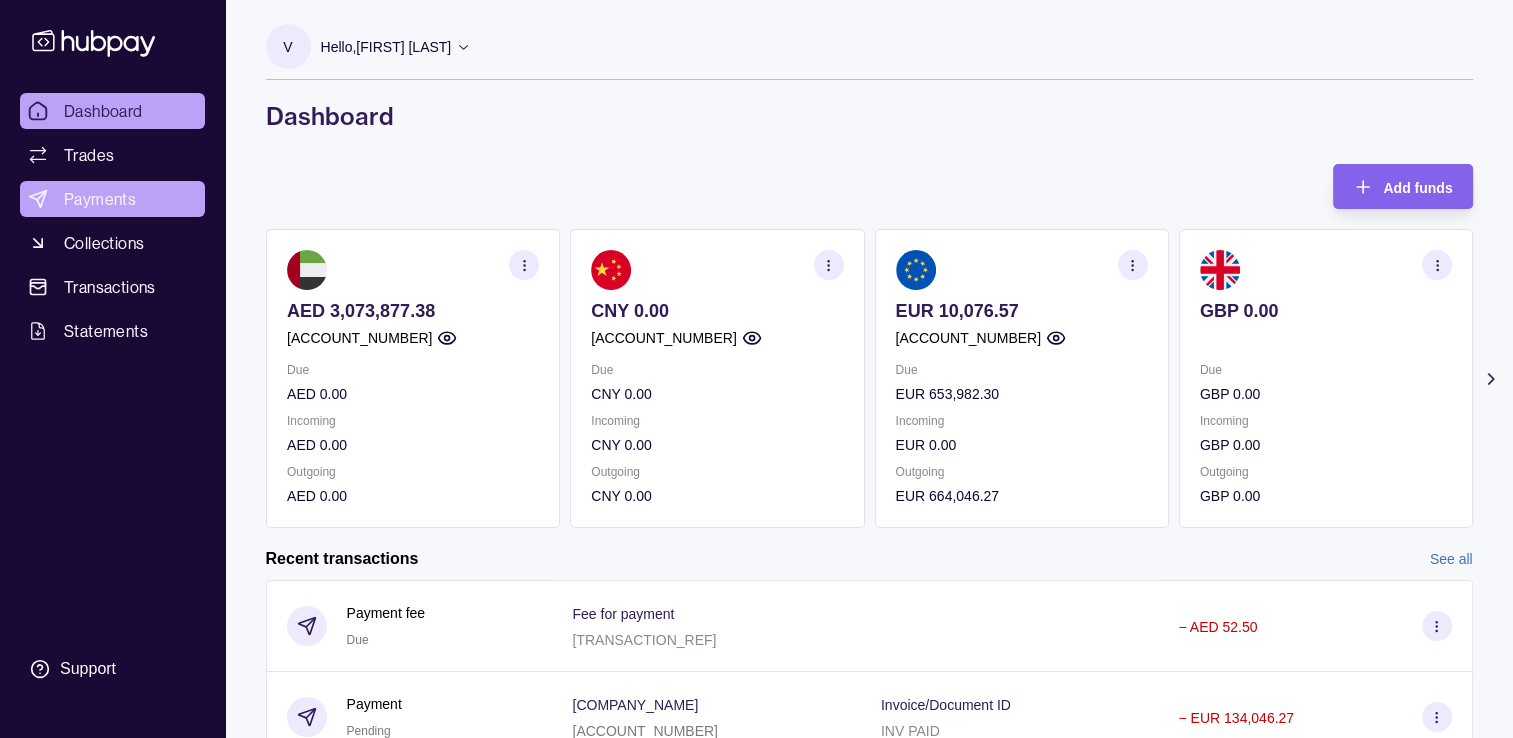 click on "Payments" at bounding box center [100, 199] 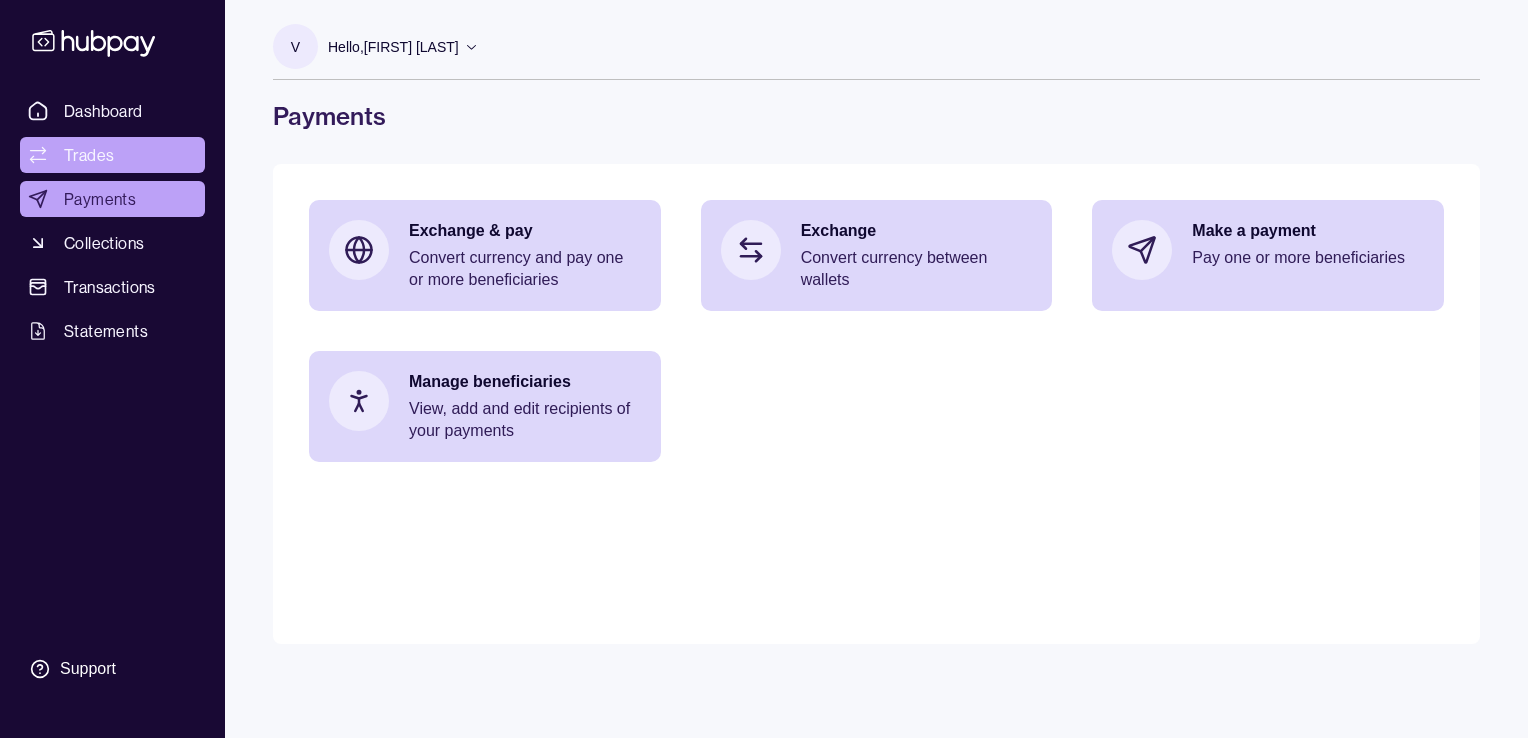 click on "Trades" at bounding box center [112, 155] 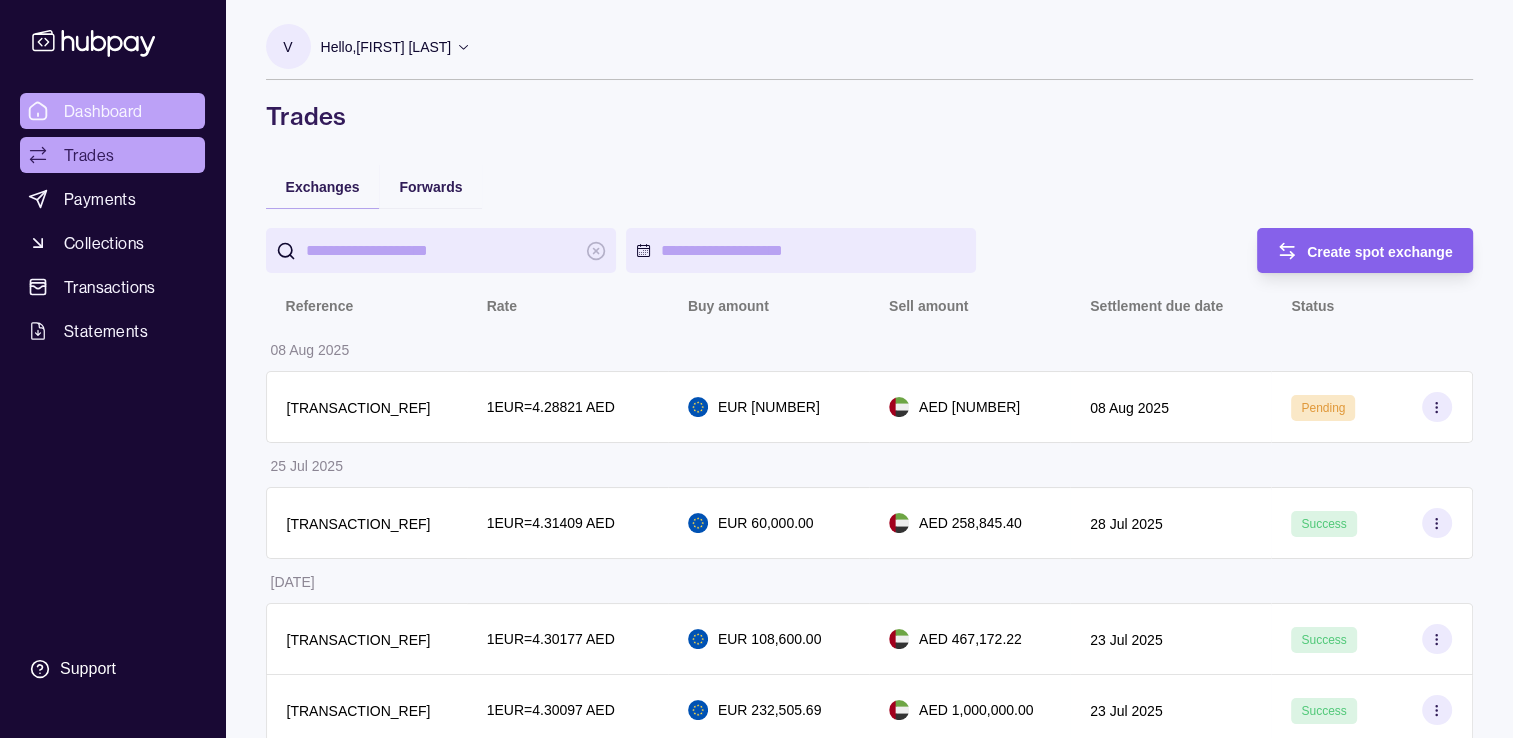 click on "Dashboard" at bounding box center [103, 111] 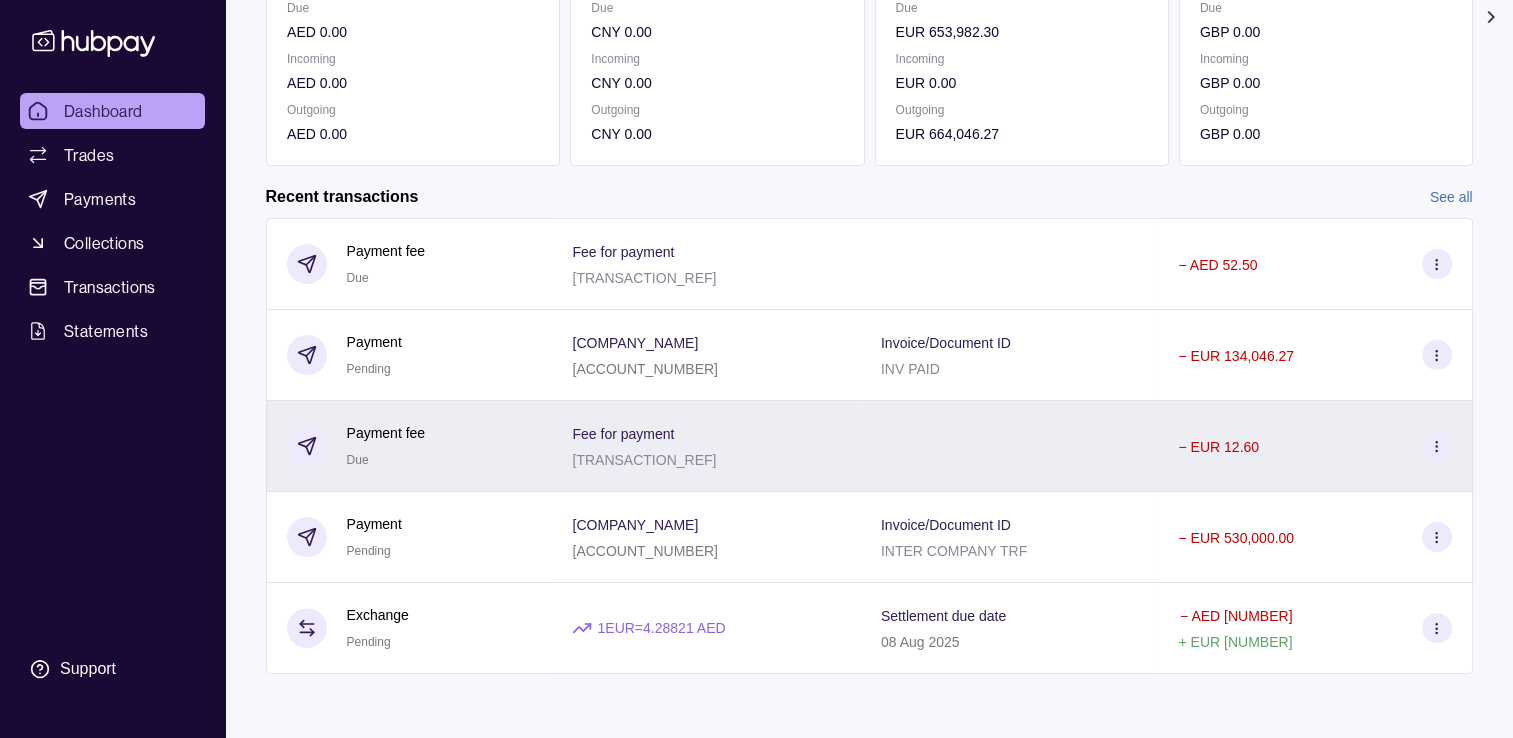 scroll, scrollTop: 364, scrollLeft: 0, axis: vertical 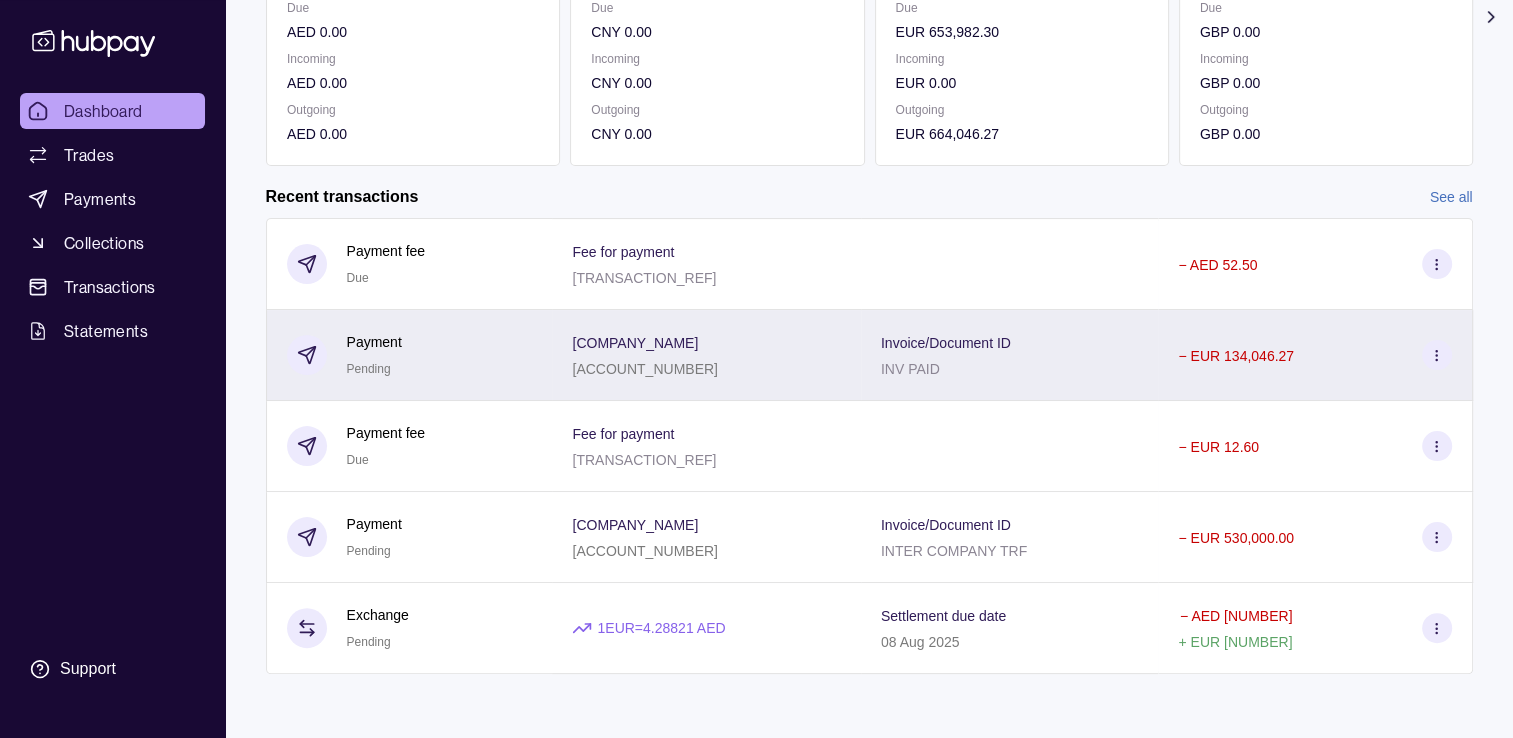 click 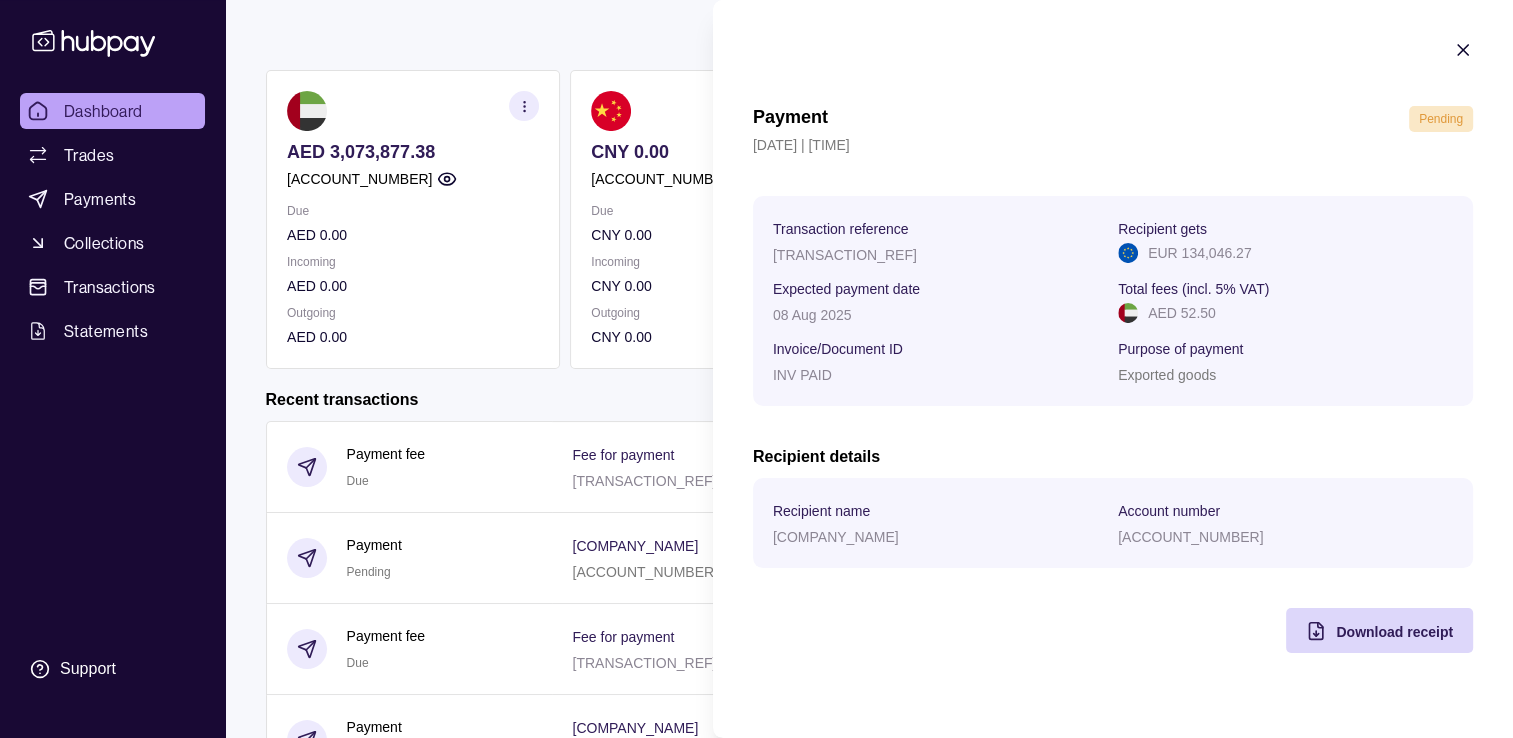 scroll, scrollTop: 0, scrollLeft: 0, axis: both 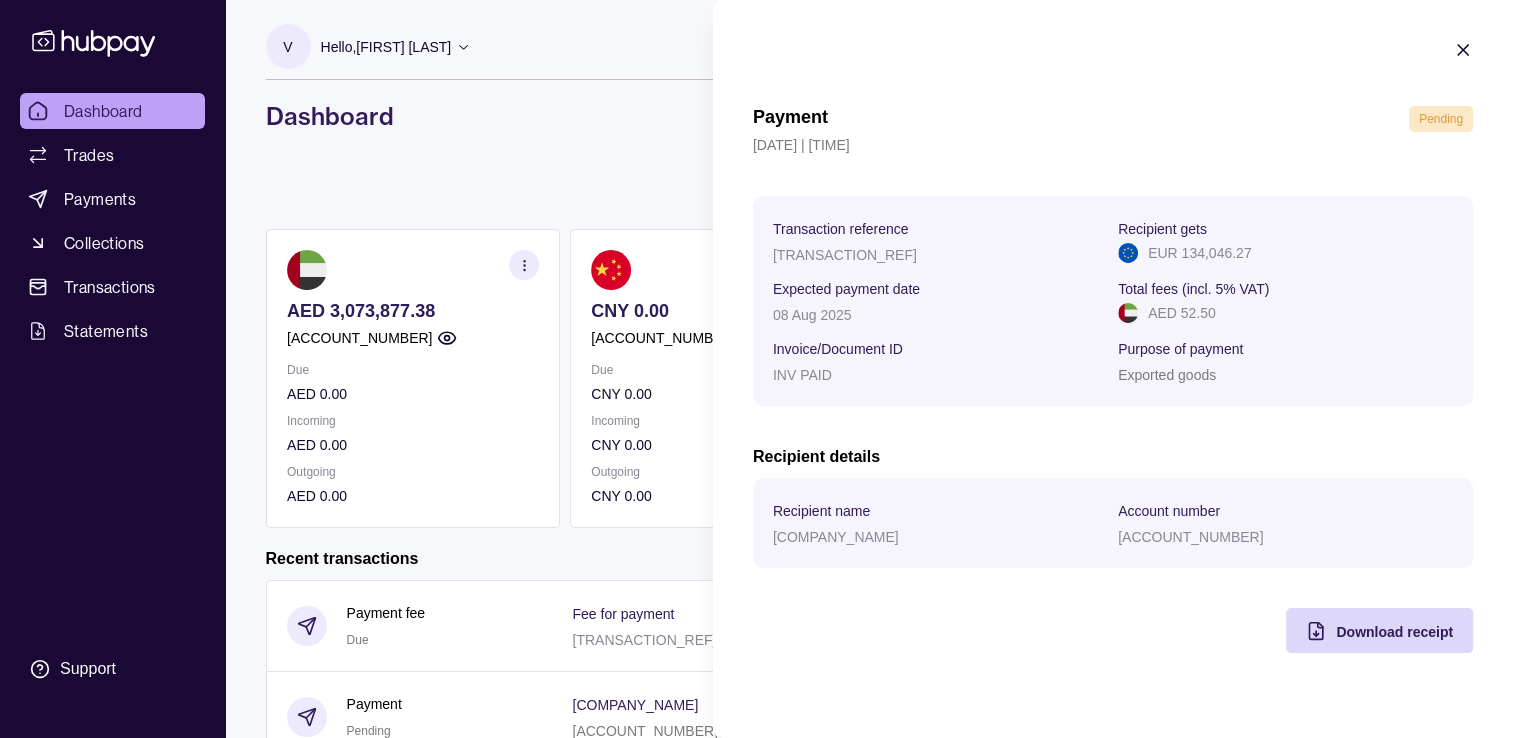 click 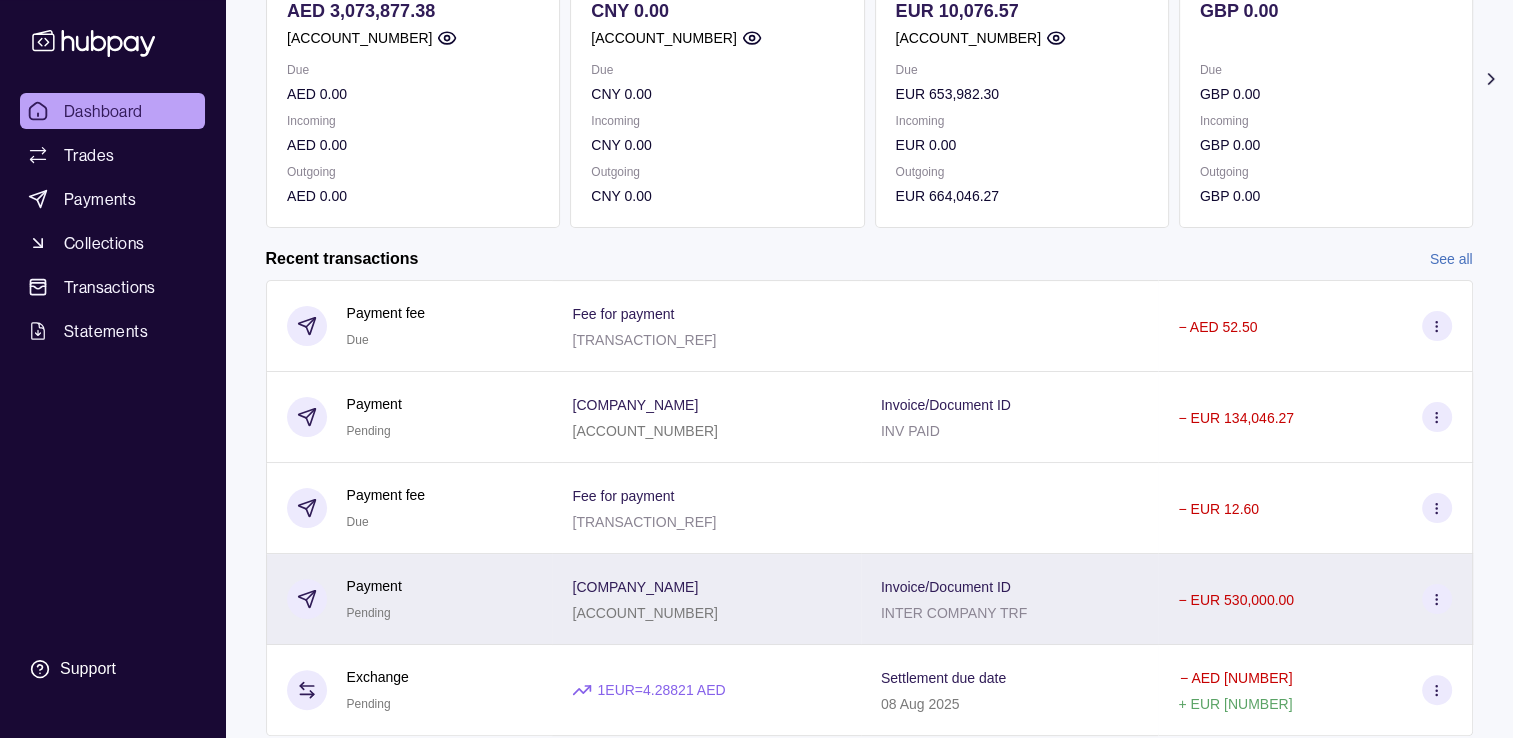 scroll, scrollTop: 364, scrollLeft: 0, axis: vertical 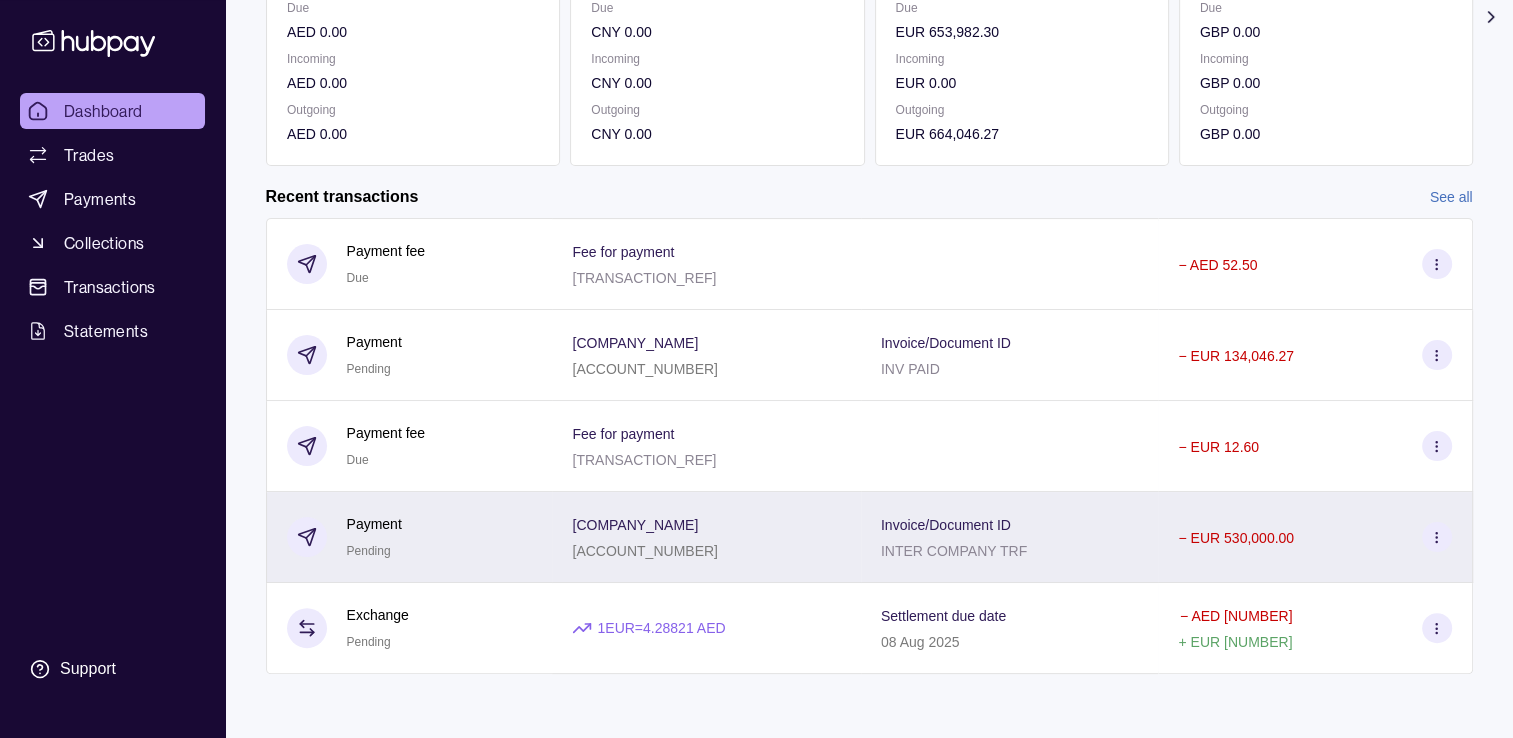 click 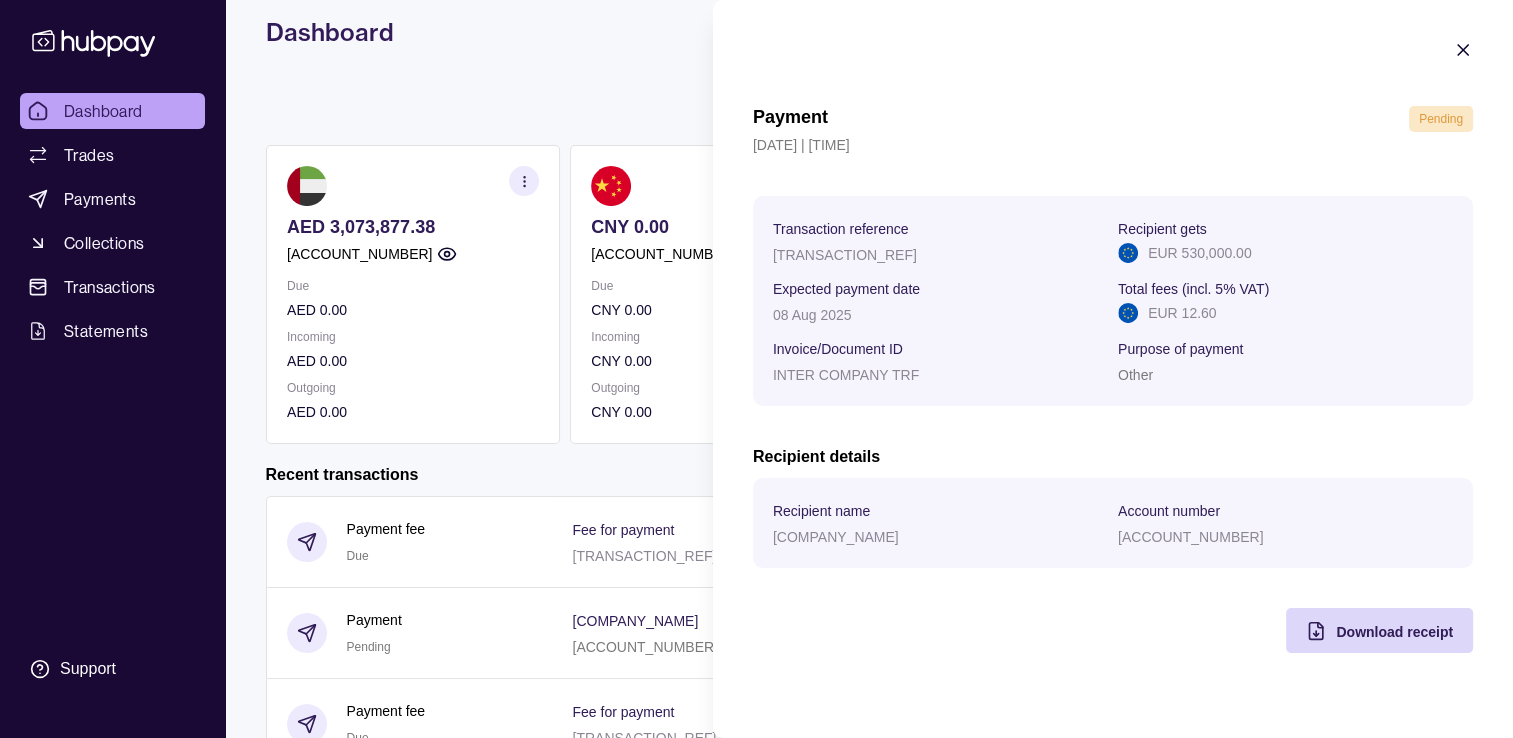 scroll, scrollTop: 64, scrollLeft: 0, axis: vertical 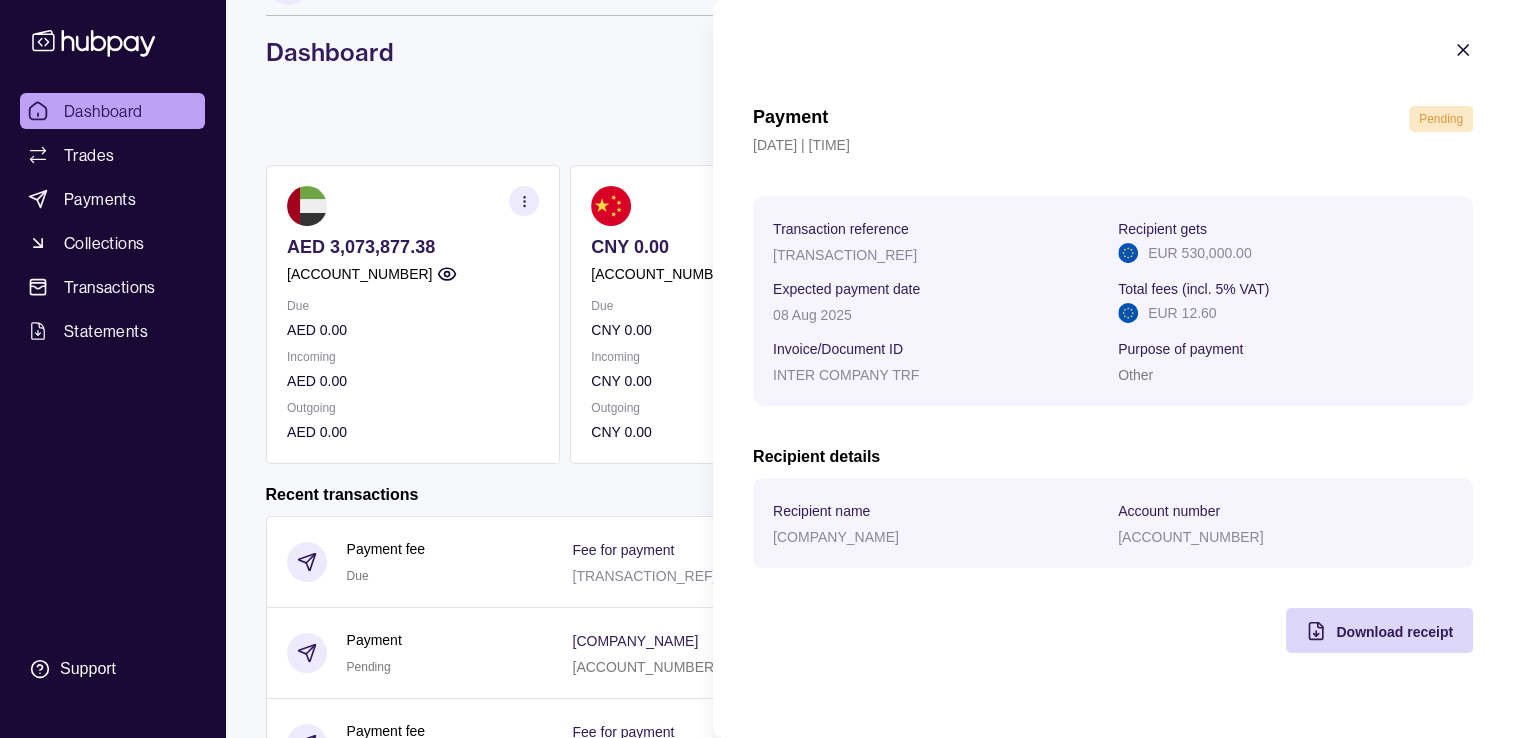 click on "Dashboard Trades Payments Collections Transactions Statements Support V Hello,  [FIRST] [LAST]  RV INTERNATIONAL FZC Account Terms and conditions Privacy policy Sign out Dashboard Add funds AED [NUMBER] GB07TCCL04140451498424 Due AED [NUMBER] Incoming AED [NUMBER] Outgoing AED [NUMBER] CNY [NUMBER] GB07TCCL04140451498424 Due CNY [NUMBER] Incoming CNY [NUMBER] Outgoing CNY [NUMBER] EUR [NUMBER] GB07TCCL04140451498424 Due EUR [NUMBER] Incoming EUR [NUMBER] Outgoing EUR [NUMBER] GBP [NUMBER]                                                                                                               Due GBP [NUMBER] Incoming GBP [NUMBER] Outgoing GBP [NUMBER] TRY [NUMBER] GB07TCCL04140451498424 Due TRY [NUMBER] Incoming TRY [NUMBER] Outgoing TRY [NUMBER] USD [NUMBER] GB07TCCL04140451498424 Due USD [NUMBER] Incoming USD [NUMBER] Outgoing USD [NUMBER] Request new currencies Recent transactions See all Details Amount Payment fee Due Fee for payment AP-A9BC-FXN2 −   AED [NUMBER] Payment Pending MULTICARE-CENTRUM.NL INV PAID −" at bounding box center [756, 486] 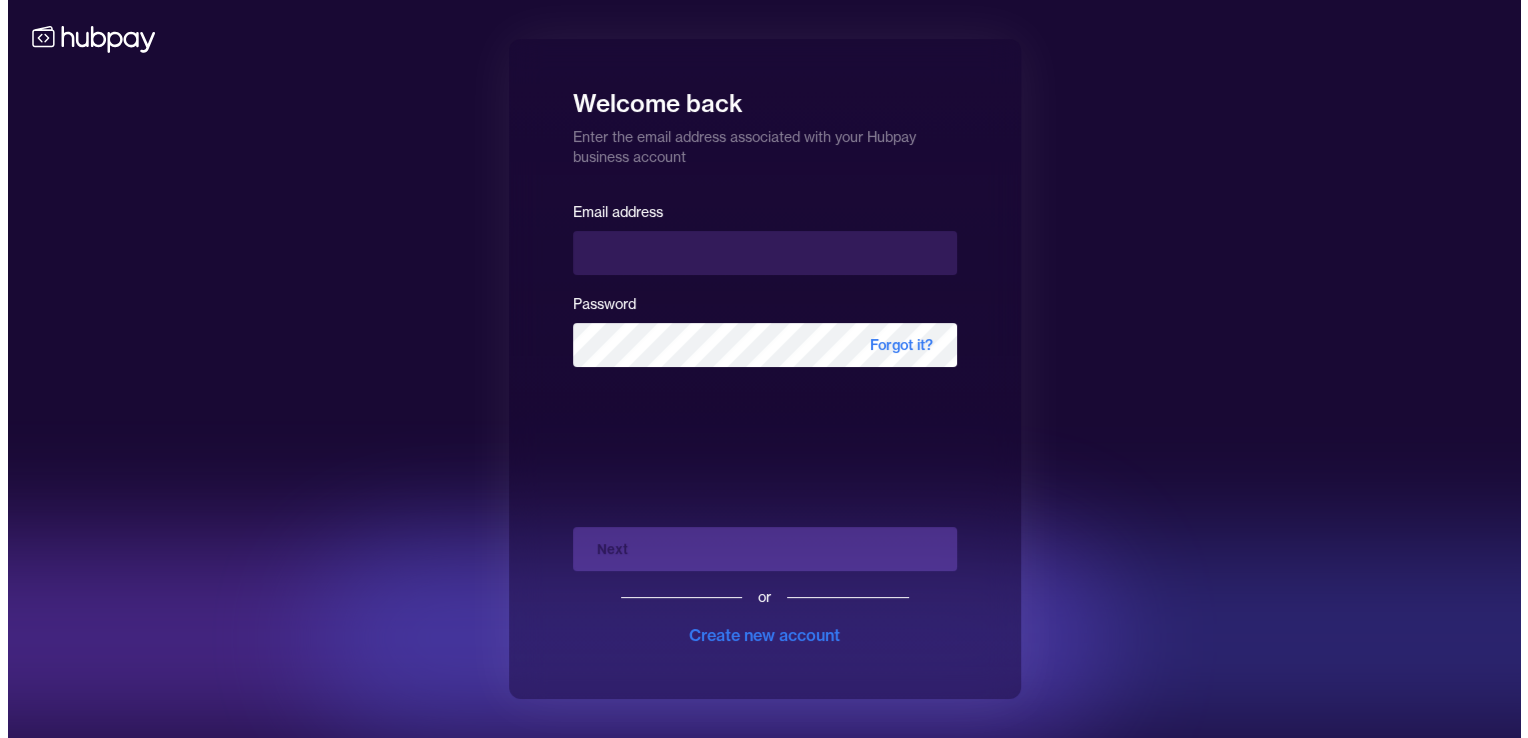 scroll, scrollTop: 0, scrollLeft: 0, axis: both 